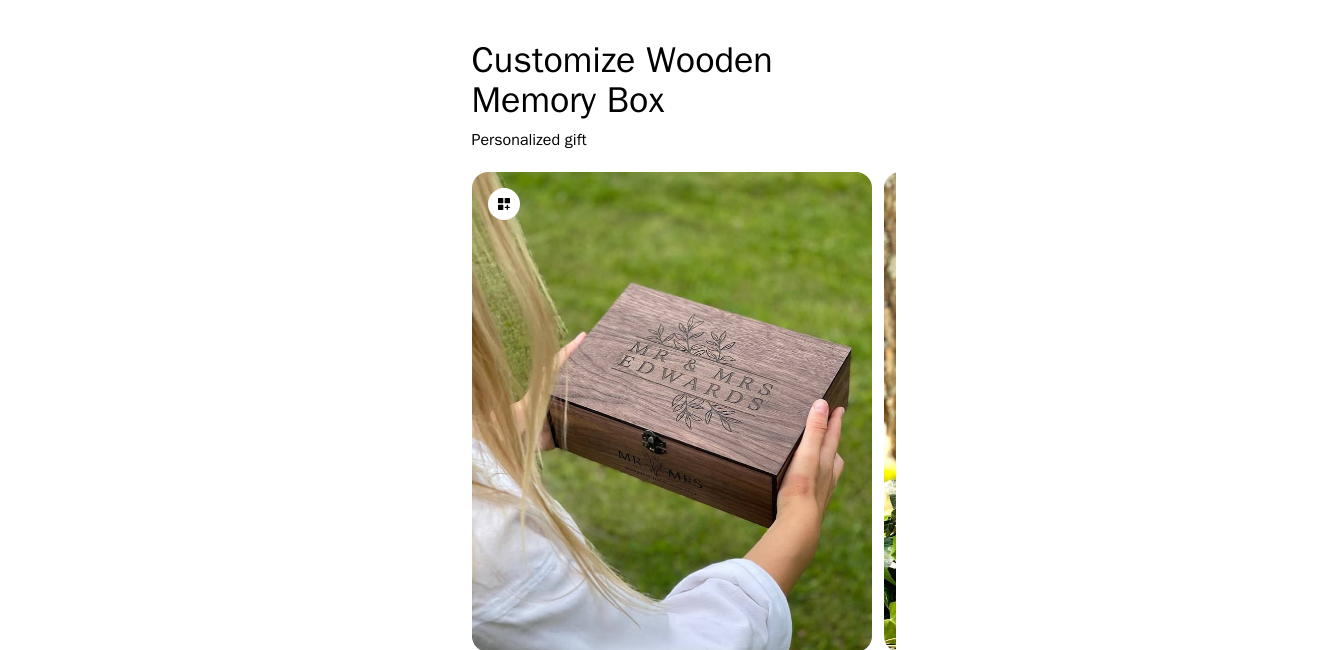 scroll, scrollTop: 0, scrollLeft: 0, axis: both 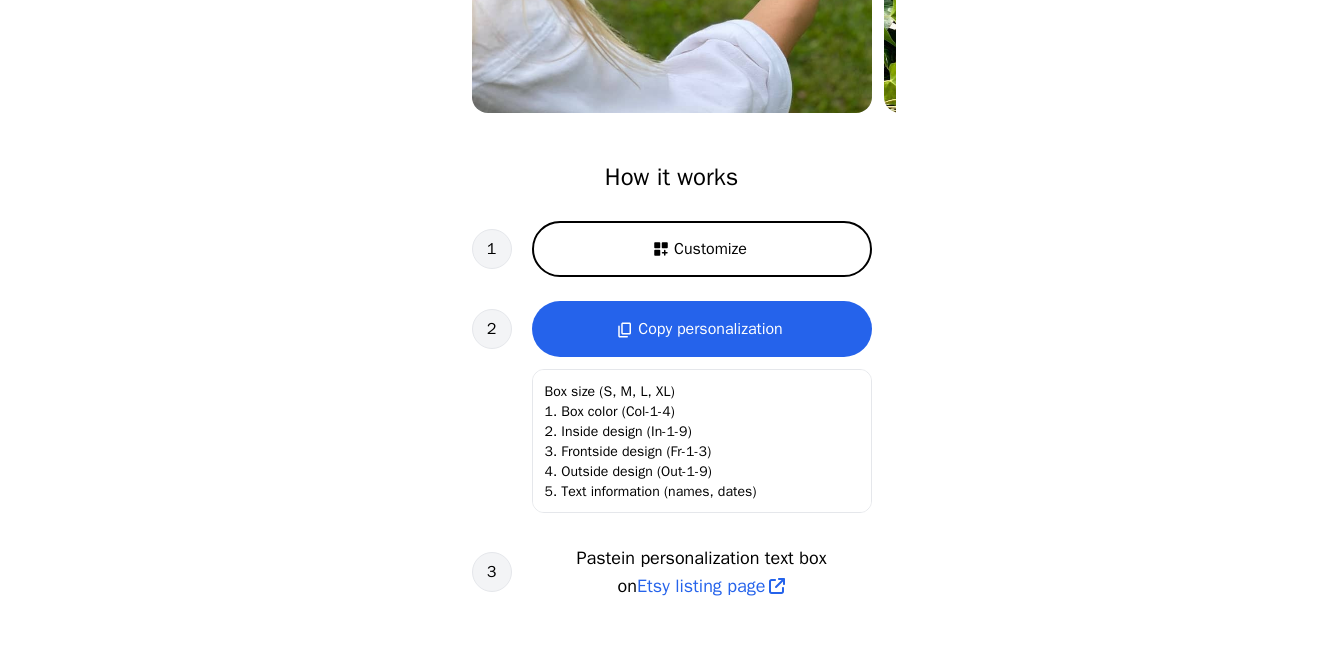 click on "Customize" at bounding box center [710, 249] 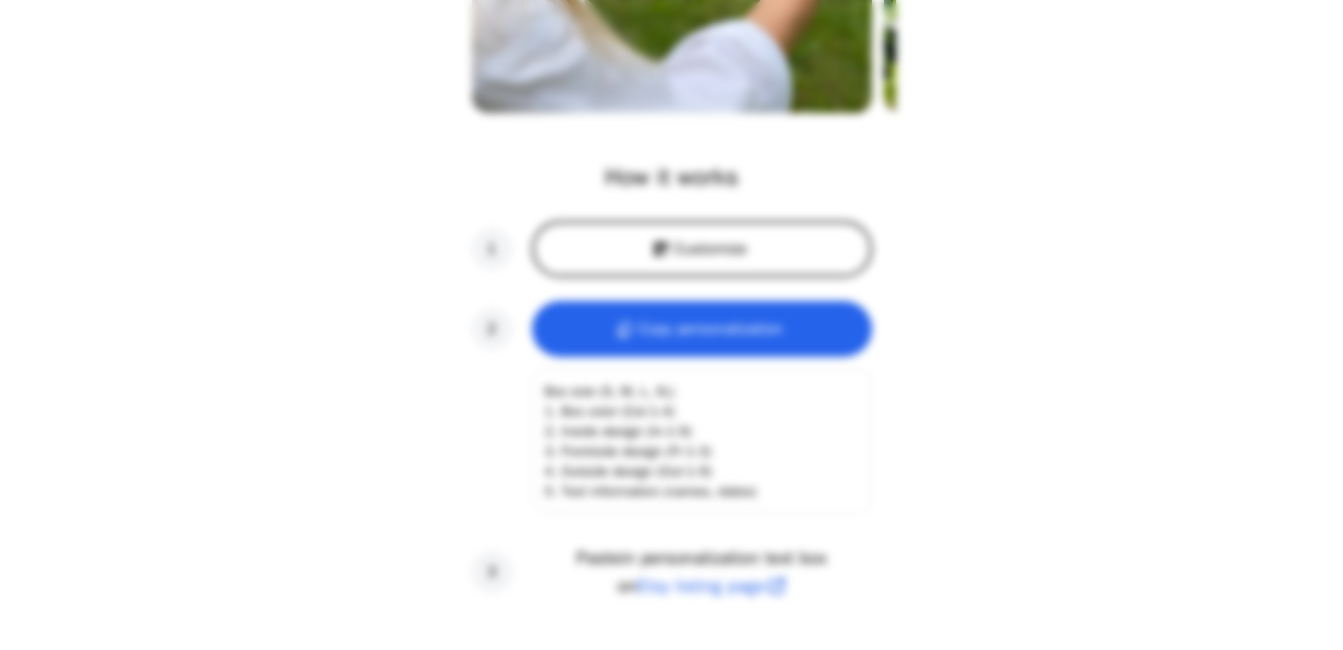 scroll, scrollTop: 0, scrollLeft: 256, axis: horizontal 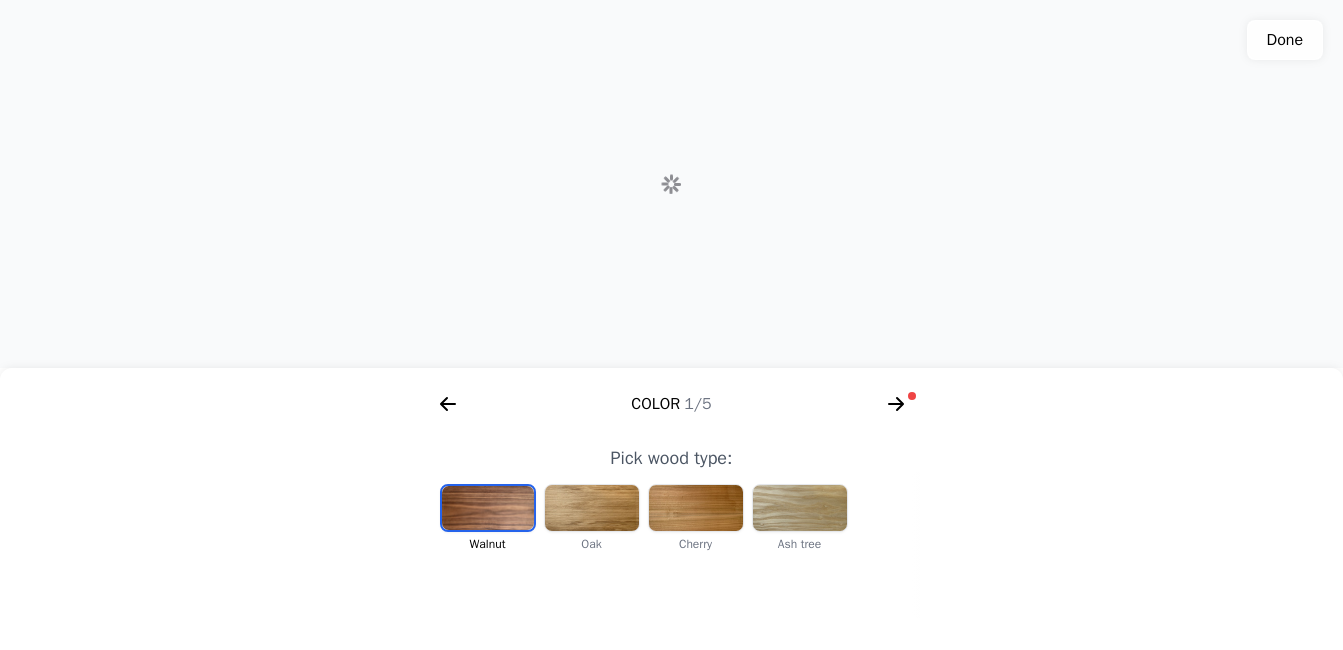 click at bounding box center [488, 508] 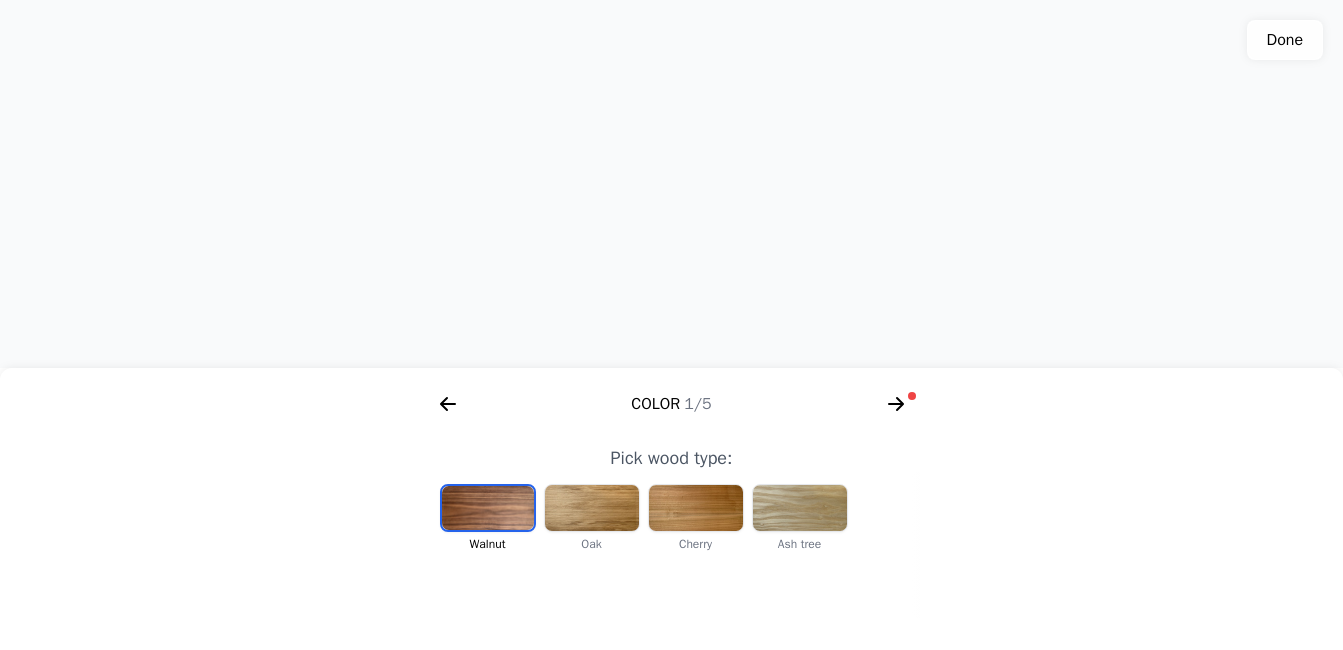 scroll, scrollTop: 0, scrollLeft: 412, axis: horizontal 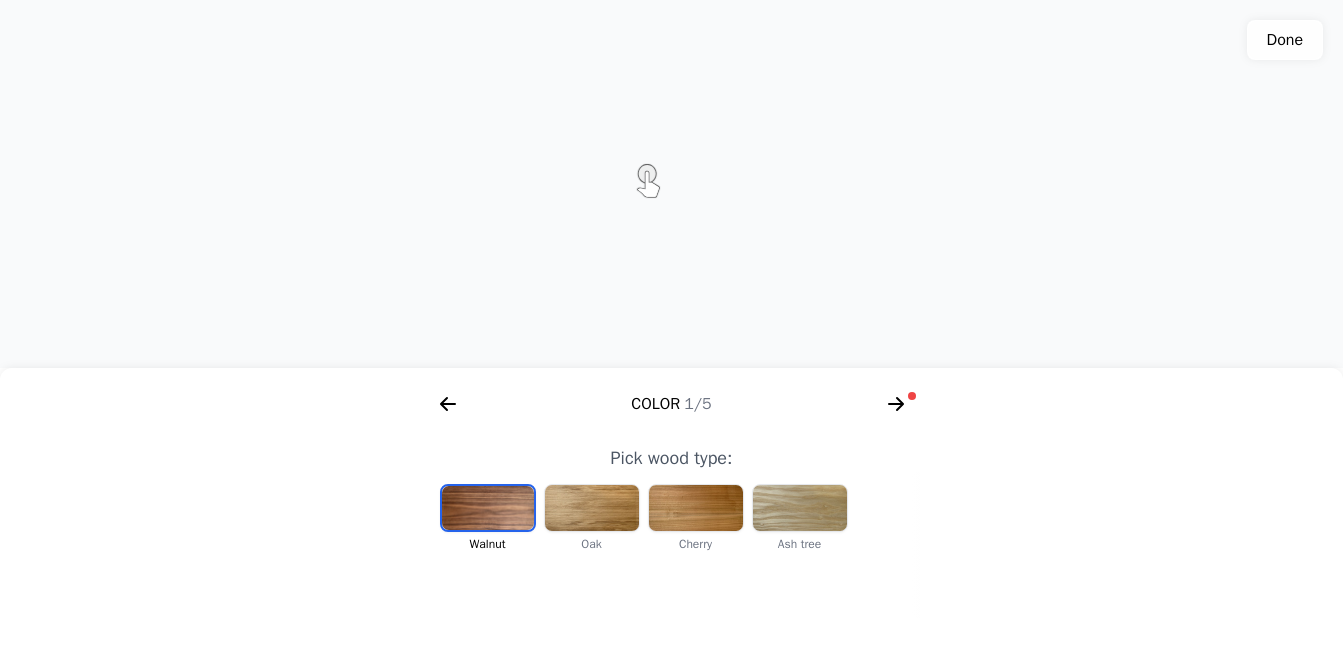 click 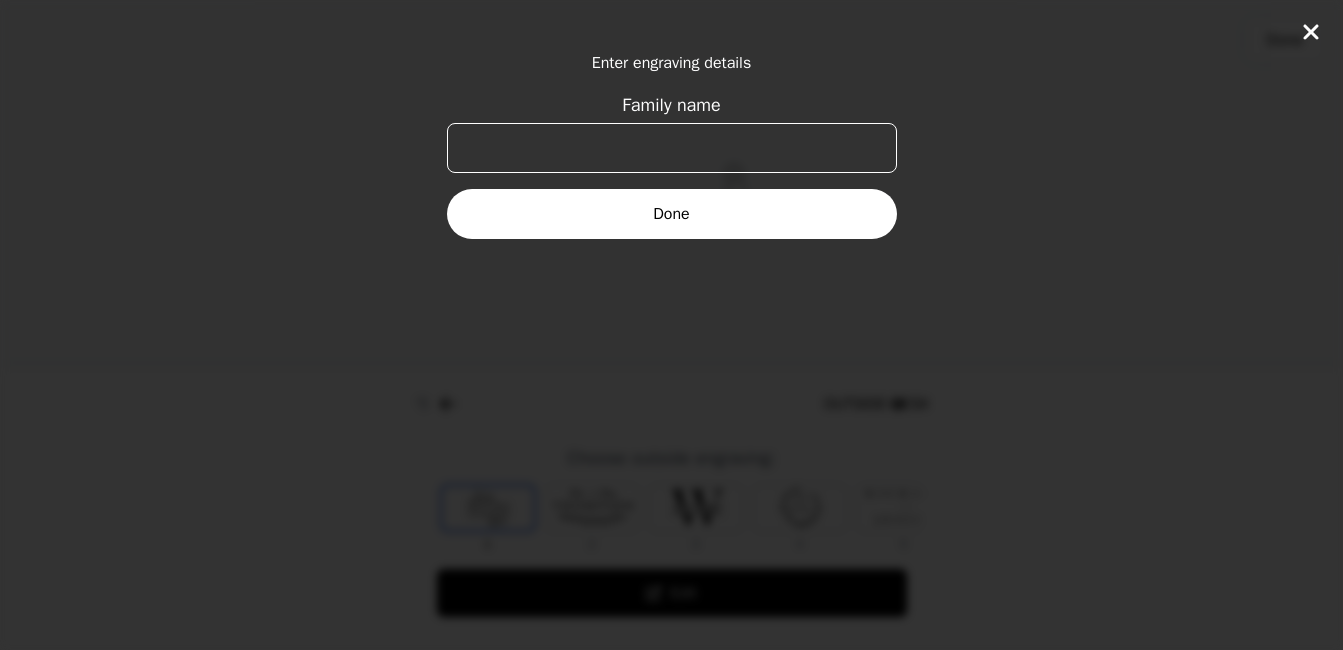 scroll, scrollTop: 0, scrollLeft: 768, axis: horizontal 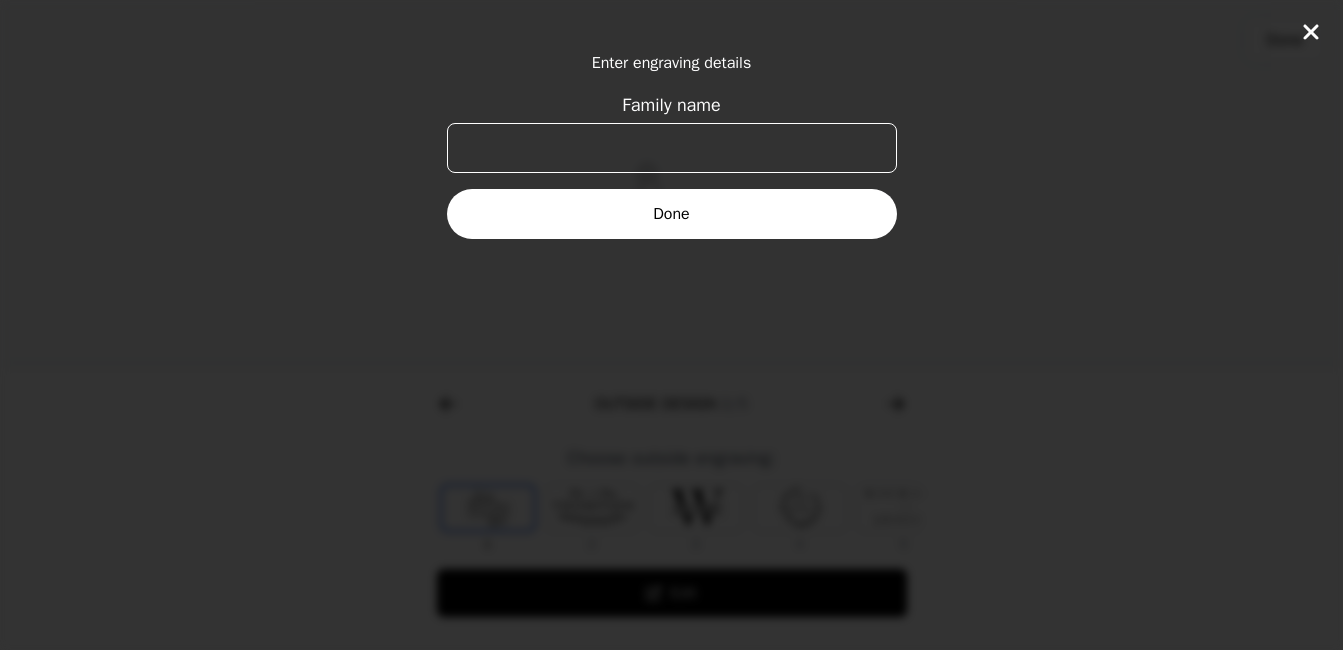 click on "Enter engraving details Family name Done" 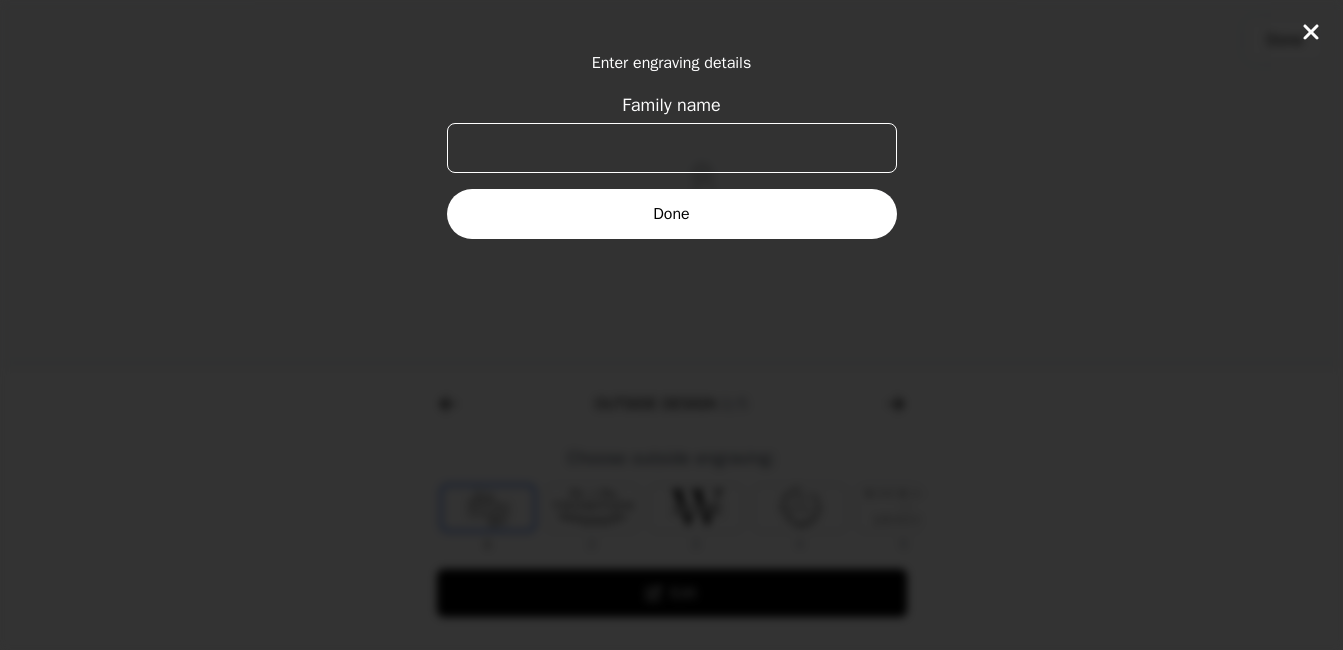 click 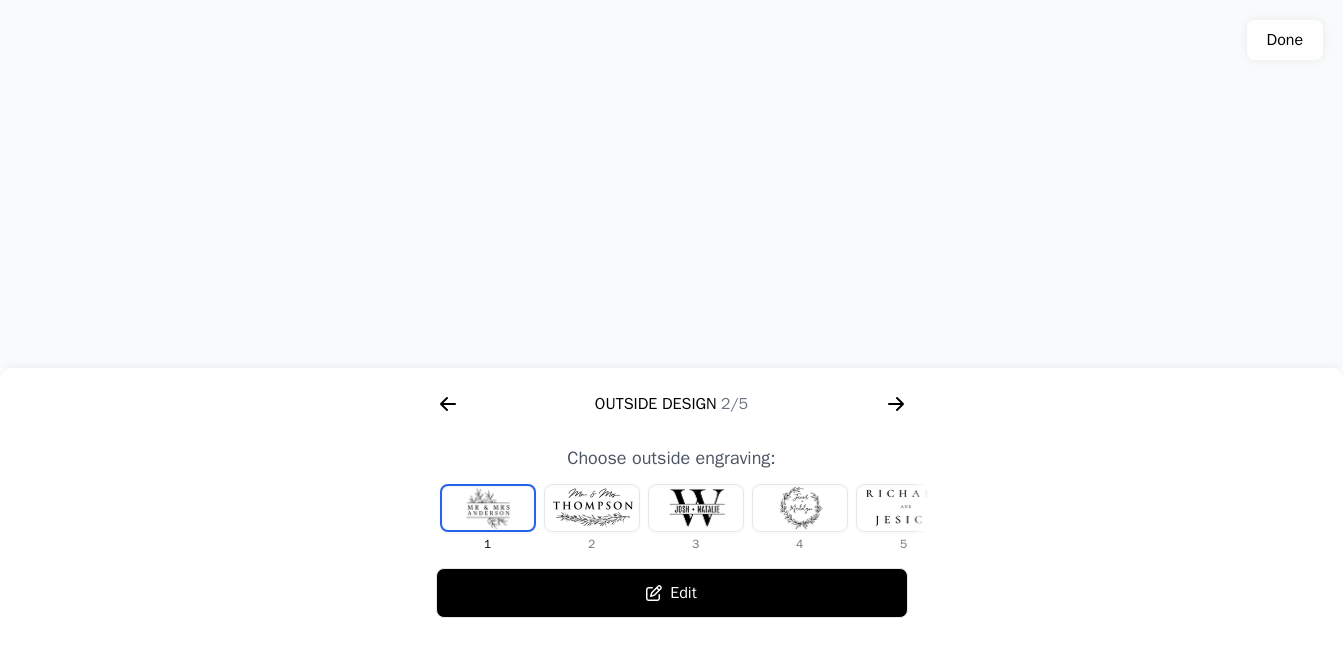 scroll, scrollTop: 535, scrollLeft: 0, axis: vertical 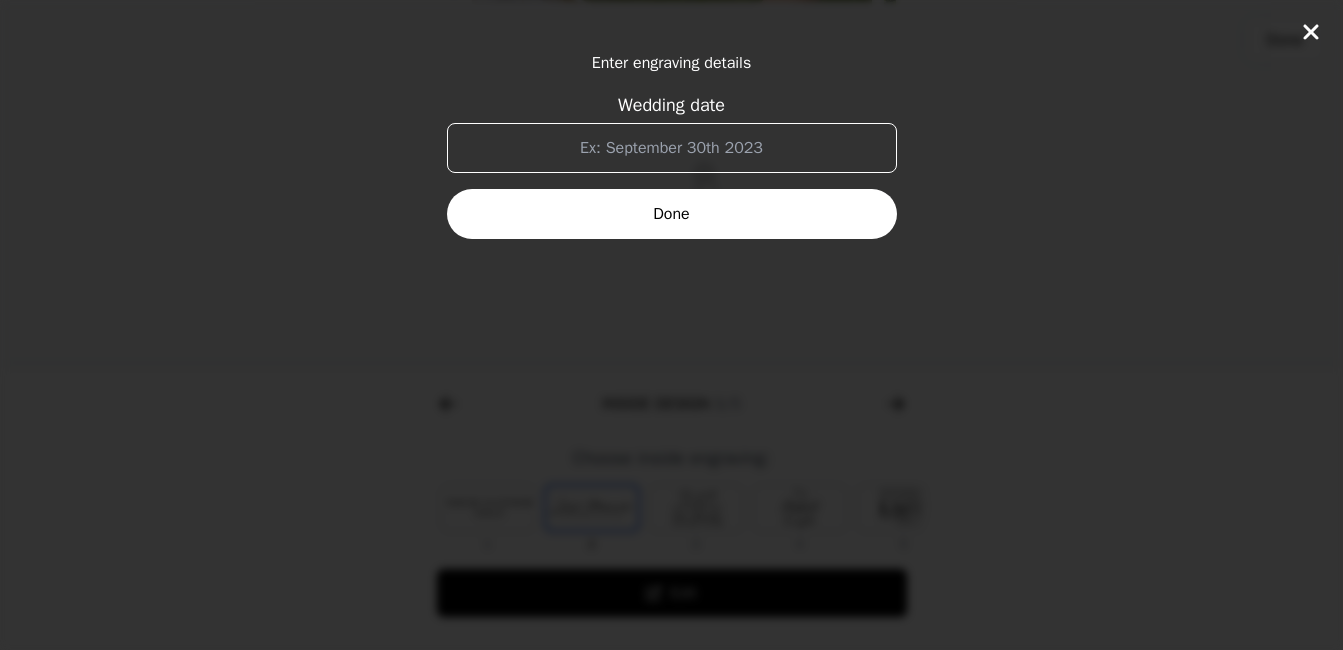 click 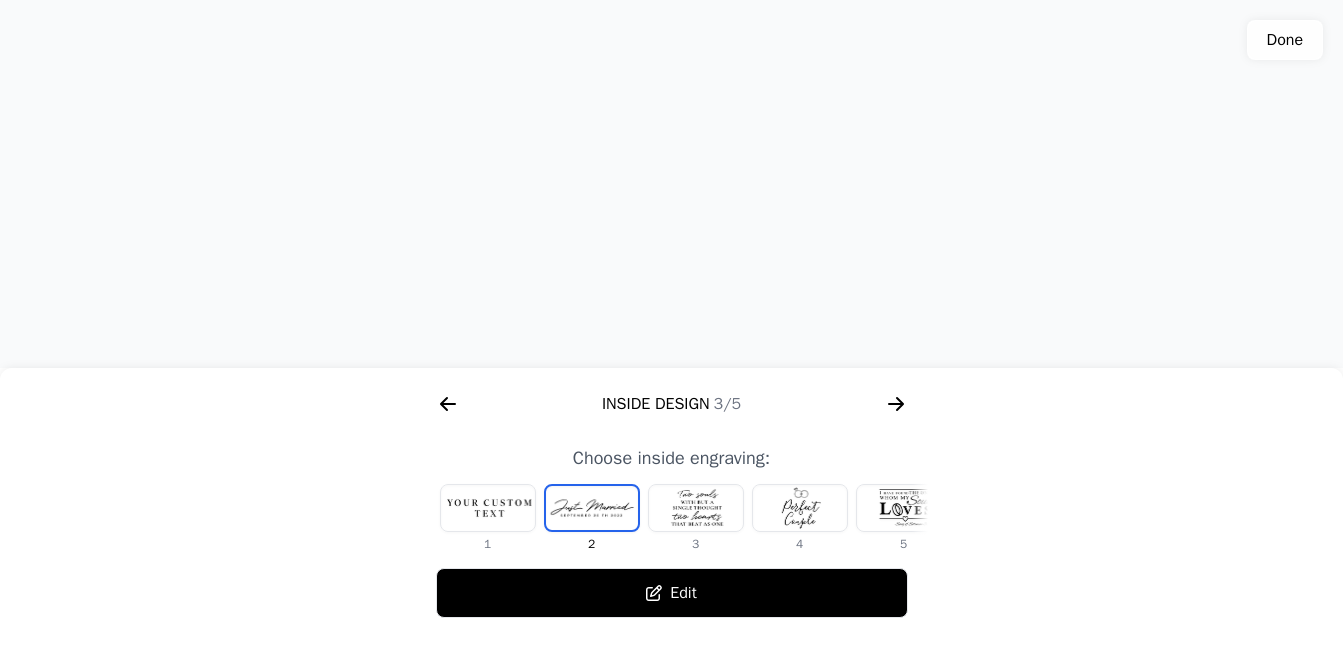 click 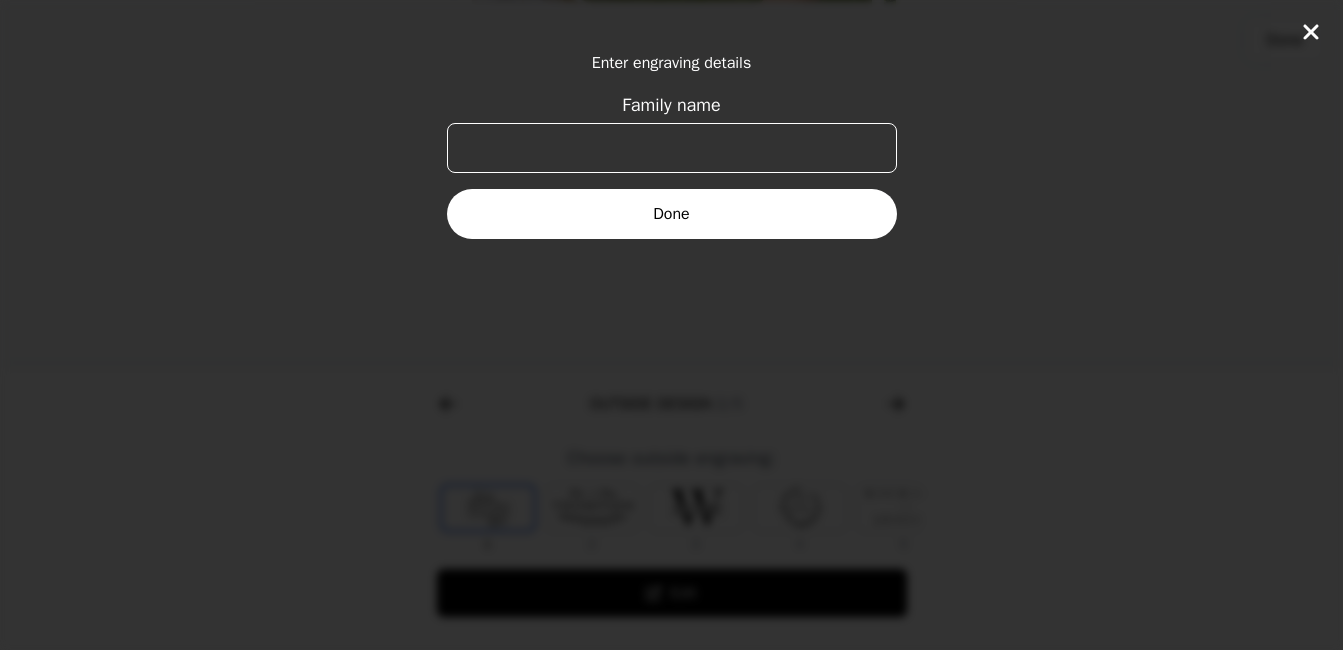scroll, scrollTop: 0, scrollLeft: 768, axis: horizontal 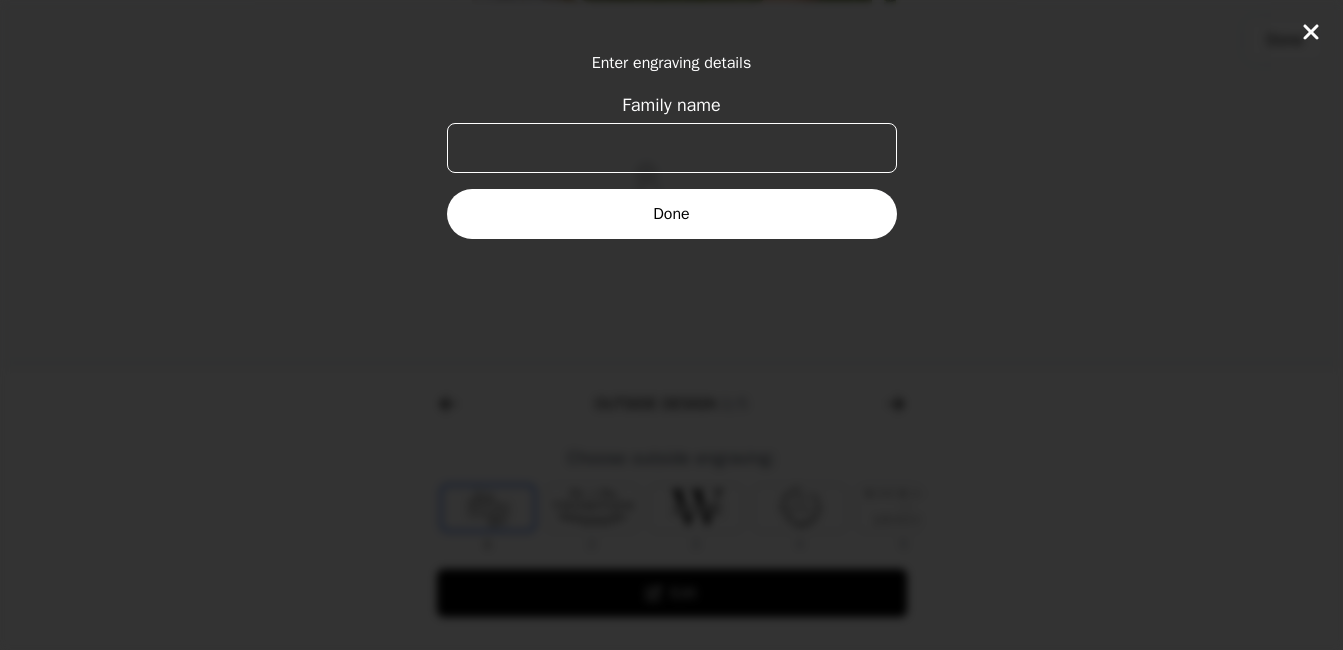 click 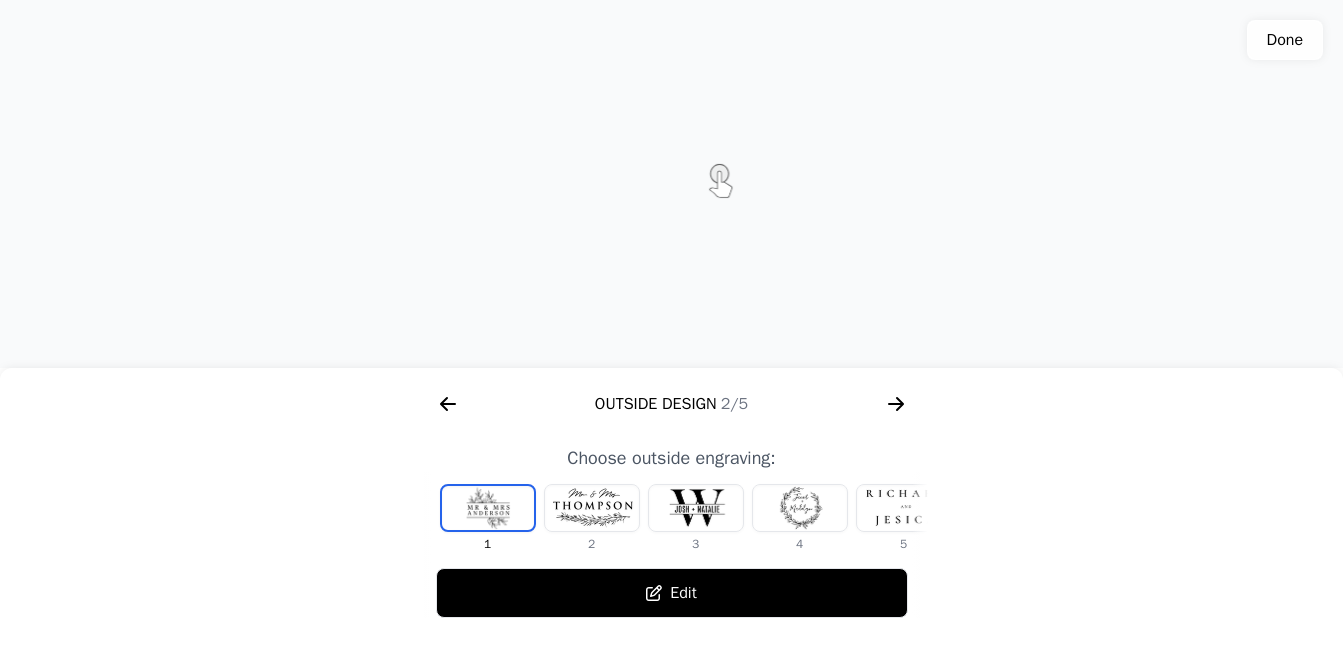 scroll, scrollTop: 618, scrollLeft: 0, axis: vertical 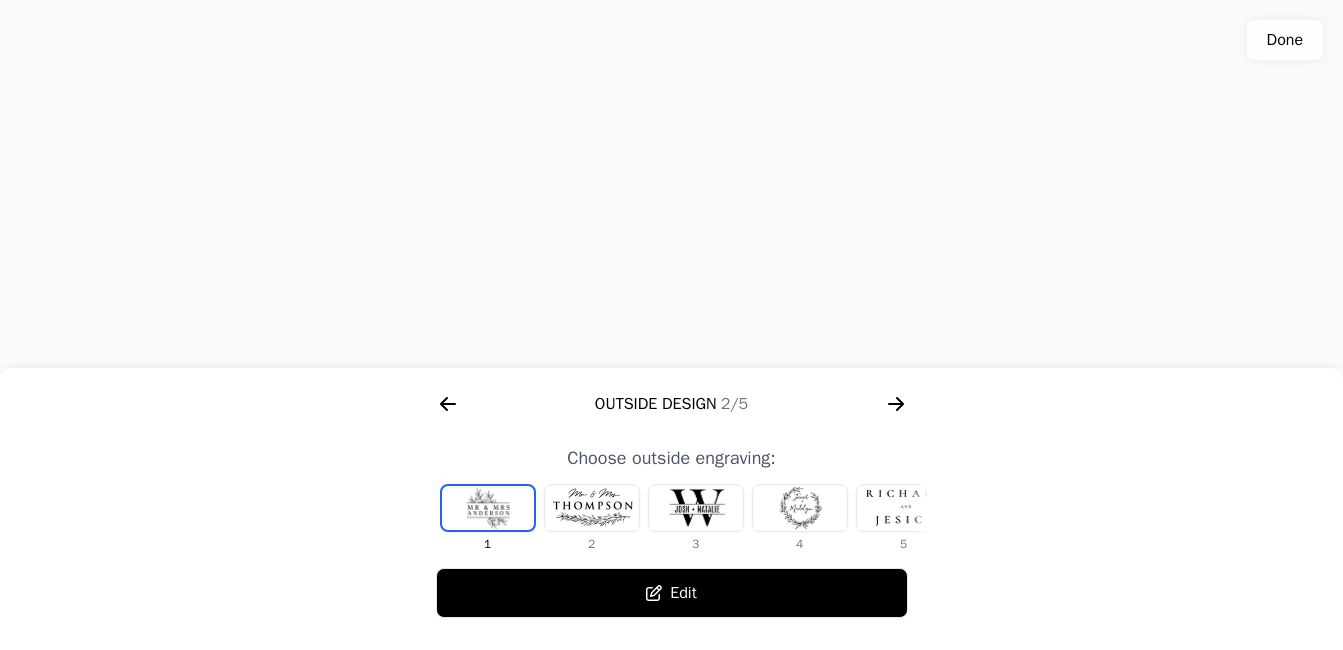 click 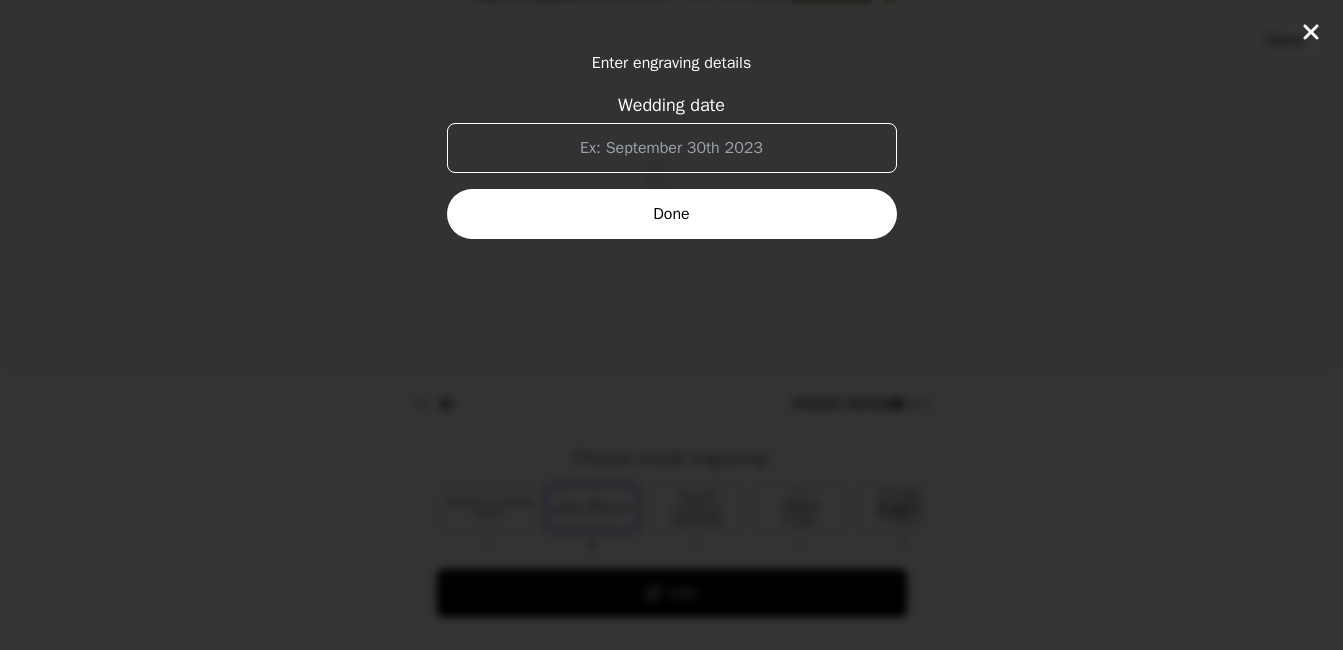 scroll, scrollTop: 0, scrollLeft: 1280, axis: horizontal 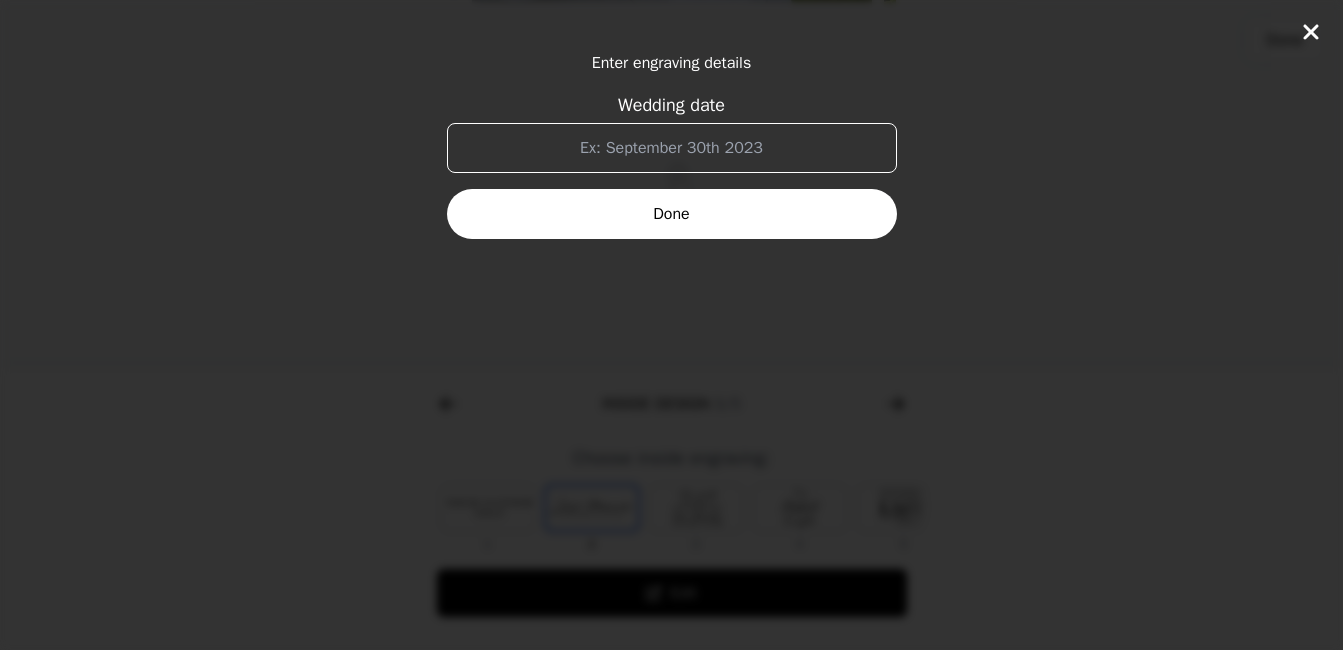 click 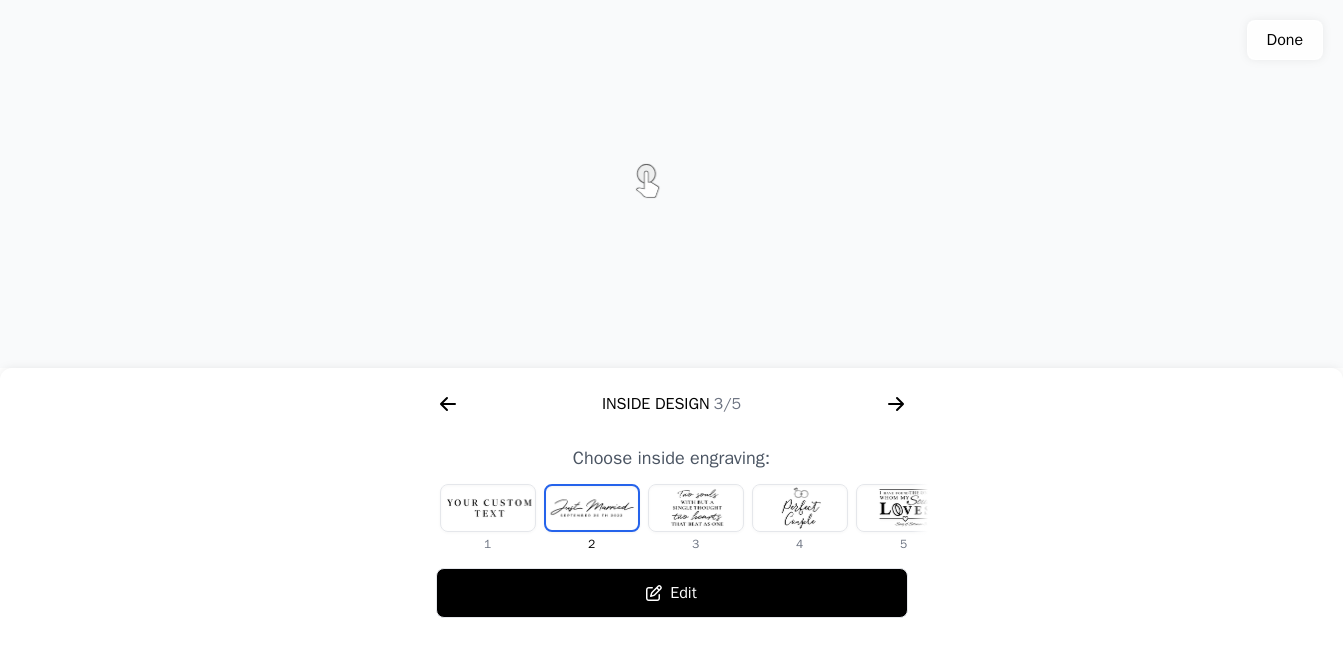 click 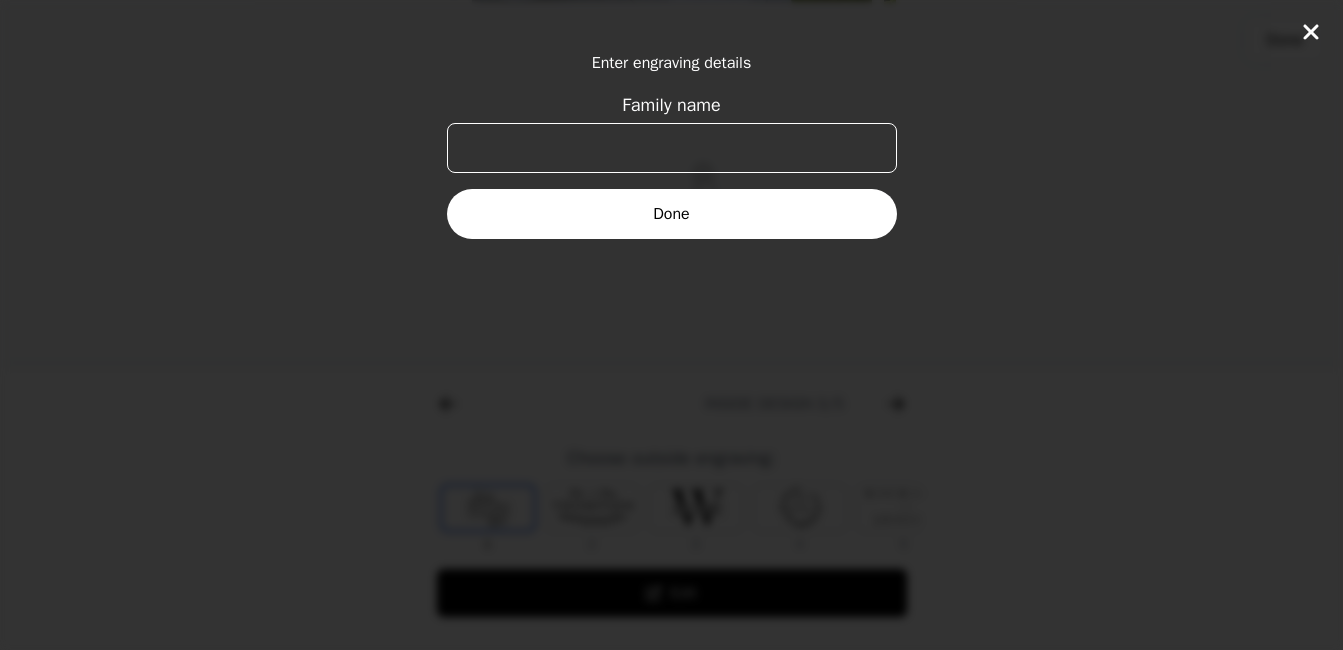 scroll, scrollTop: 0, scrollLeft: 768, axis: horizontal 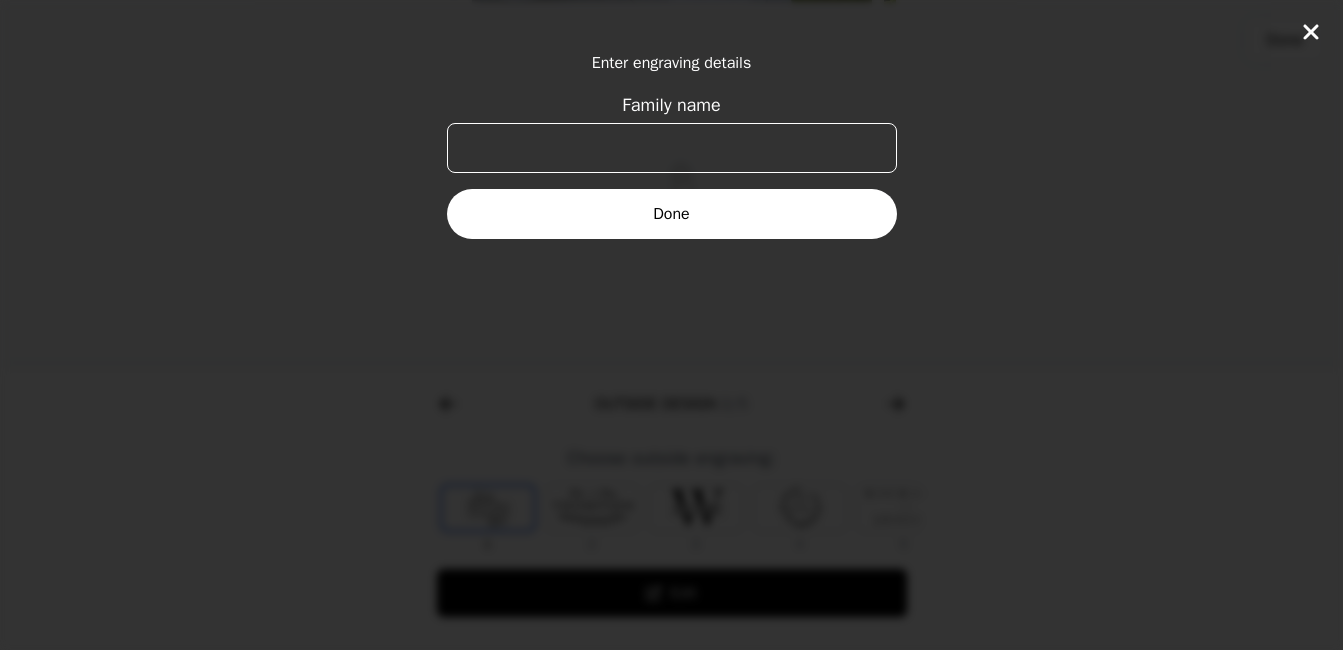 click on "Enter engraving details Family name Done" 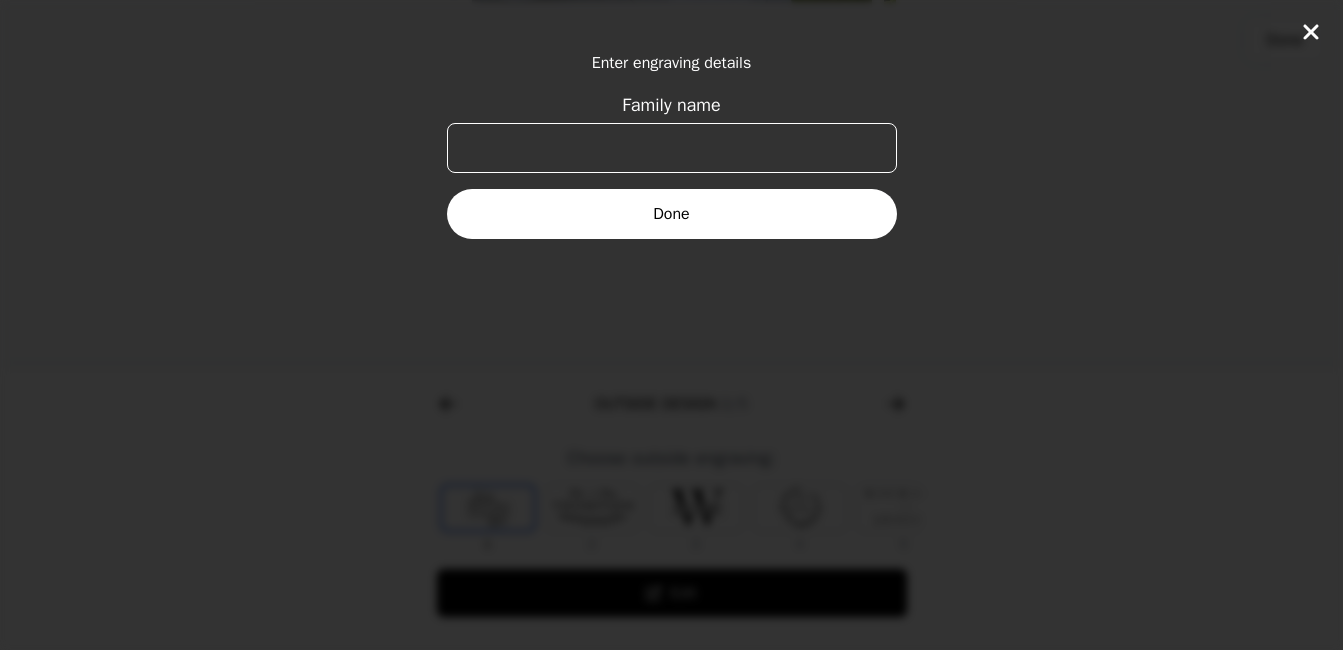 drag, startPoint x: 1311, startPoint y: 35, endPoint x: 1318, endPoint y: 24, distance: 13.038404 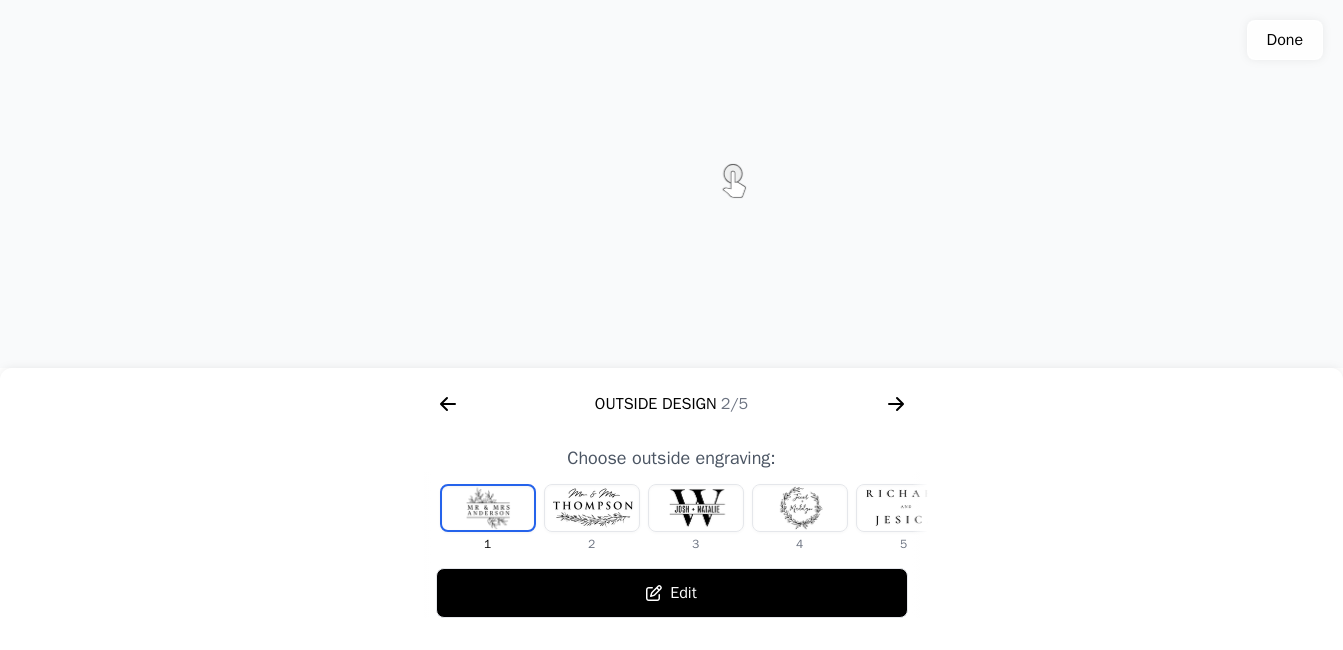 click on "Edit" at bounding box center (672, 593) 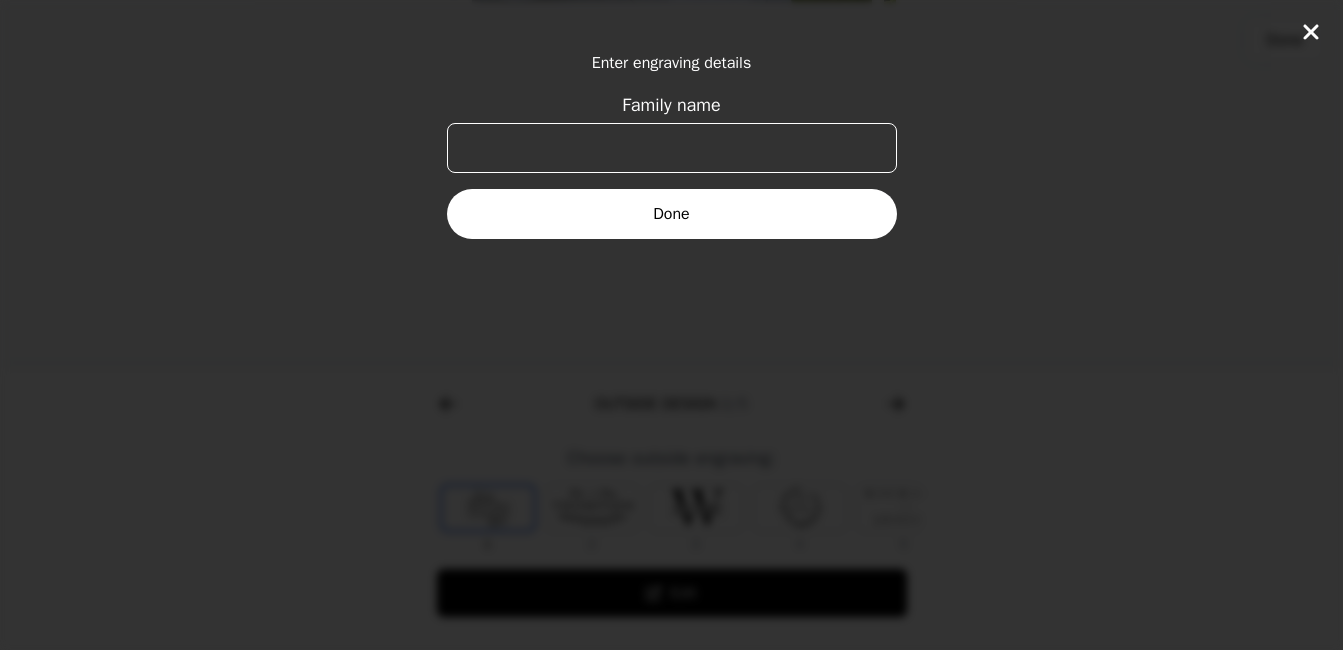 click 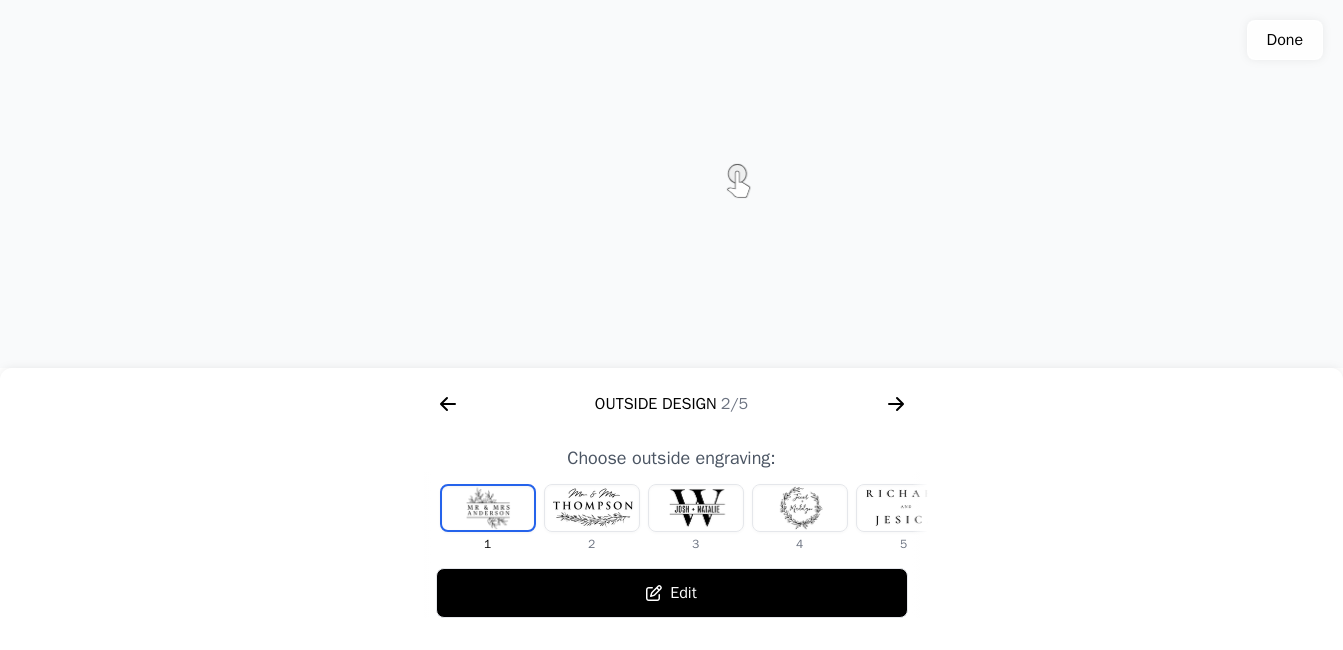 scroll, scrollTop: 54, scrollLeft: 0, axis: vertical 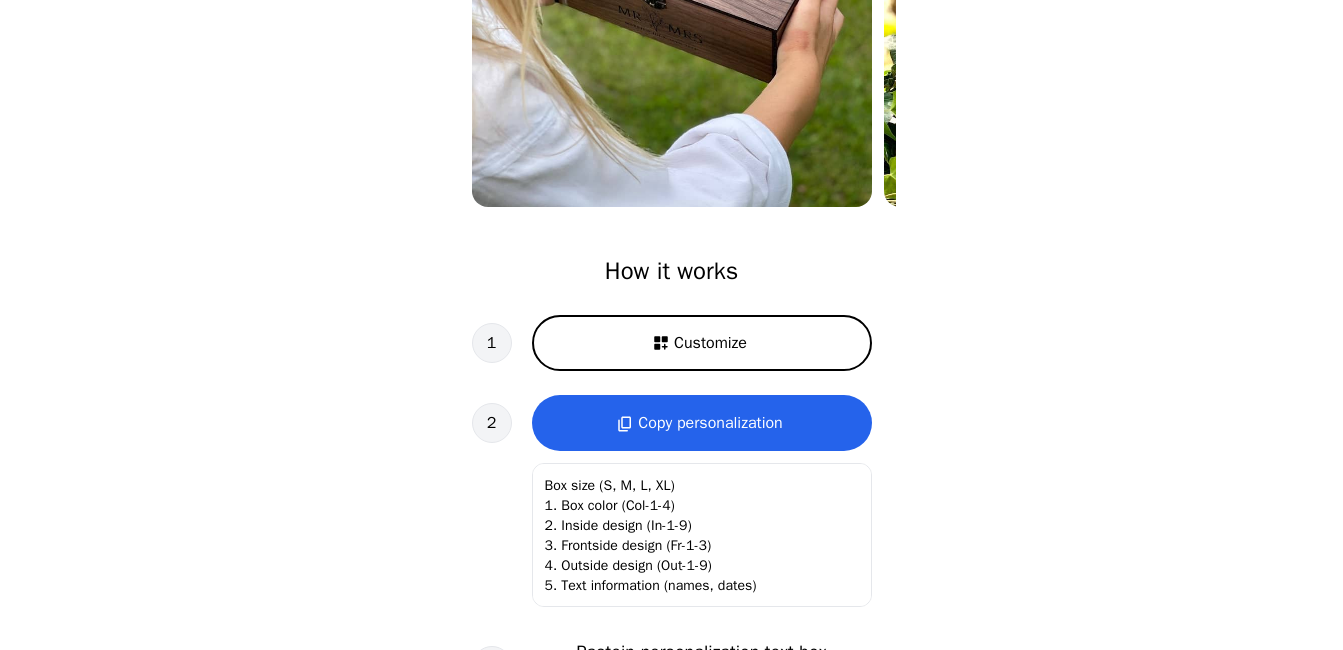 click on "Customize" at bounding box center [702, 343] 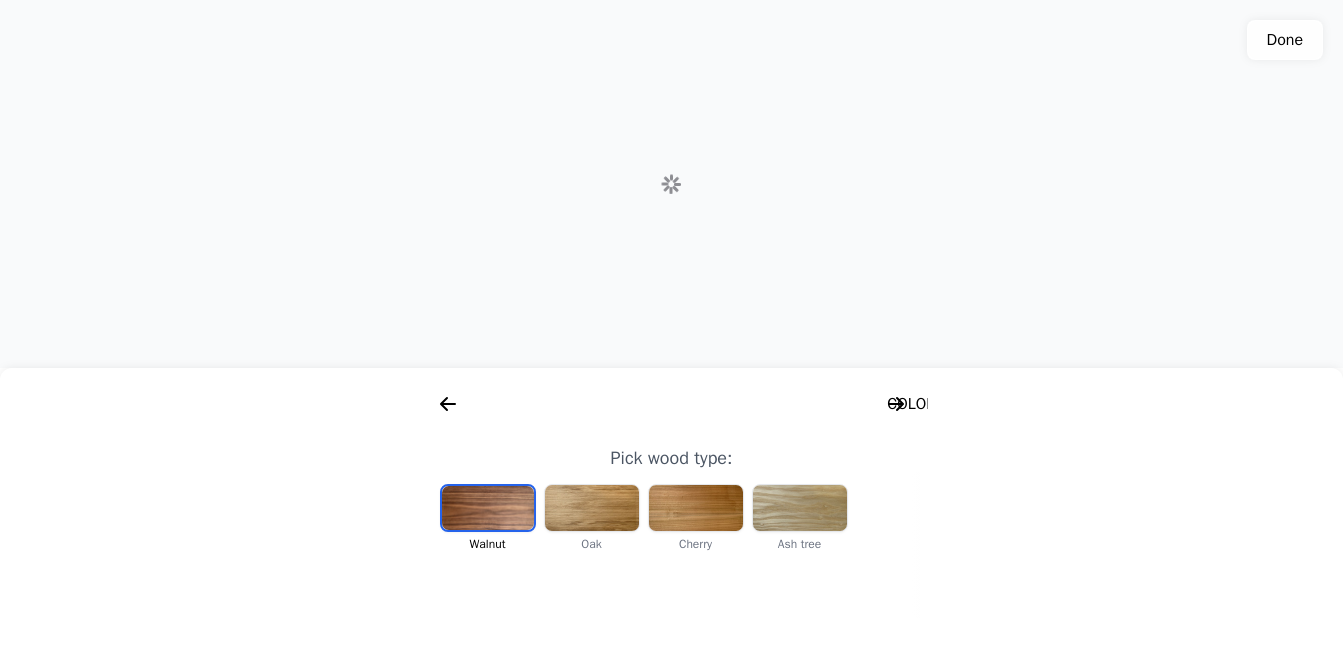 scroll, scrollTop: 0, scrollLeft: 256, axis: horizontal 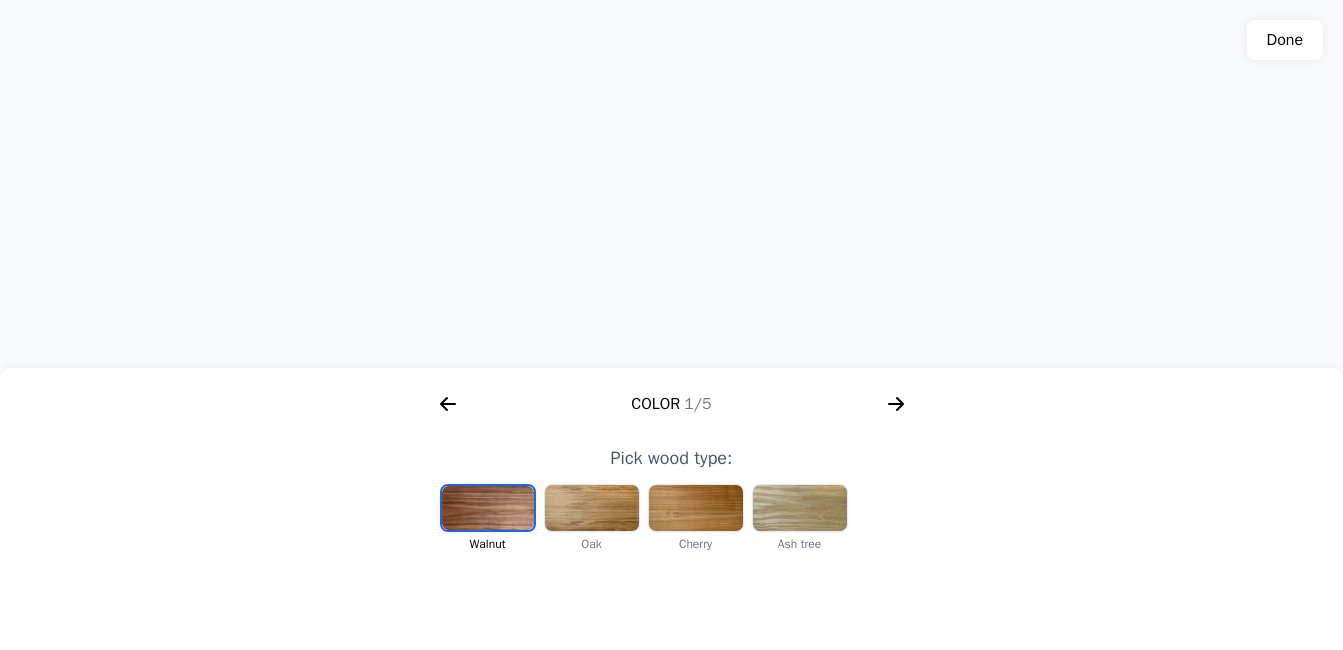 click on "Done" 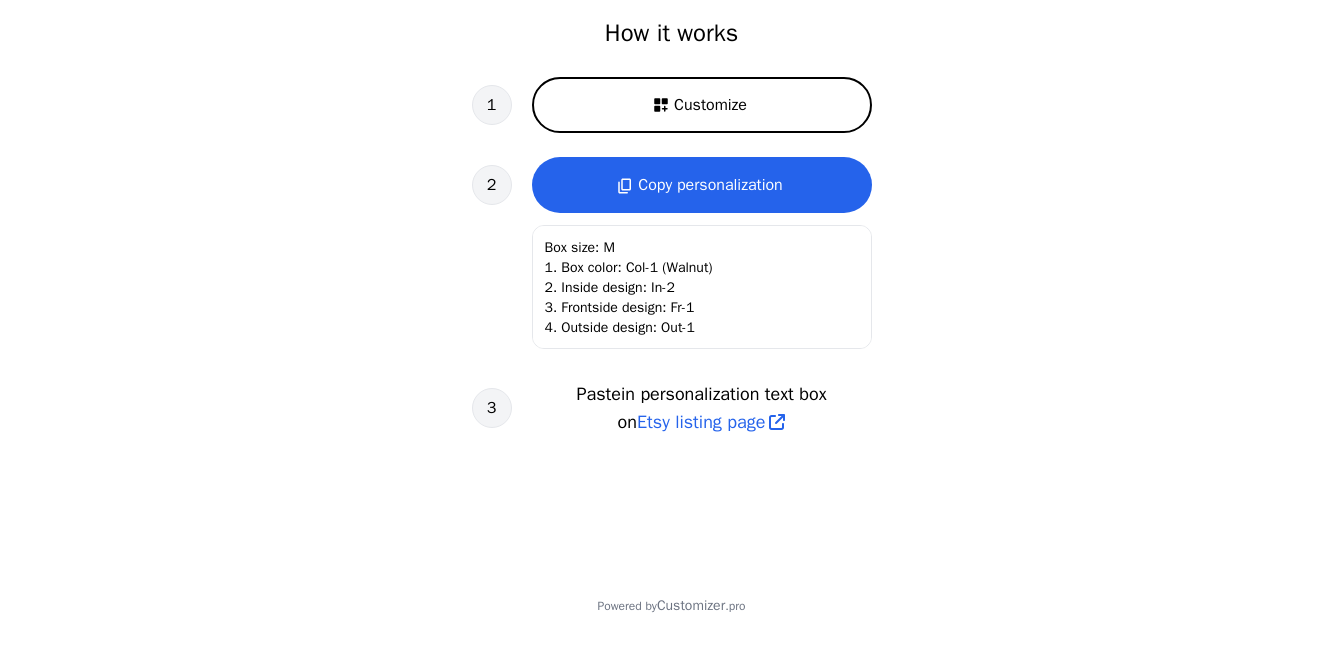 scroll, scrollTop: 688, scrollLeft: 0, axis: vertical 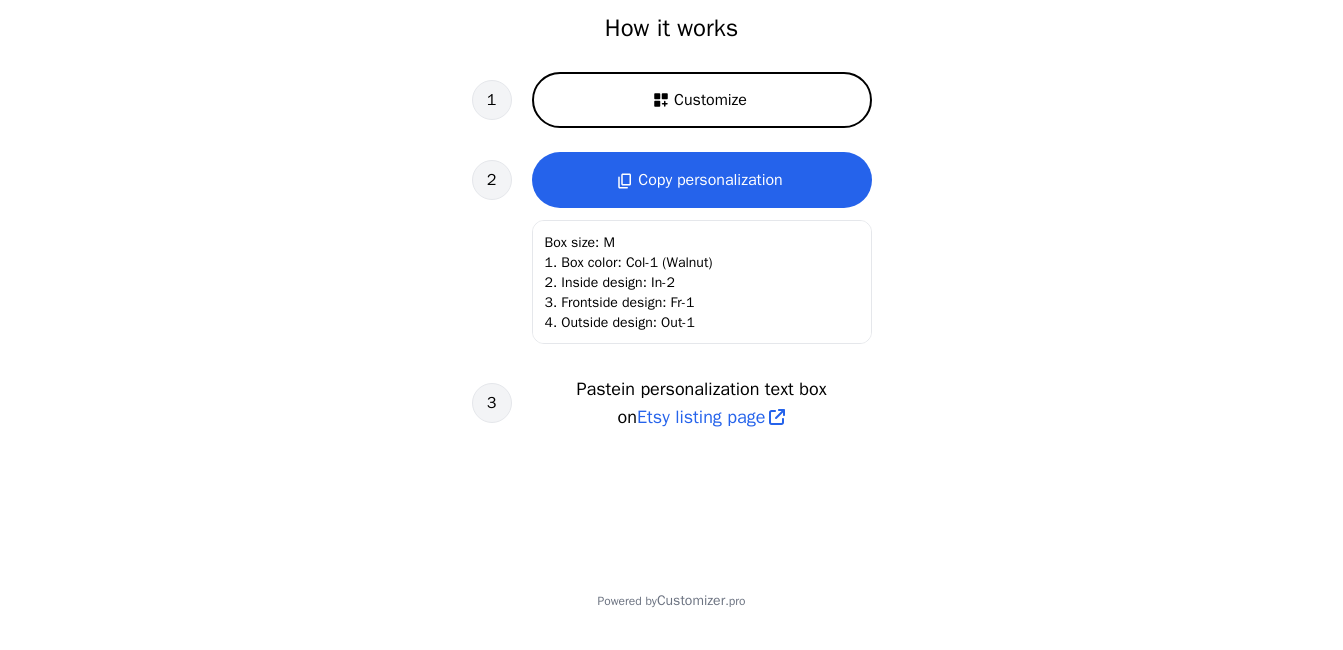 click on "Customize" at bounding box center [710, 100] 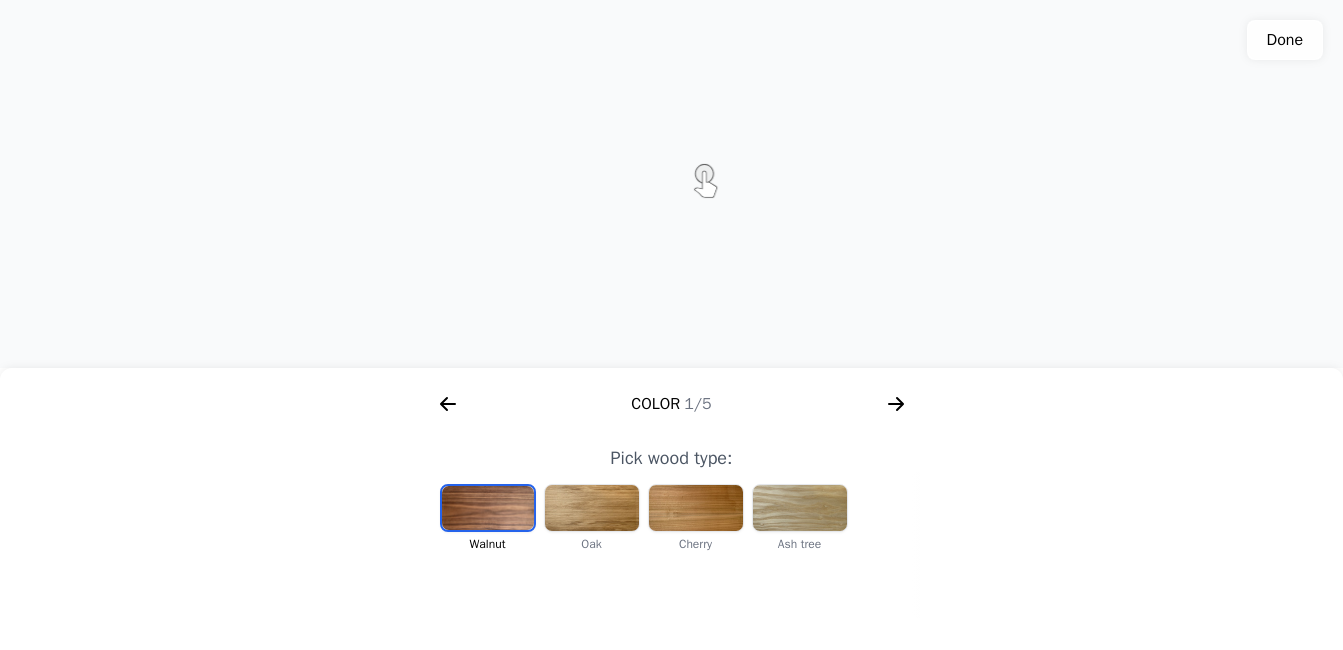 click 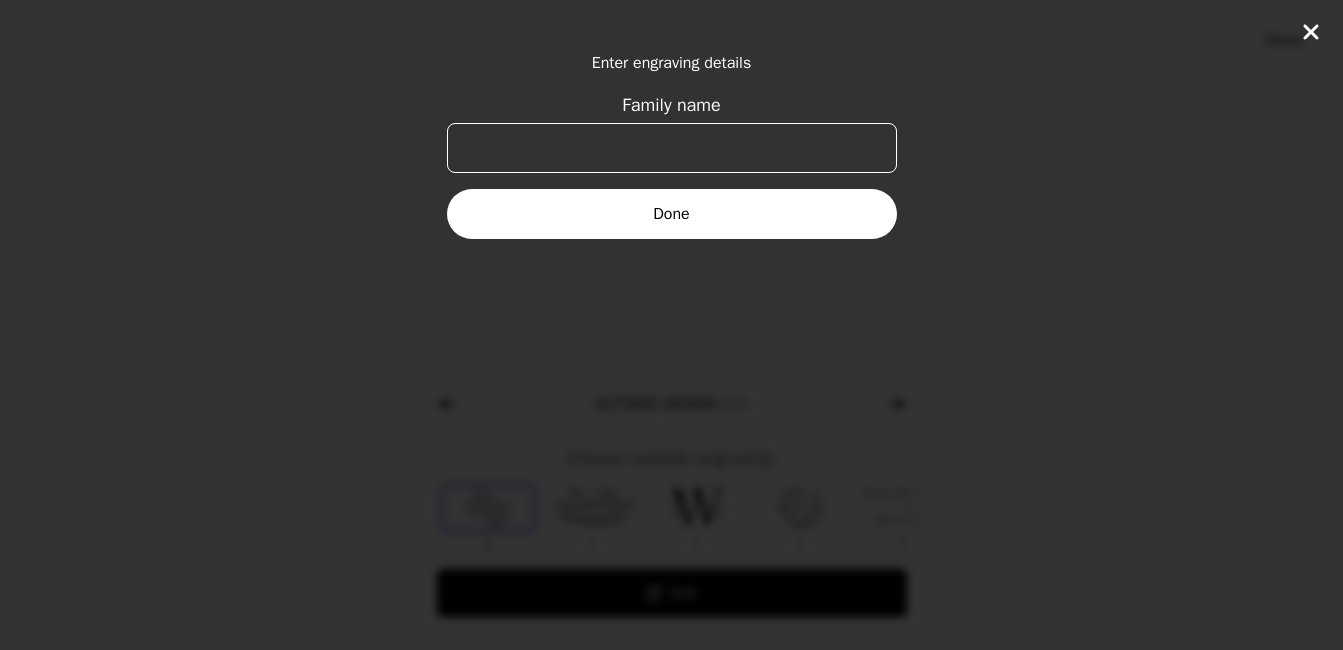 scroll, scrollTop: 0, scrollLeft: 768, axis: horizontal 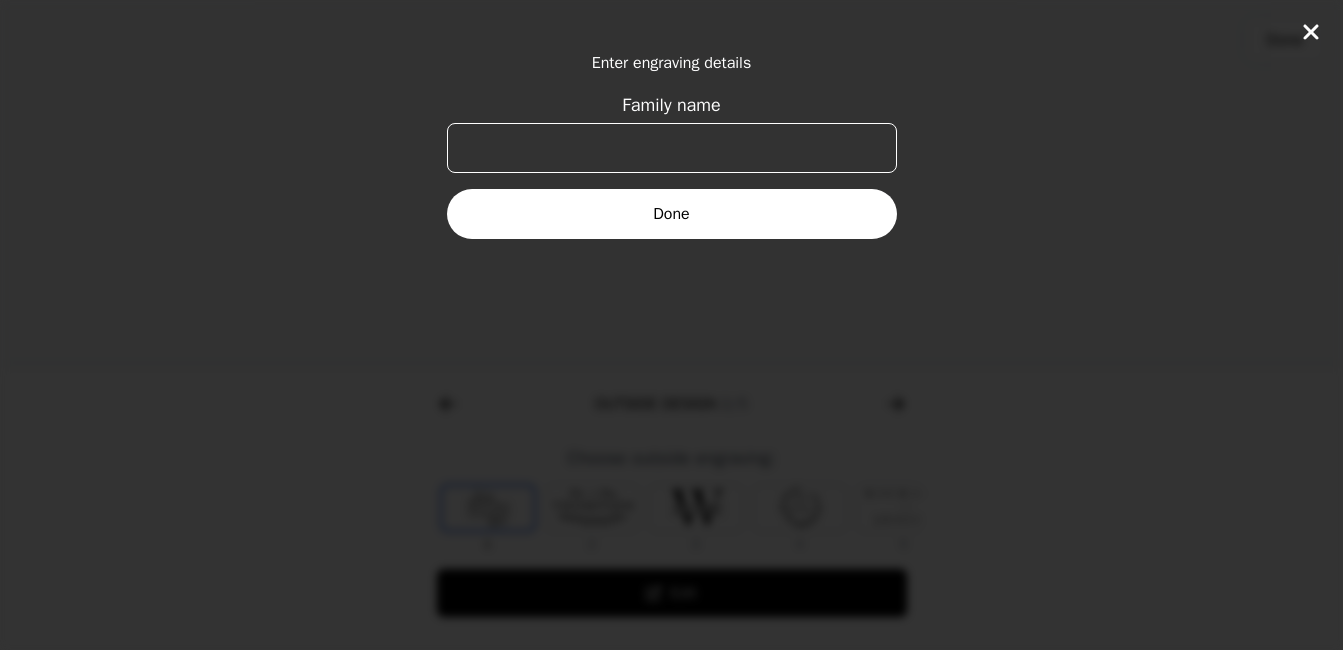 click 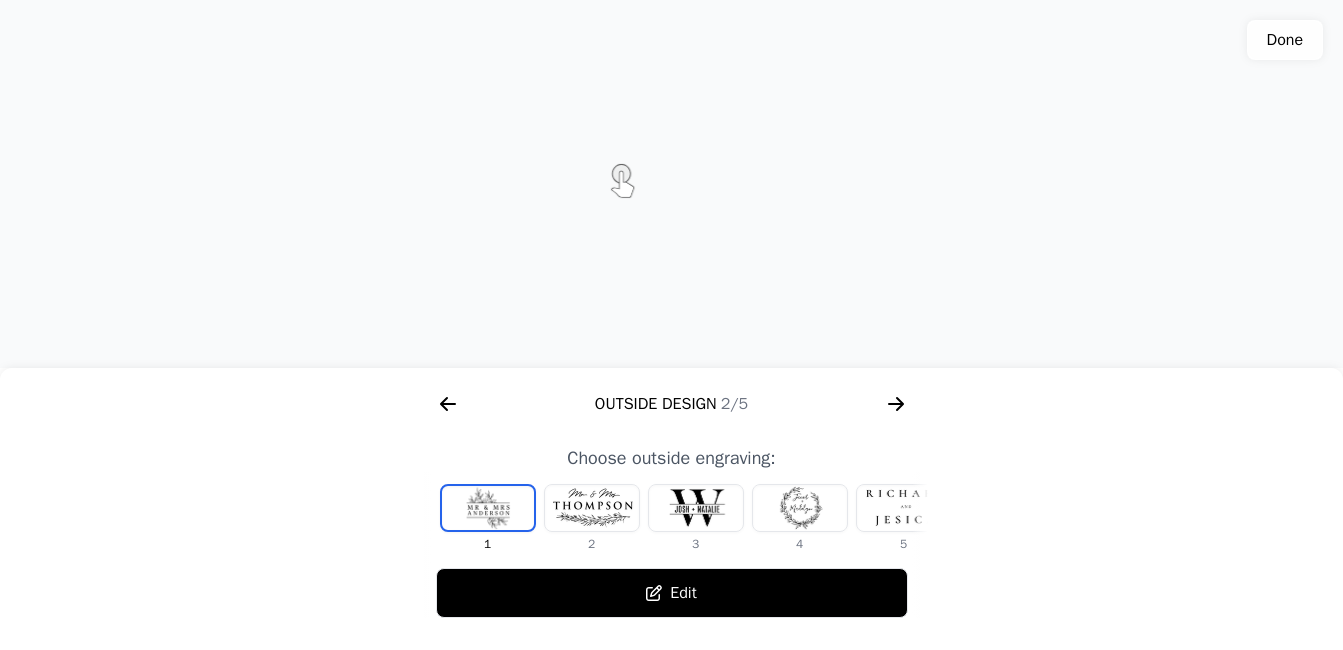 click 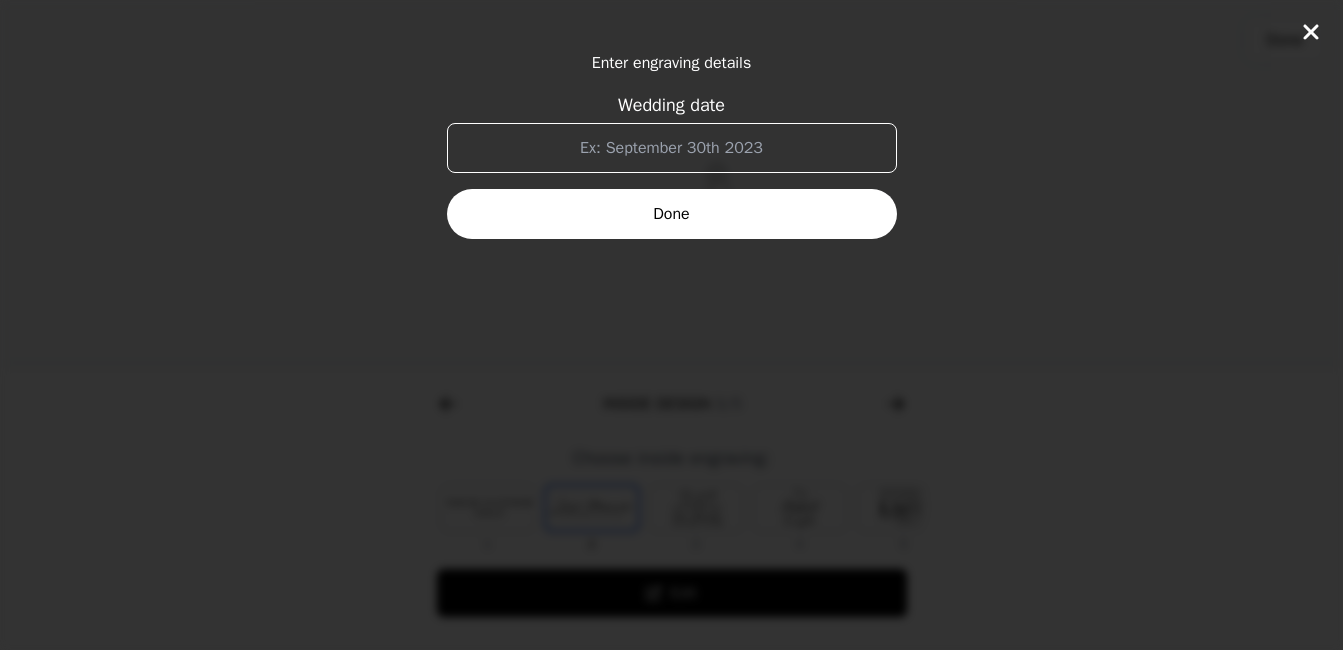 scroll, scrollTop: 0, scrollLeft: 1280, axis: horizontal 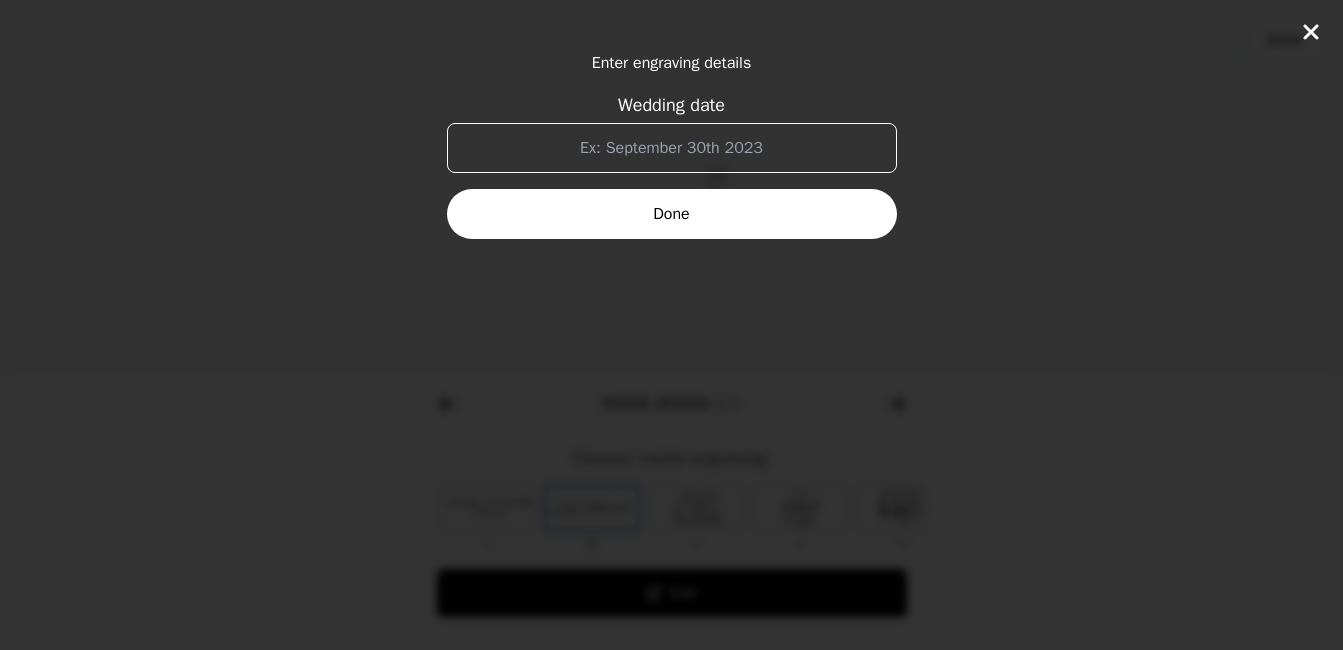 click 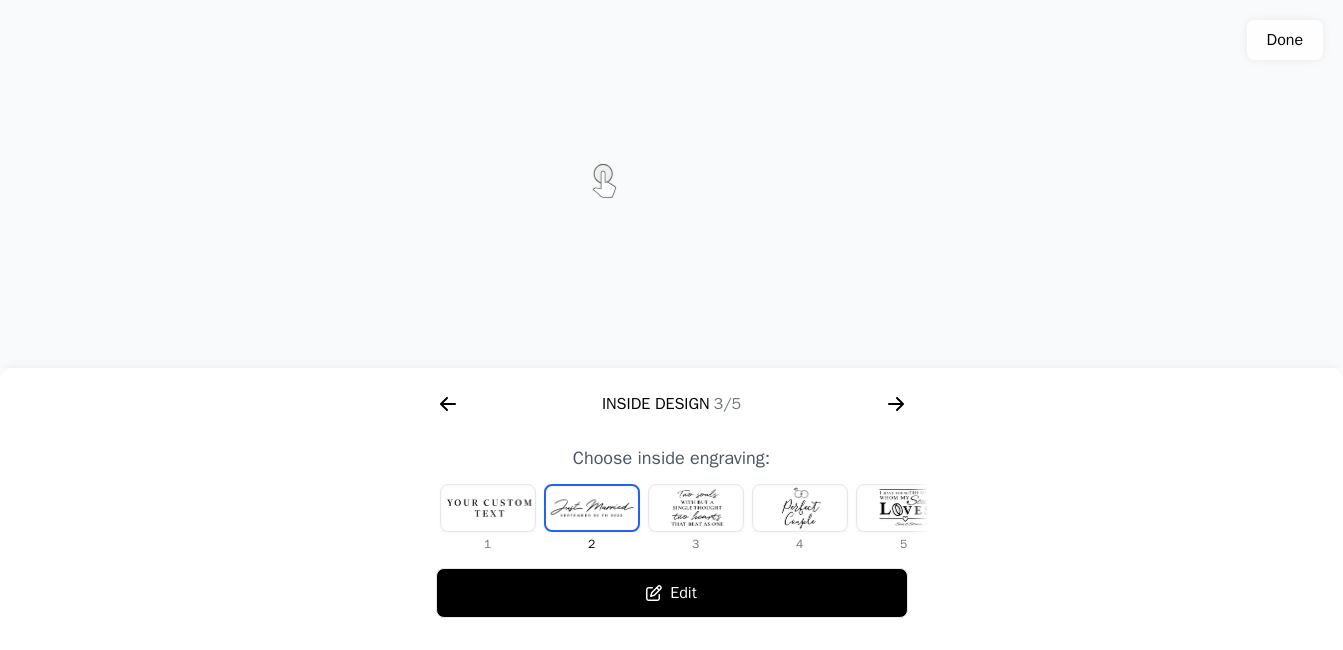 click 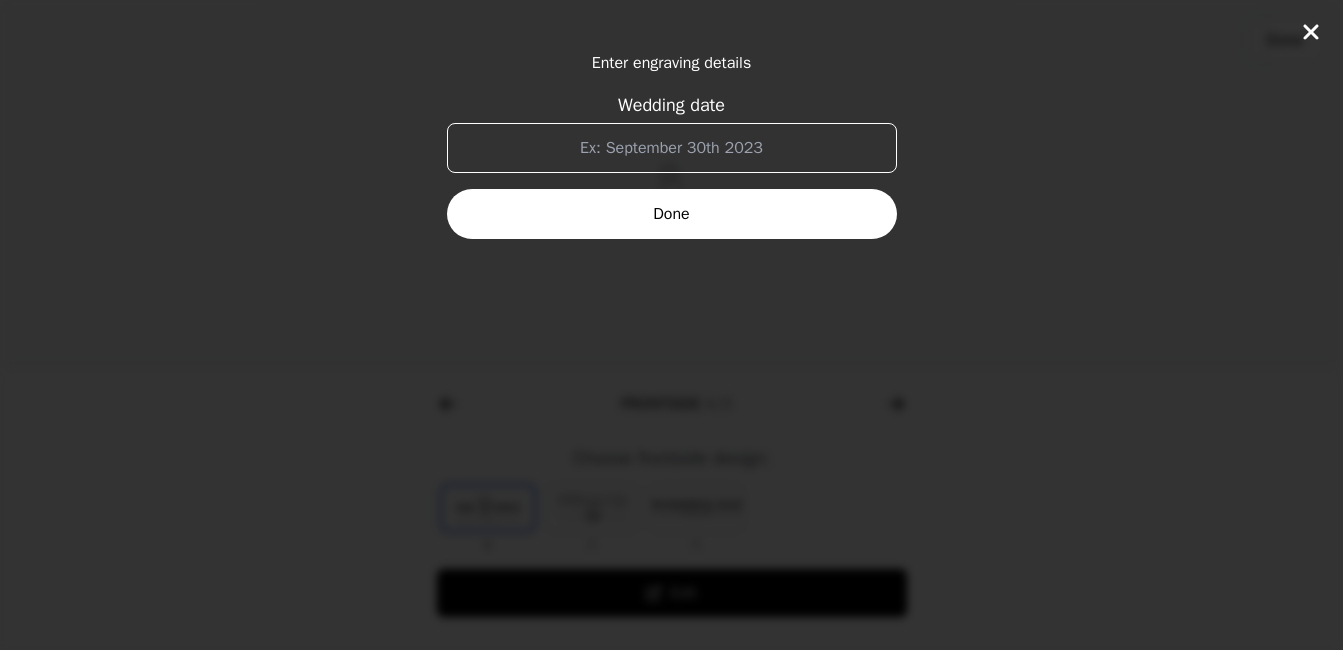 scroll, scrollTop: 0, scrollLeft: 1792, axis: horizontal 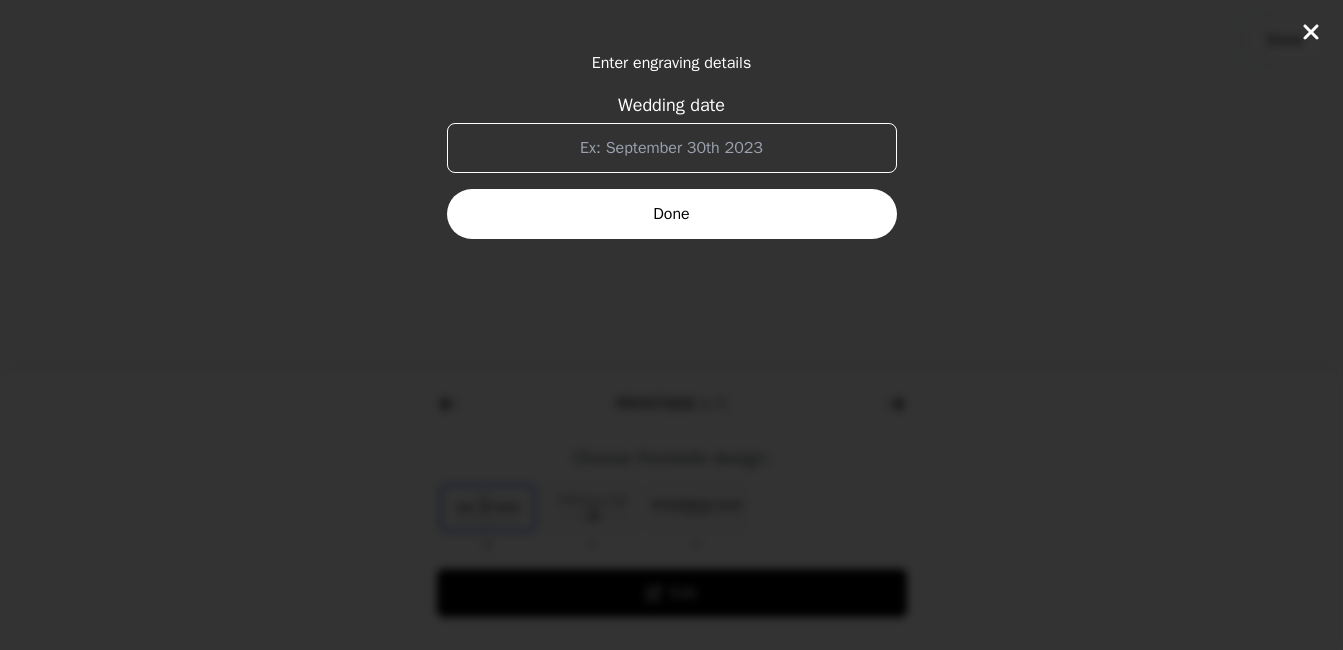 click 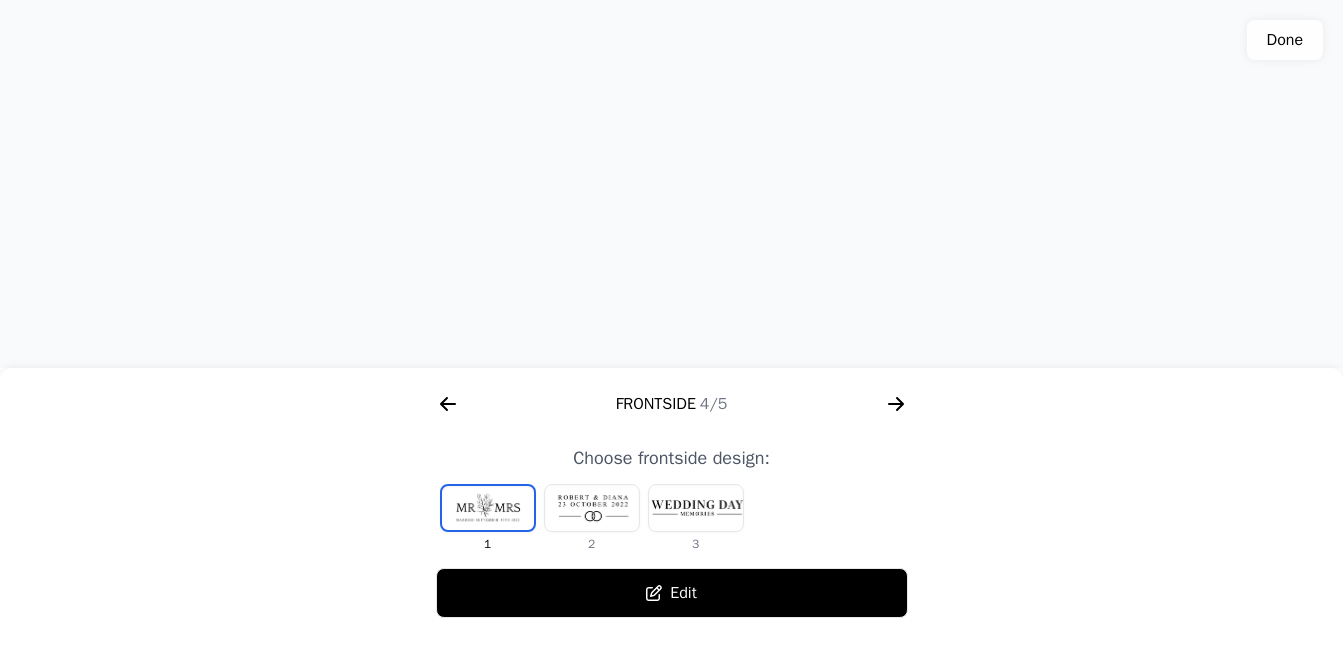 click 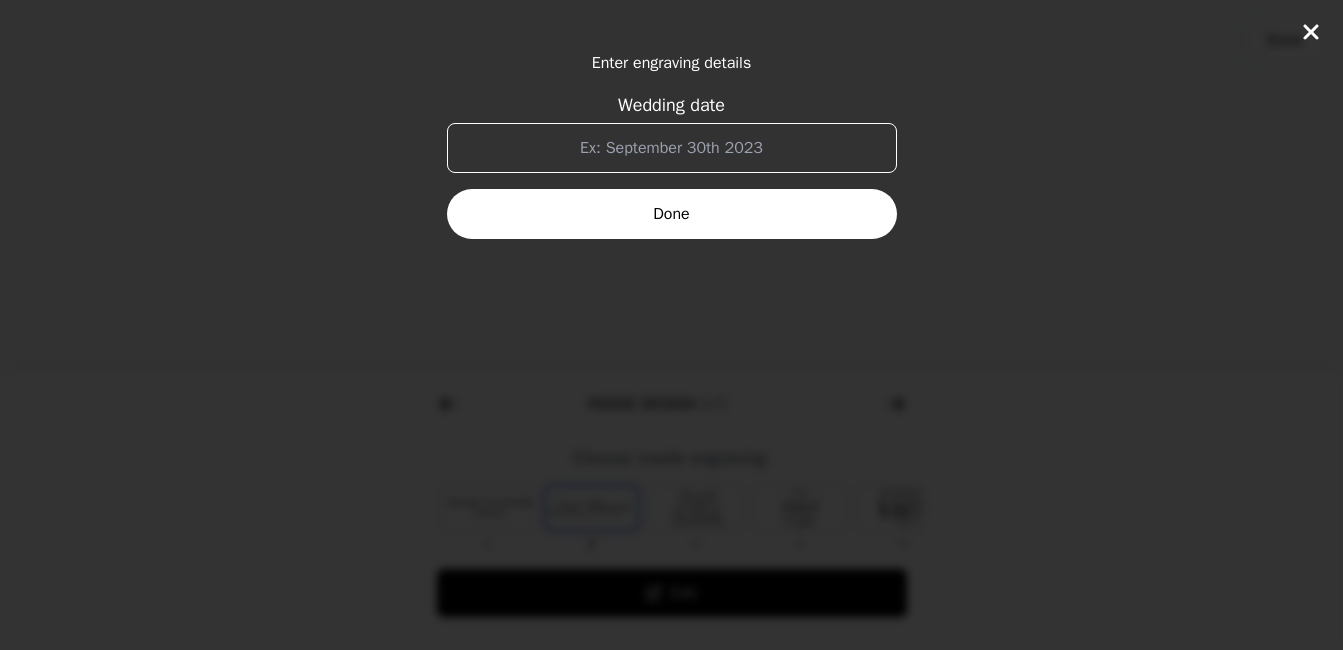 scroll, scrollTop: 0, scrollLeft: 1280, axis: horizontal 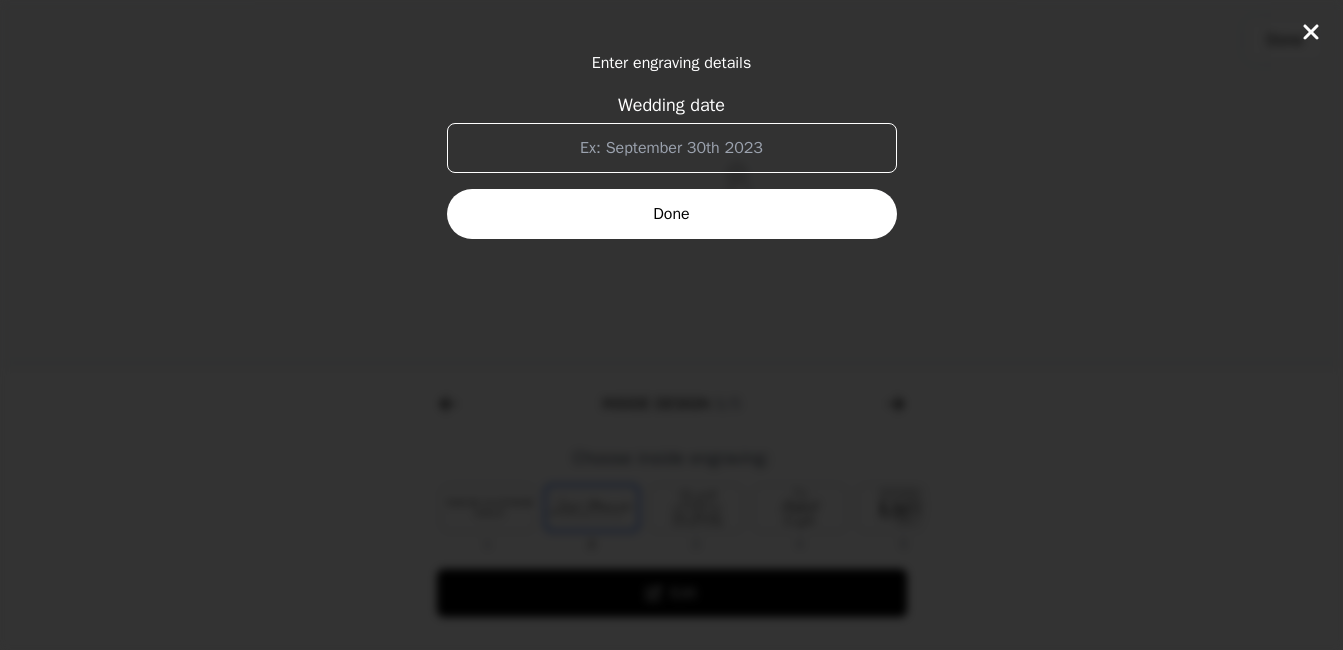 click 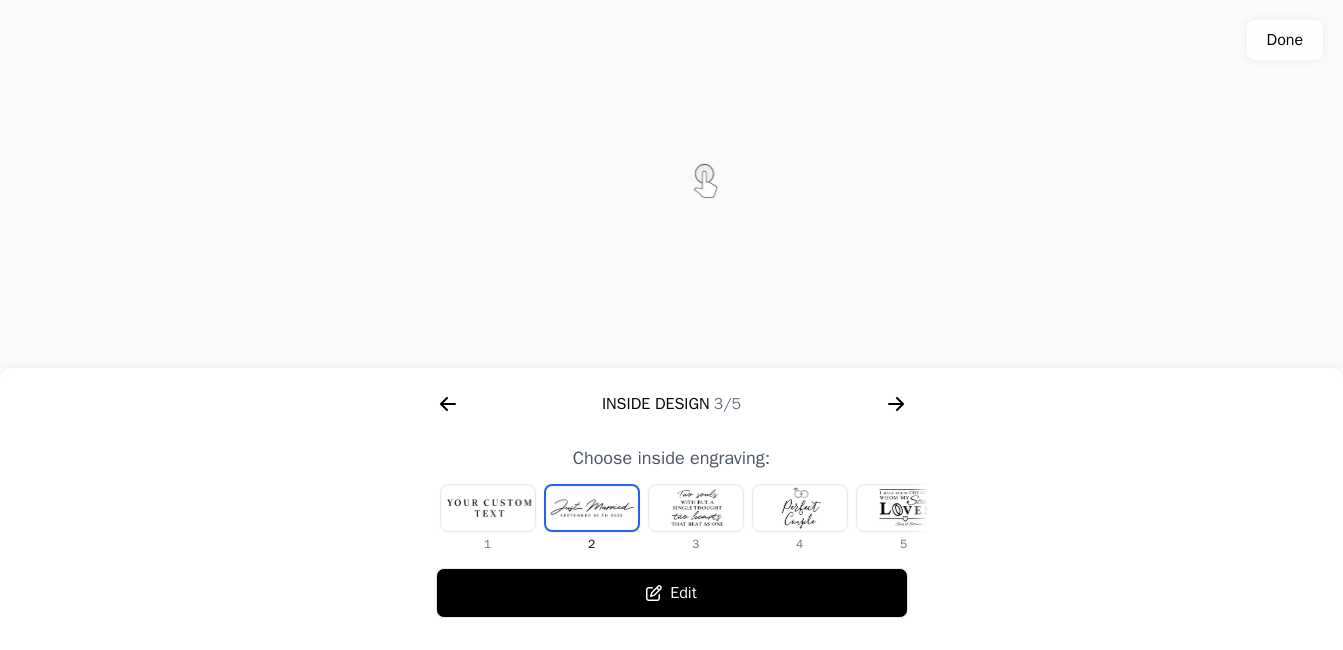 click 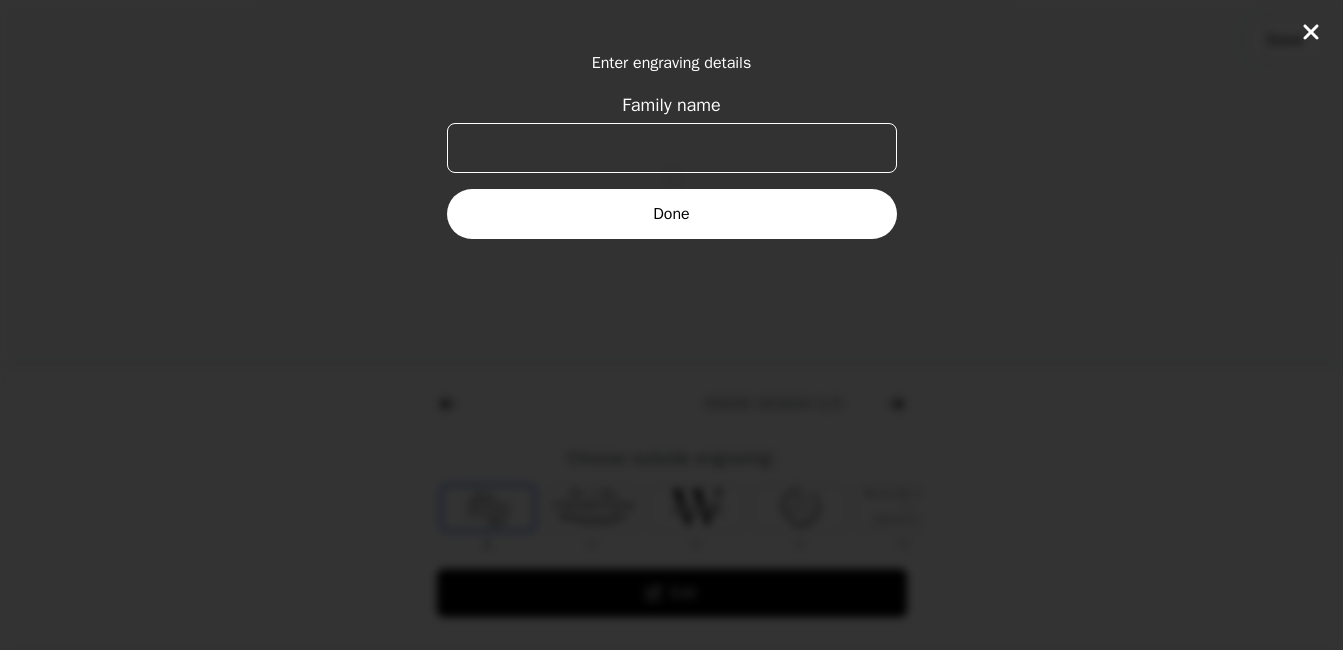 scroll, scrollTop: 0, scrollLeft: 768, axis: horizontal 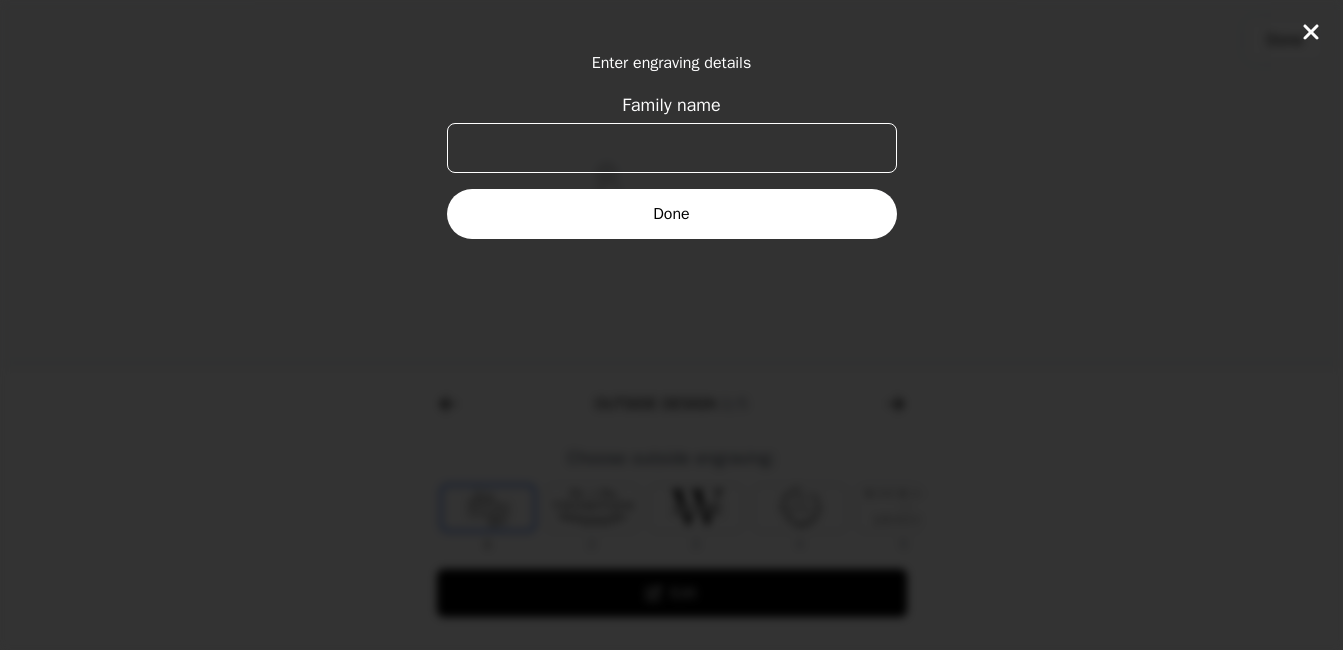 click 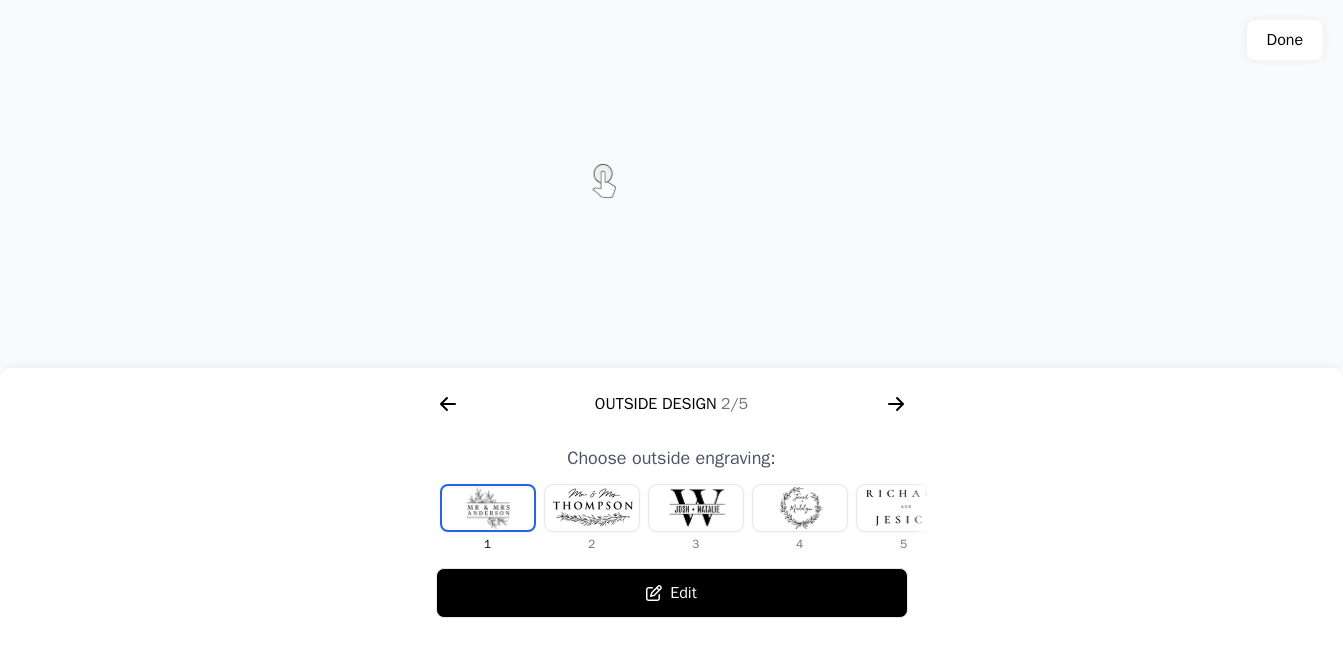 click on "Color  1/5 Outside Design  2/5 Inside Design  3/5 Frontside  4/5 Size  5/5 Pick wood type: Walnut Oak Cherry Ash tree Edit Choose outside engraving: 1 2 3 4 5 6 7 8 Edit Choose inside engraving: 1 2 3 4 5 6 7 8 9 Edit Choose frontside design: 1 2 3 Edit Select dimensions: XS S M L XL Edit" at bounding box center [671, 499] 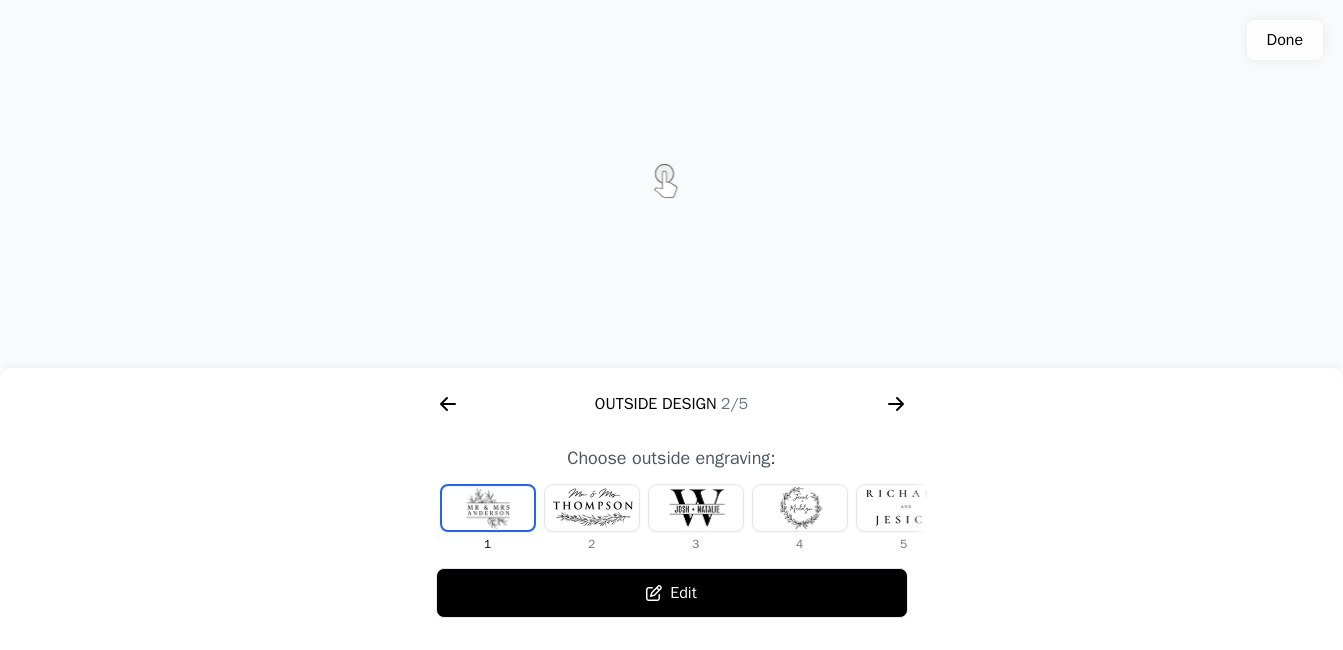 click on "Color  1/5 Outside Design  2/5 Inside Design  3/5 Frontside  4/5 Size  5/5 Pick wood type: Walnut Oak Cherry Ash tree Edit Choose outside engraving: 1 2 3 4 5 6 7 8 Edit Choose inside engraving: 1 2 3 4 5 6 7 8 9 Edit Choose frontside design: 1 2 3 Edit Select dimensions: XS S M L XL Edit" at bounding box center [671, 499] 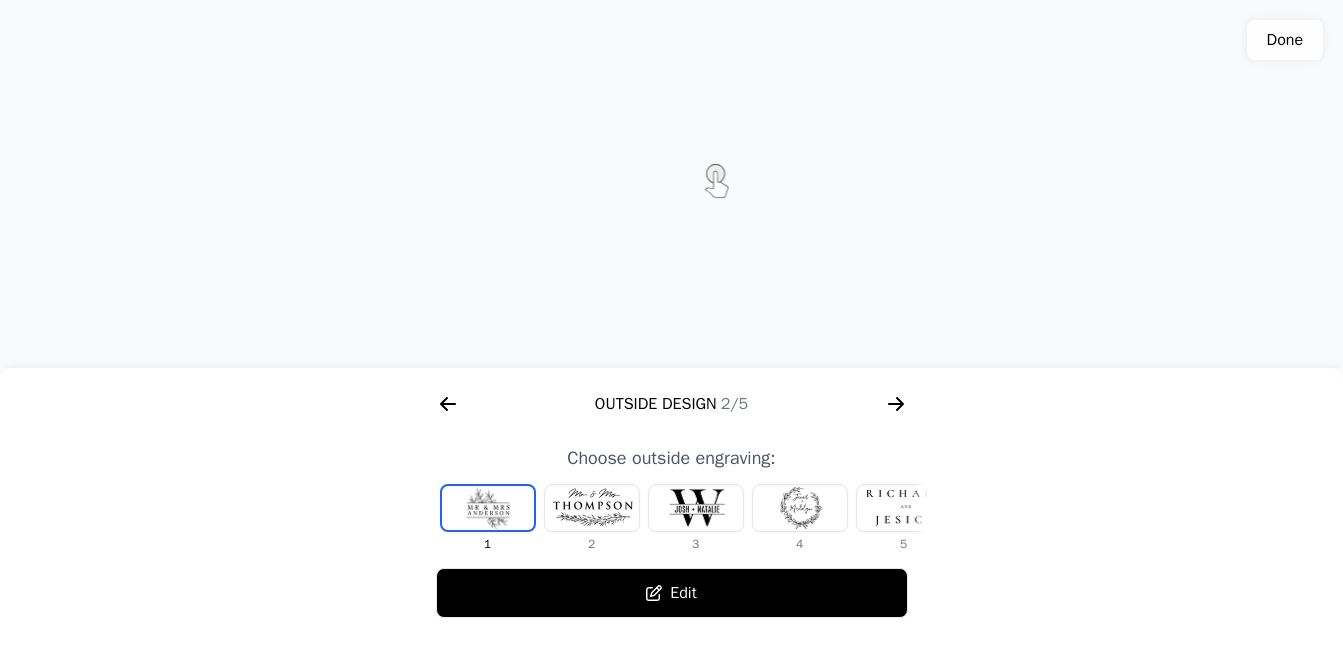 click on "Color  1/5 Outside Design  2/5 Inside Design  3/5 Frontside  4/5 Size  5/5 Pick wood type: Walnut Oak Cherry Ash tree Edit Choose outside engraving: 1 2 3 4 5 6 7 8 Edit Choose inside engraving: 1 2 3 4 5 6 7 8 9 Edit Choose frontside design: 1 2 3 Edit Select dimensions: XS S M L XL Edit" at bounding box center (671, 499) 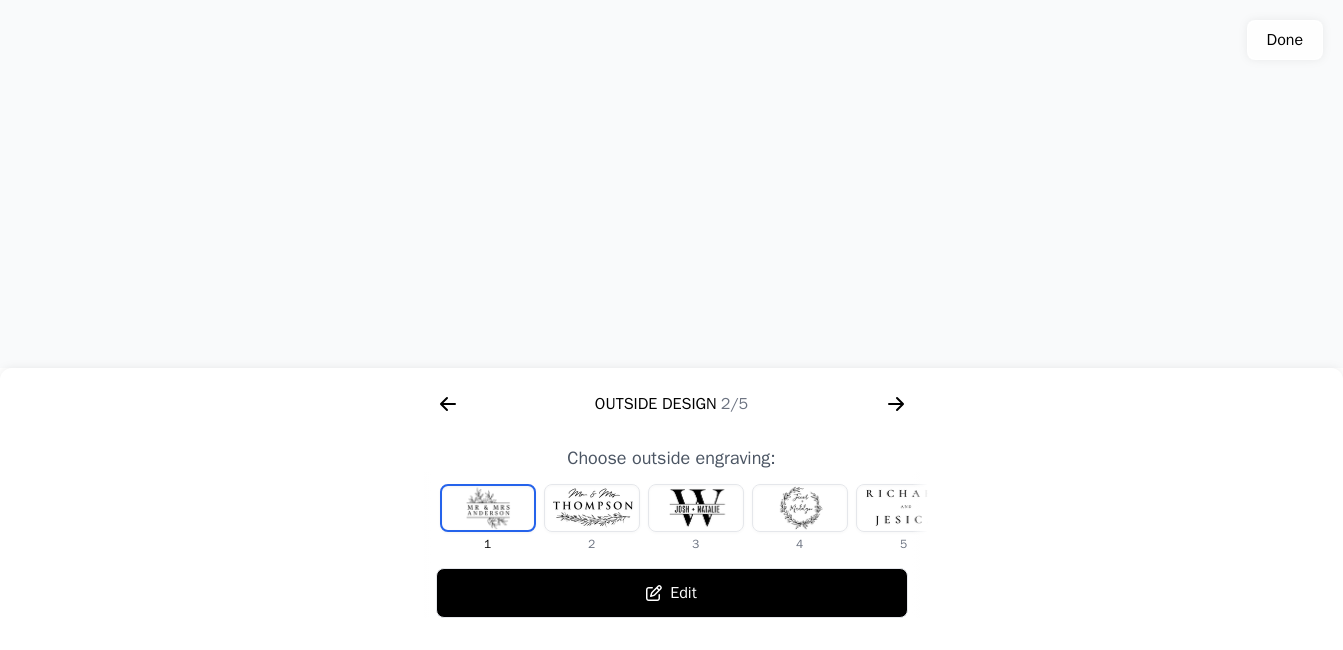 click on "Edit" at bounding box center (672, 593) 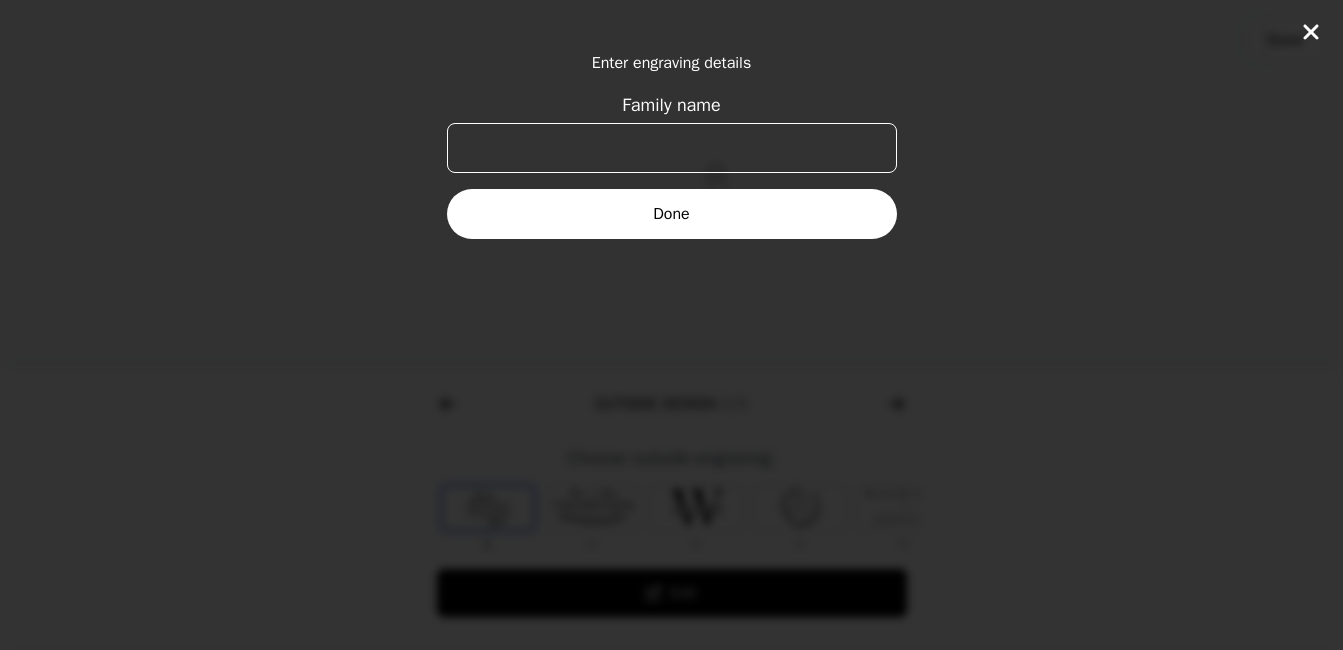click 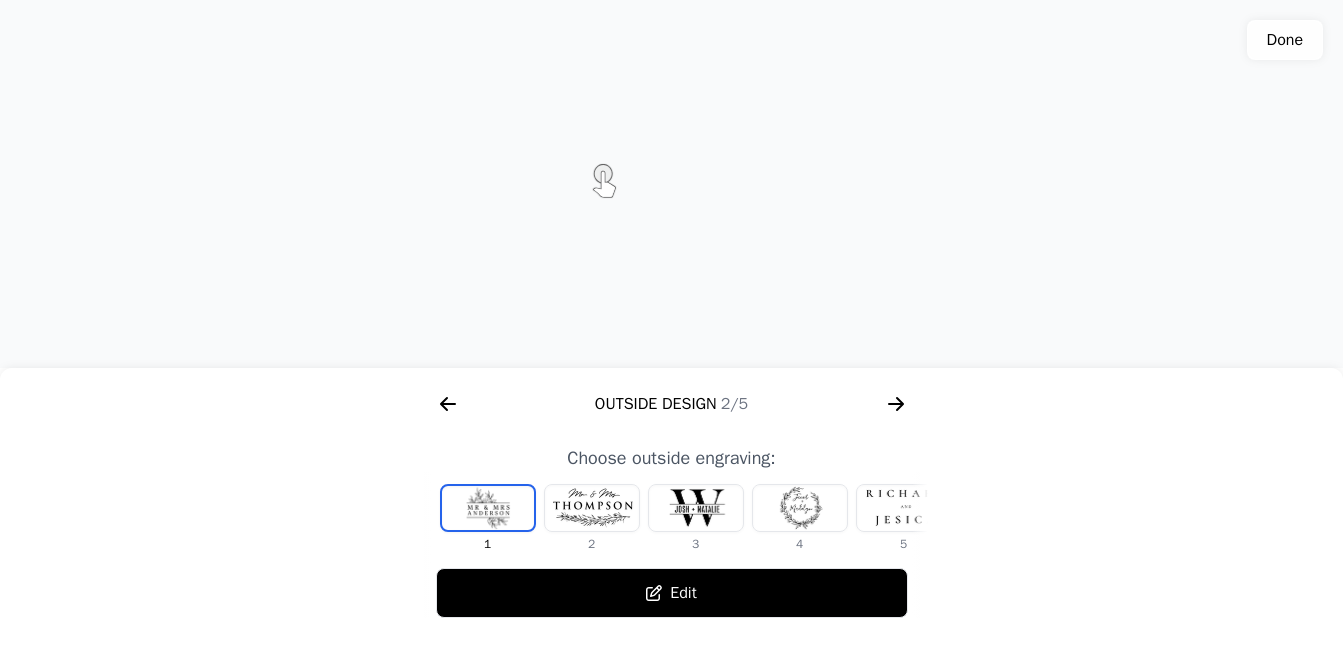 scroll, scrollTop: 708, scrollLeft: 0, axis: vertical 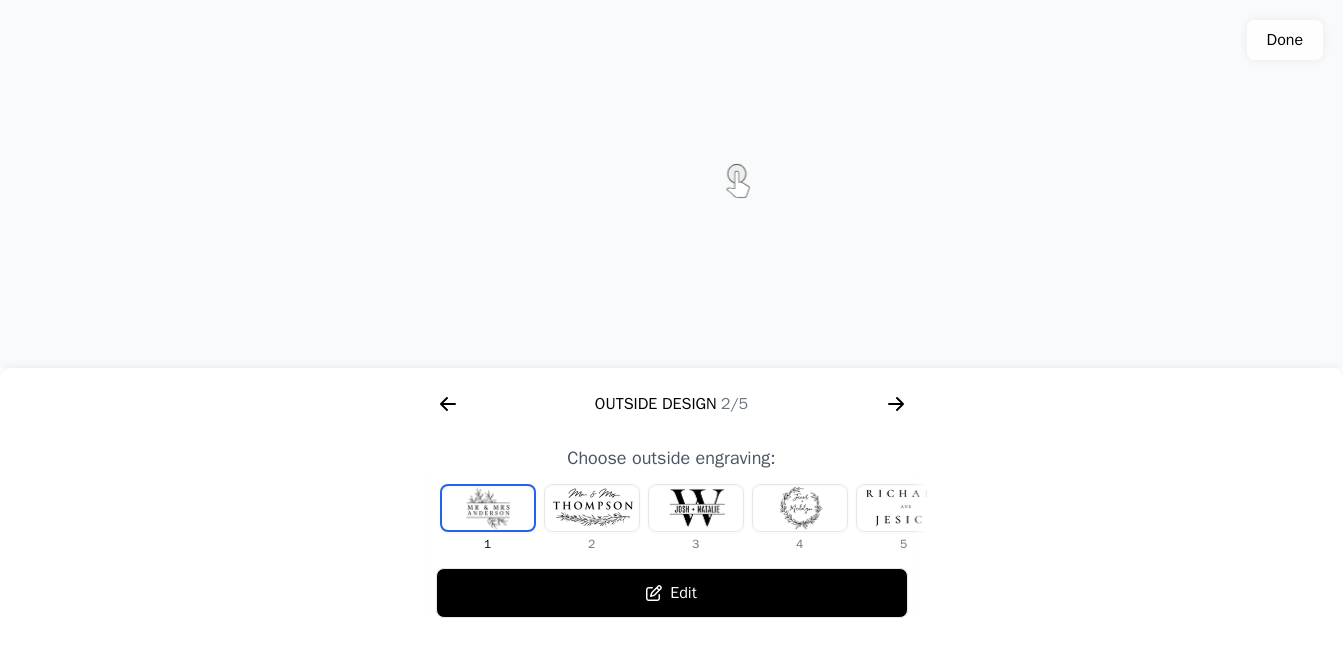 click at bounding box center [592, 508] 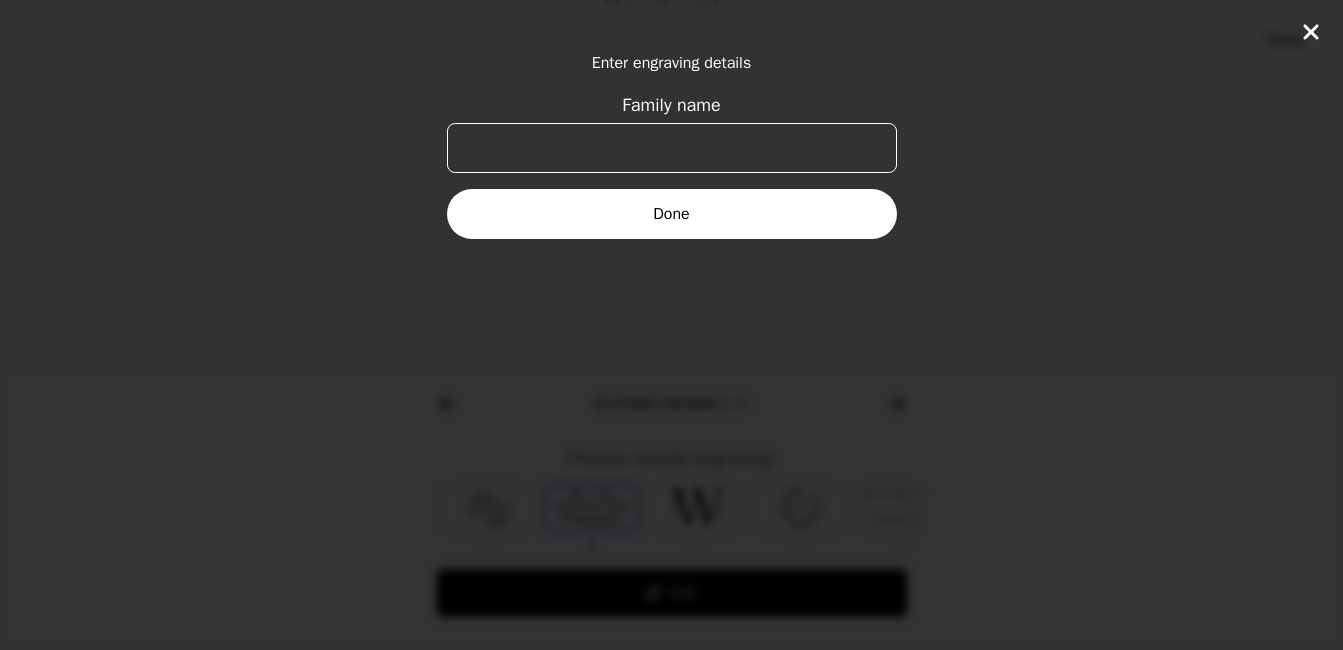 click 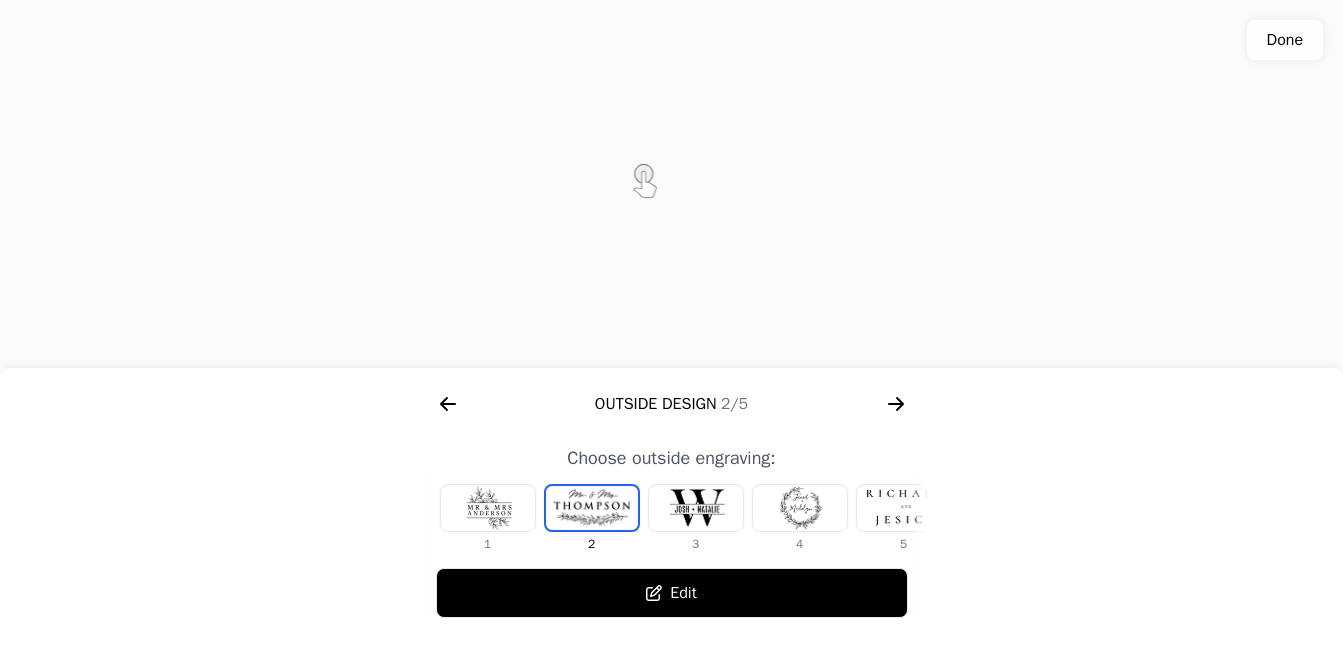 click at bounding box center [904, 508] 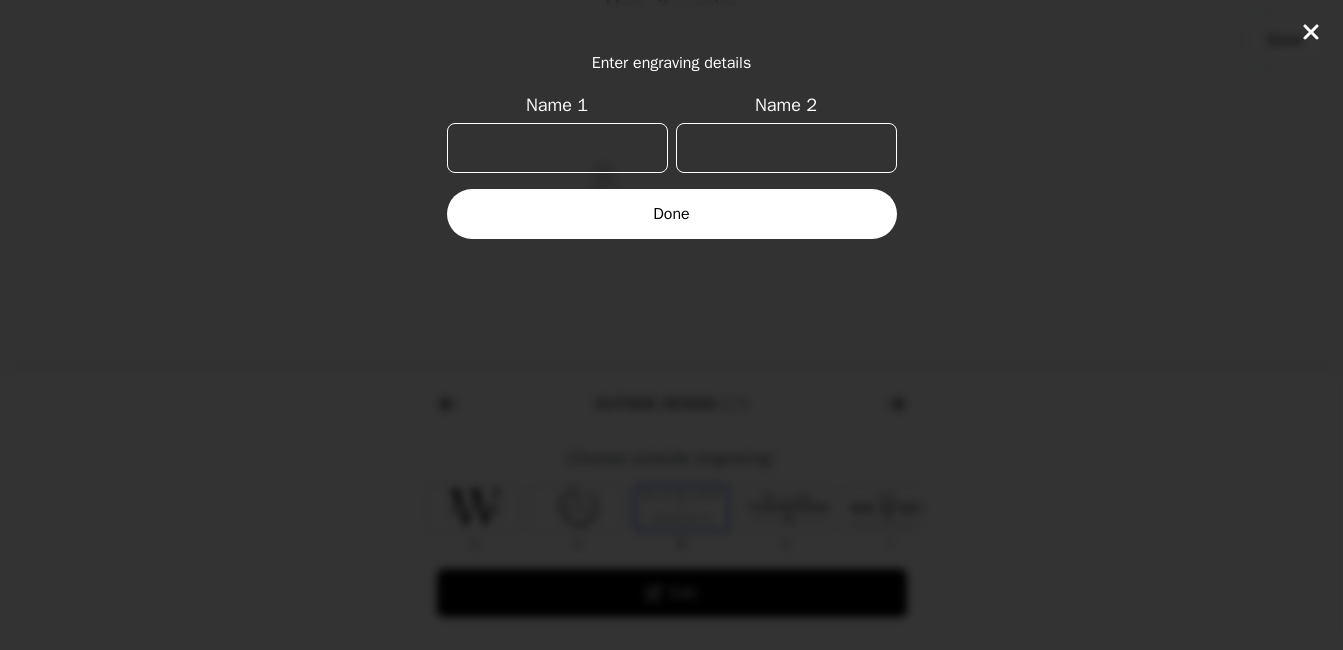 scroll, scrollTop: 0, scrollLeft: 232, axis: horizontal 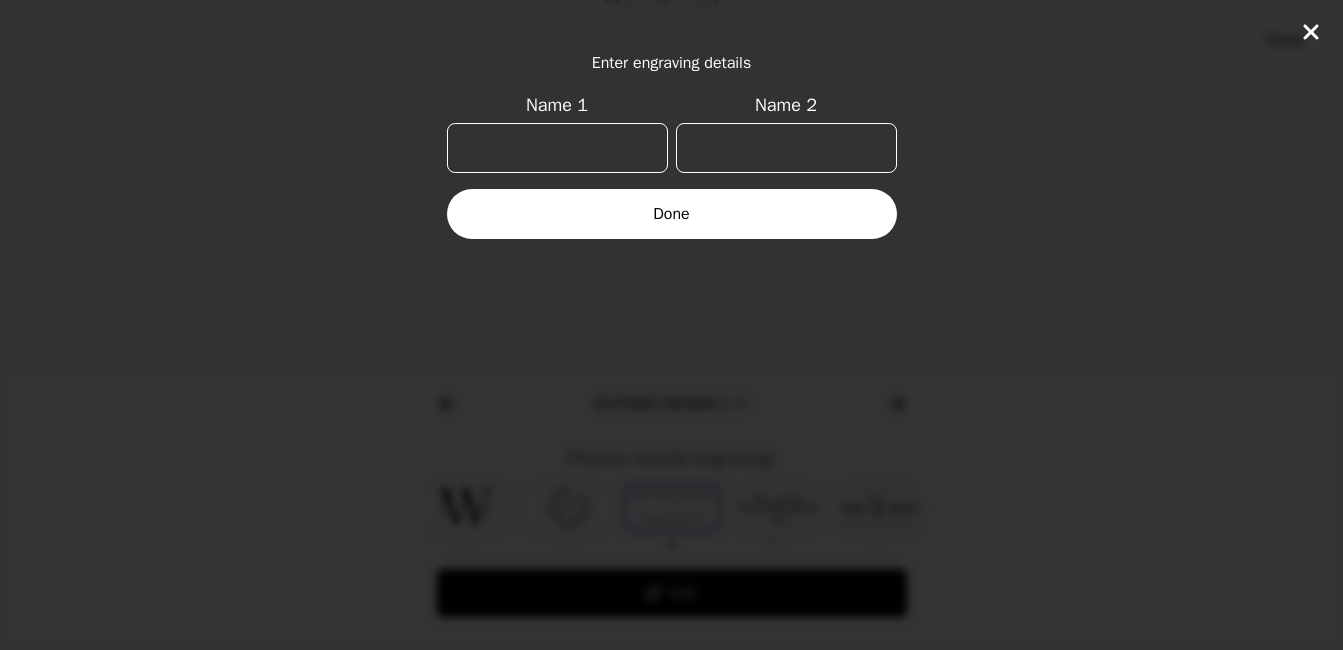 click 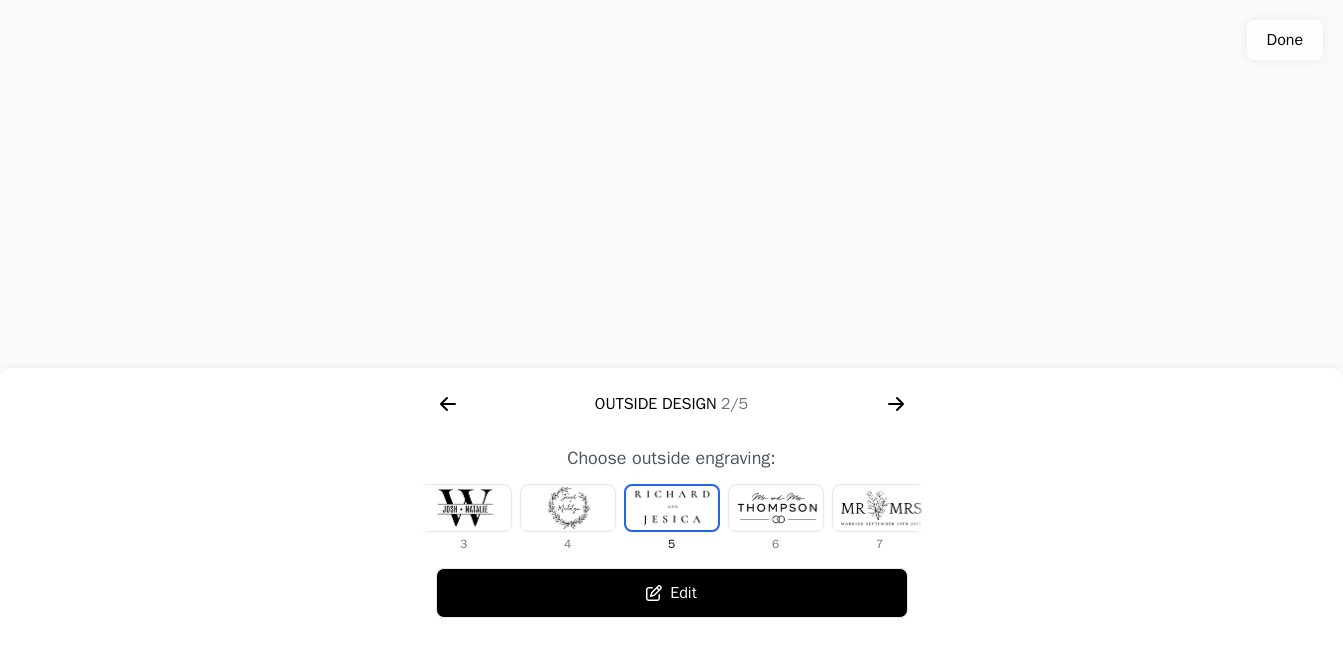 click at bounding box center (880, 508) 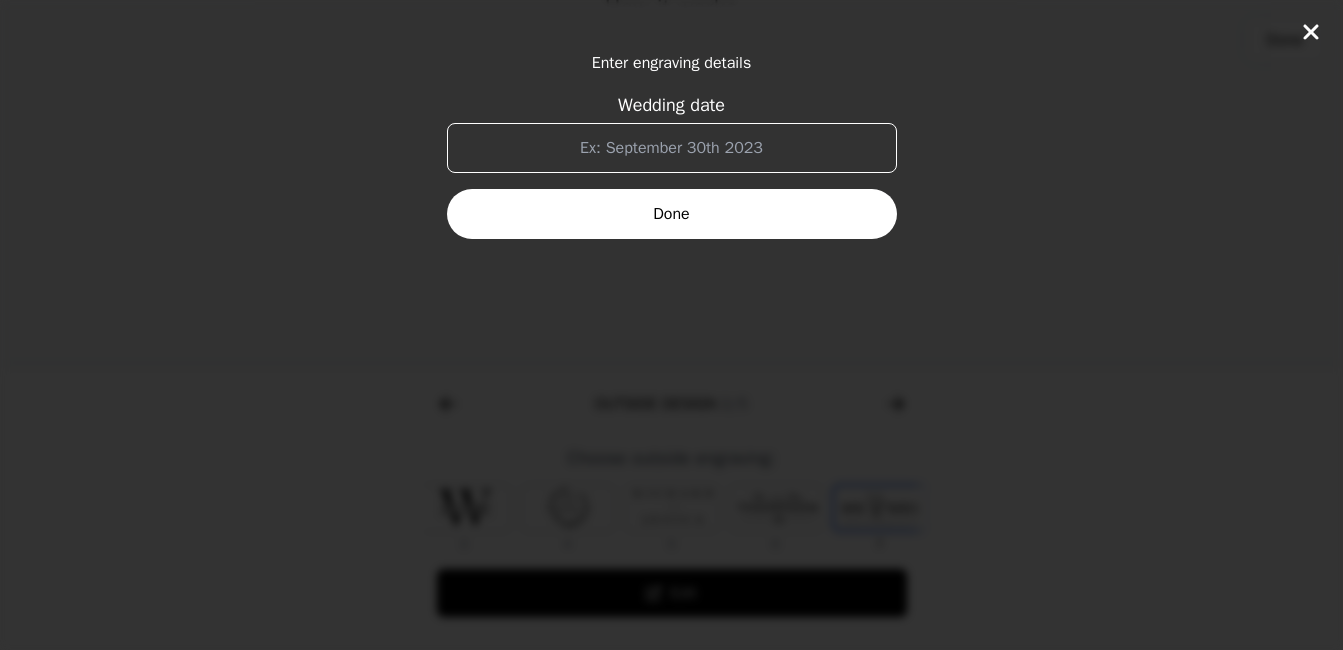 scroll, scrollTop: 0, scrollLeft: 372, axis: horizontal 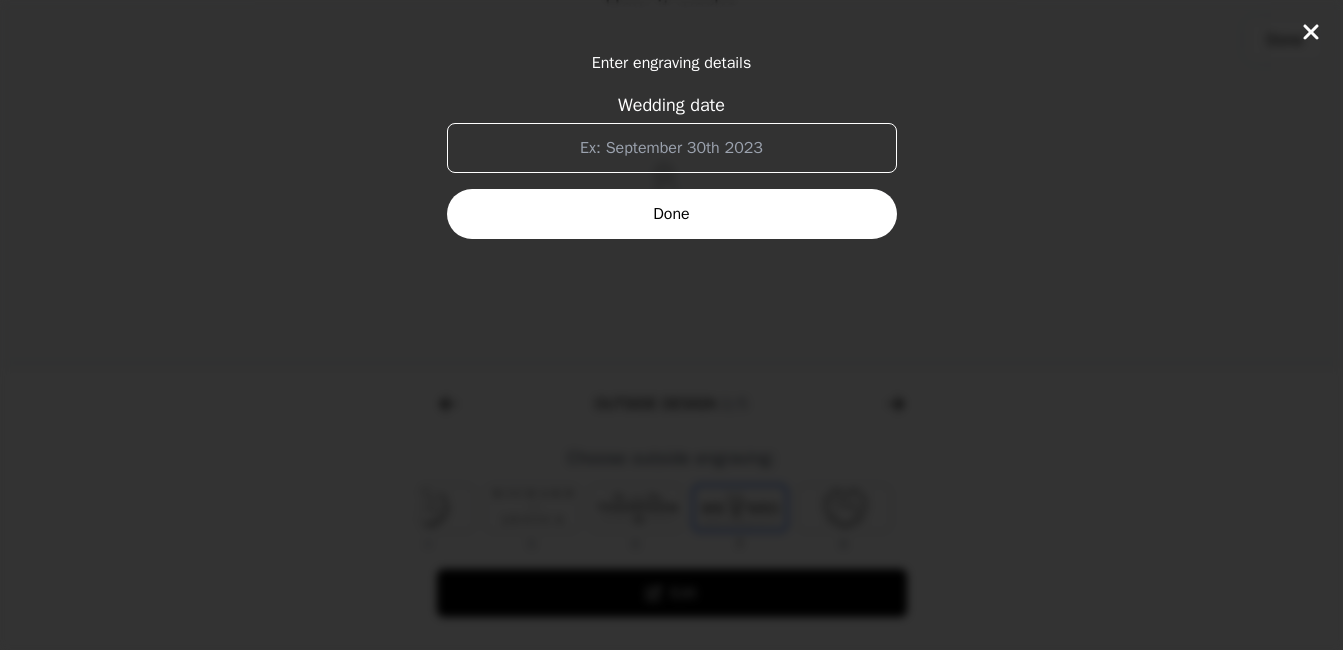 click 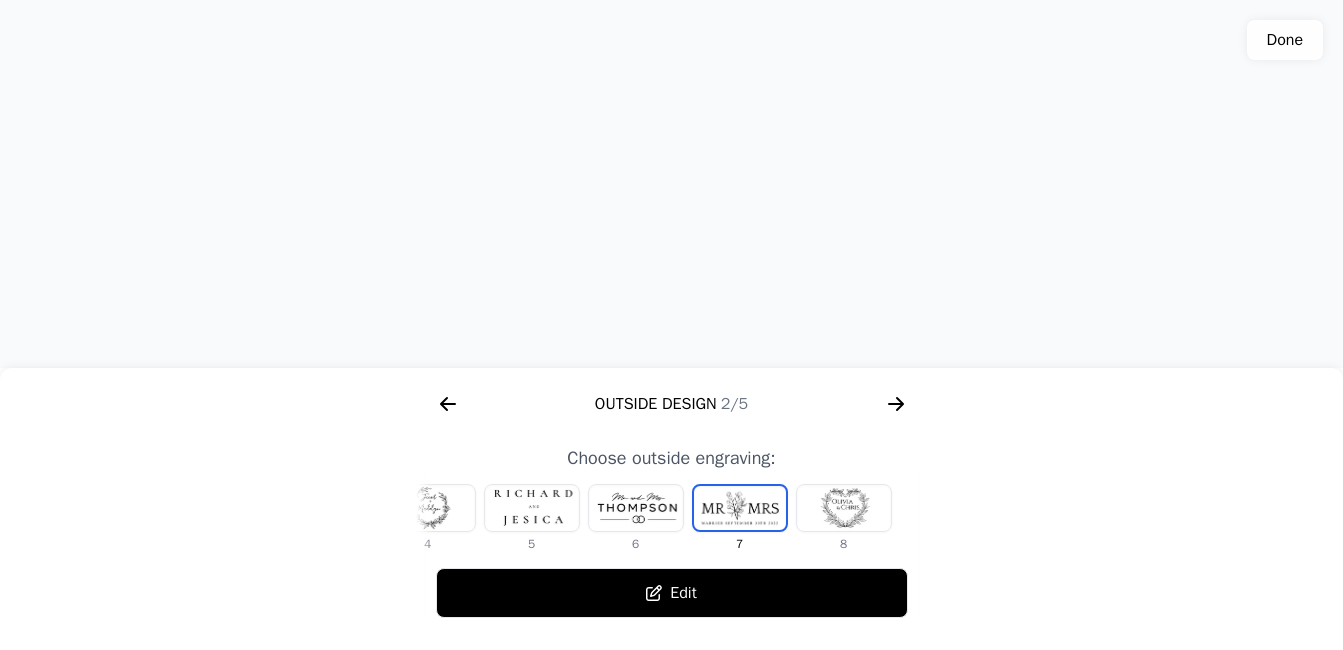 click at bounding box center (844, 508) 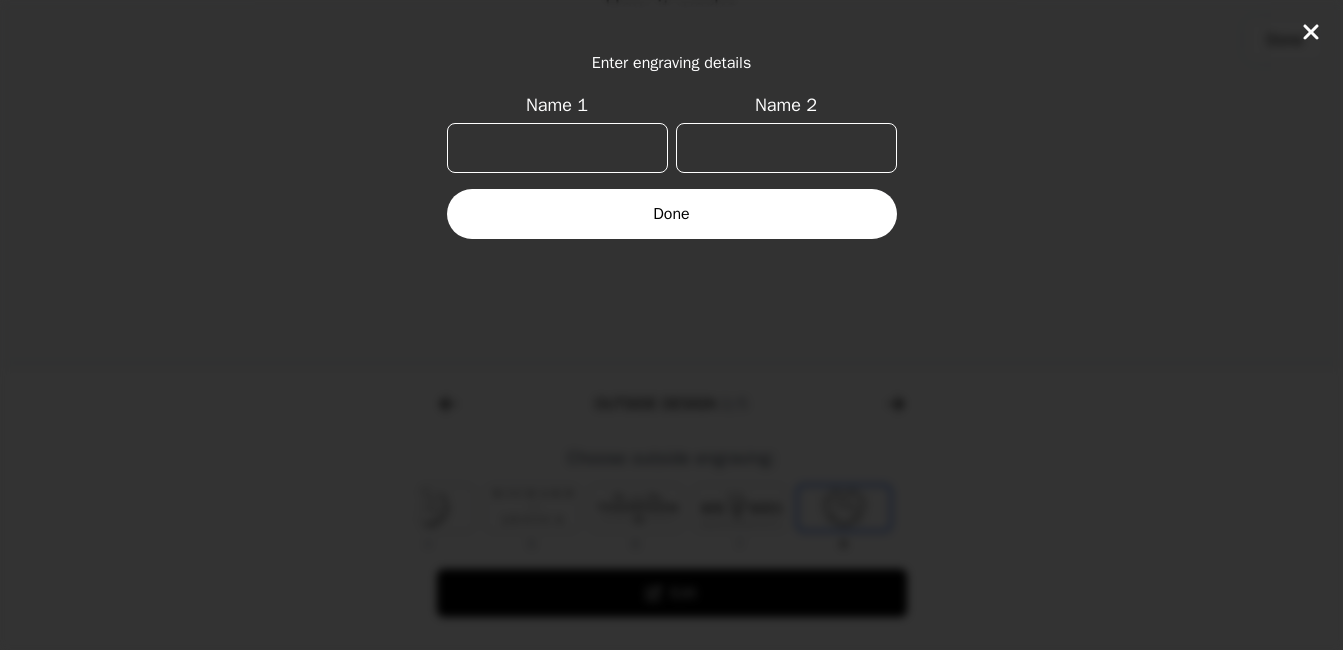 click 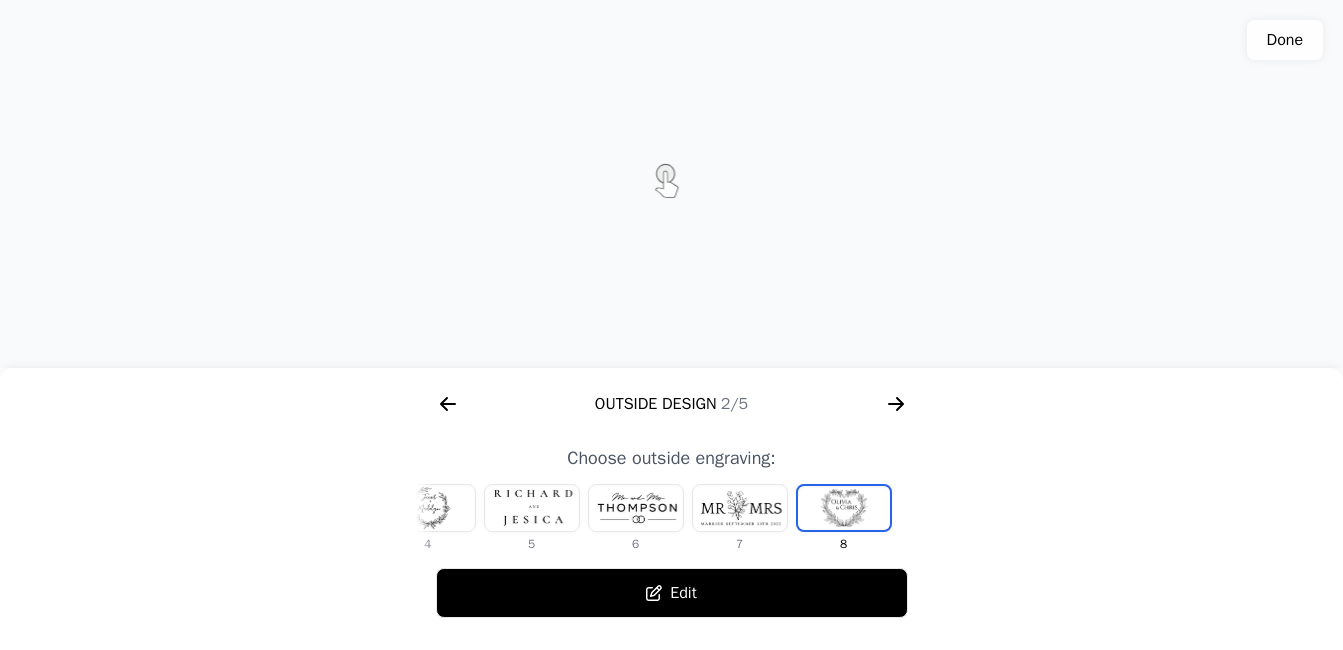 click on "Color  1/5 Outside Design  2/5 Inside Design  3/5 Frontside  4/5 Size  5/5 Pick wood type: Walnut Oak Cherry Ash tree Edit Choose outside engraving: 1 2 3 4 5 6 7 8 Edit Choose inside engraving: 1 2 3 4 5 6 7 8 9 Edit Choose frontside design: 1 2 3 Edit Select dimensions: XS S M L XL Edit" at bounding box center (671, 499) 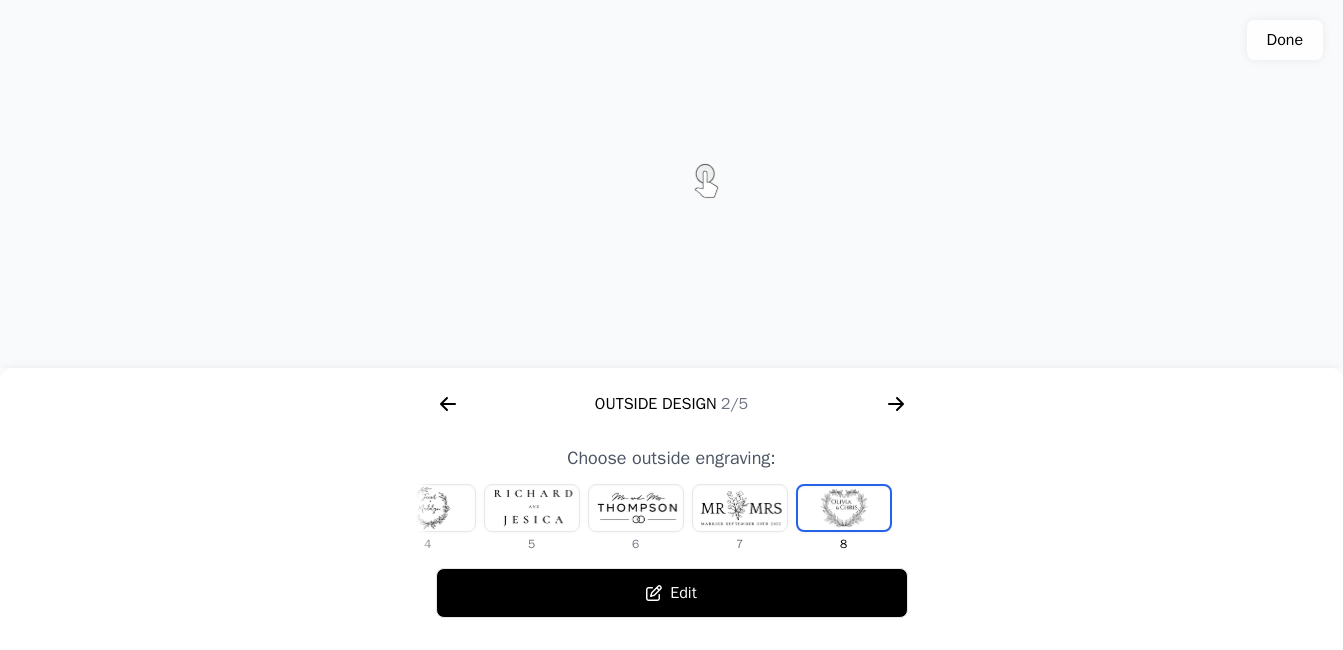 click 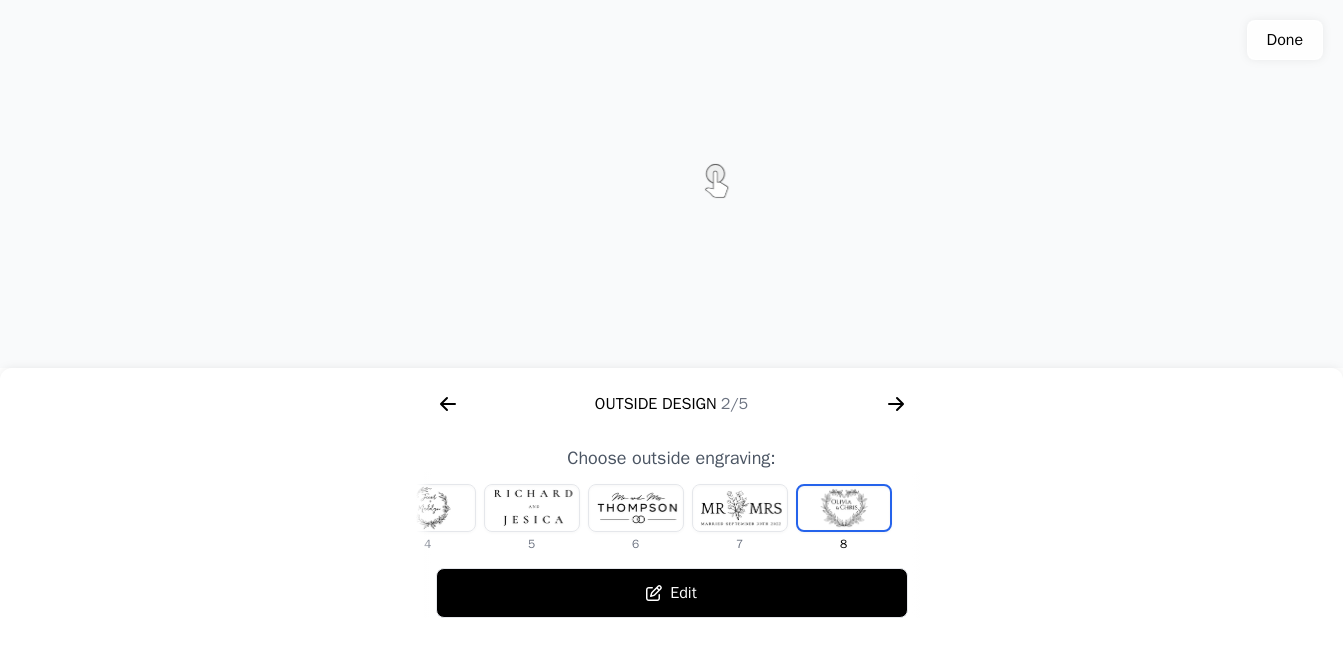 click on "Color  1/5 Outside Design  2/5 Inside Design  3/5 Frontside  4/5 Size  5/5 Pick wood type: Walnut Oak Cherry Ash tree Edit Choose outside engraving: 1 2 3 4 5 6 7 8 Edit Choose inside engraving: 1 2 3 4 5 6 7 8 9 Edit Choose frontside design: 1 2 3 Edit Select dimensions: XS S M L XL Edit" at bounding box center (671, 499) 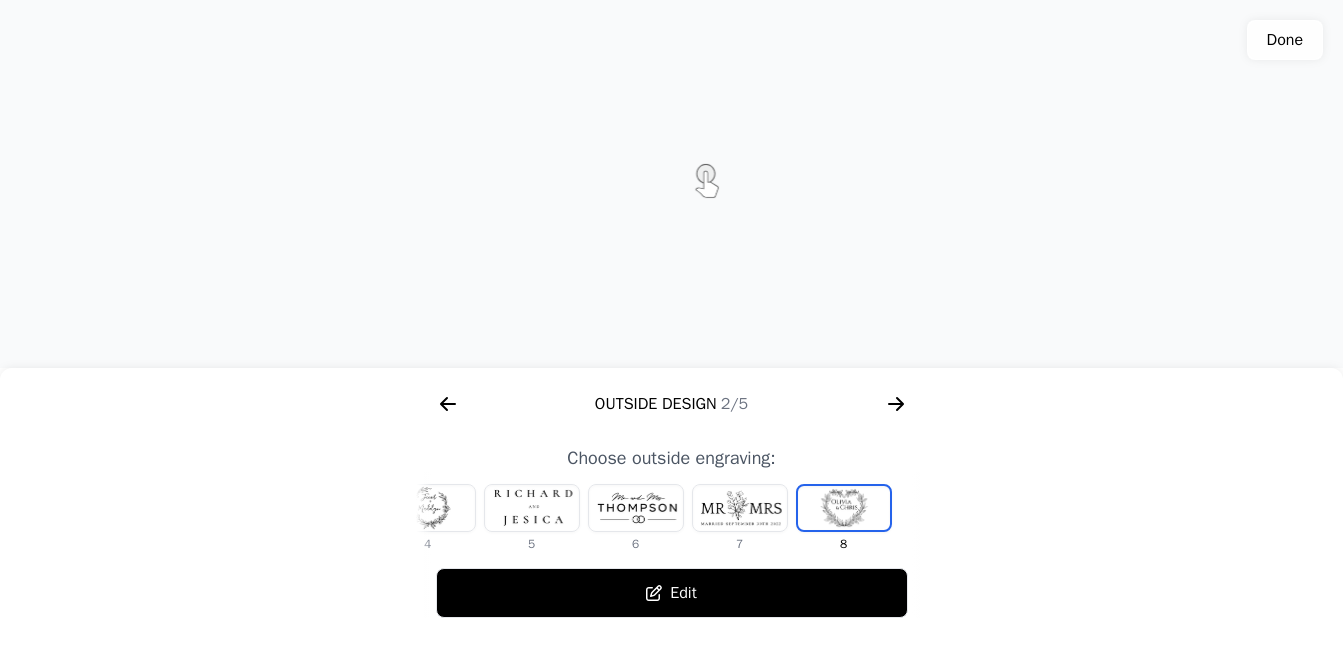 click on "1 2 3 4 5 6 7 8" 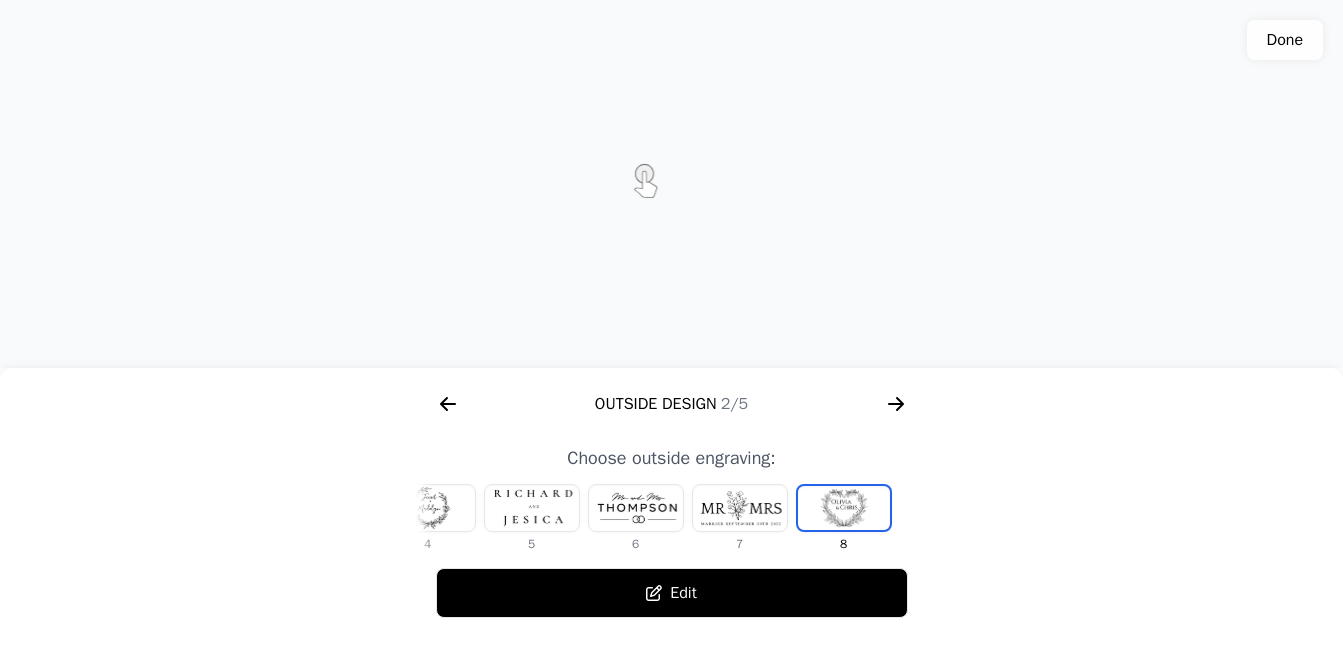 click at bounding box center (844, 508) 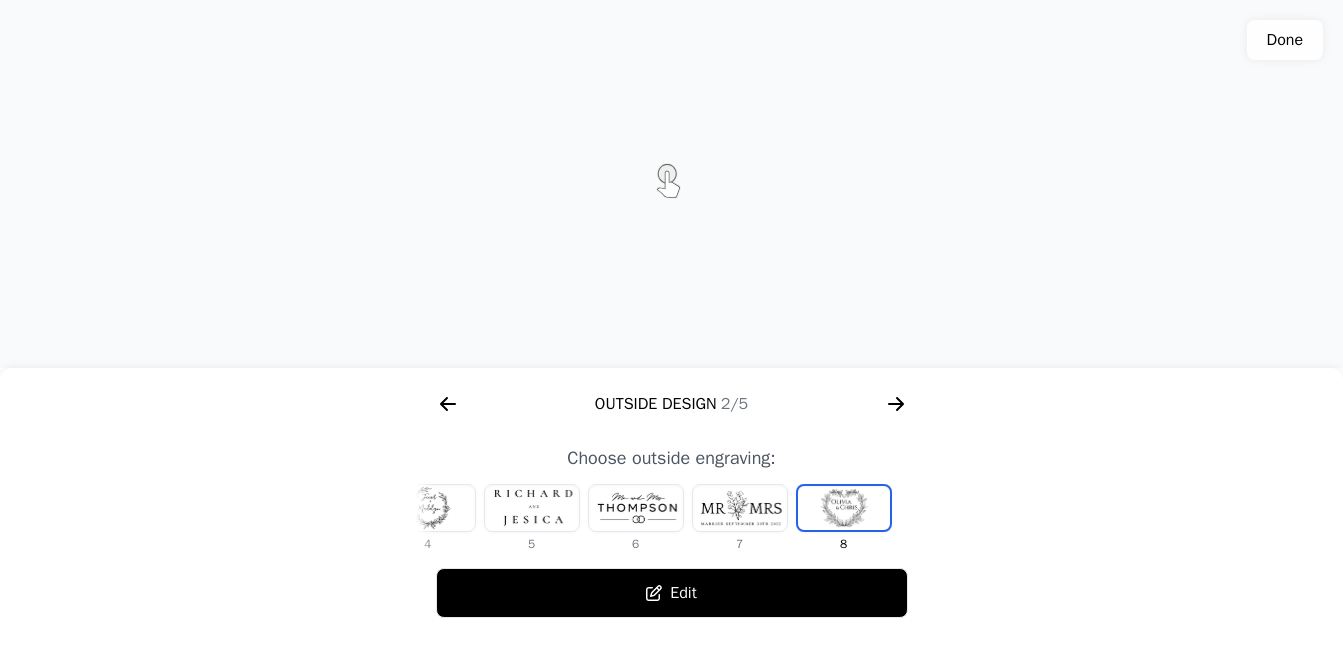 click 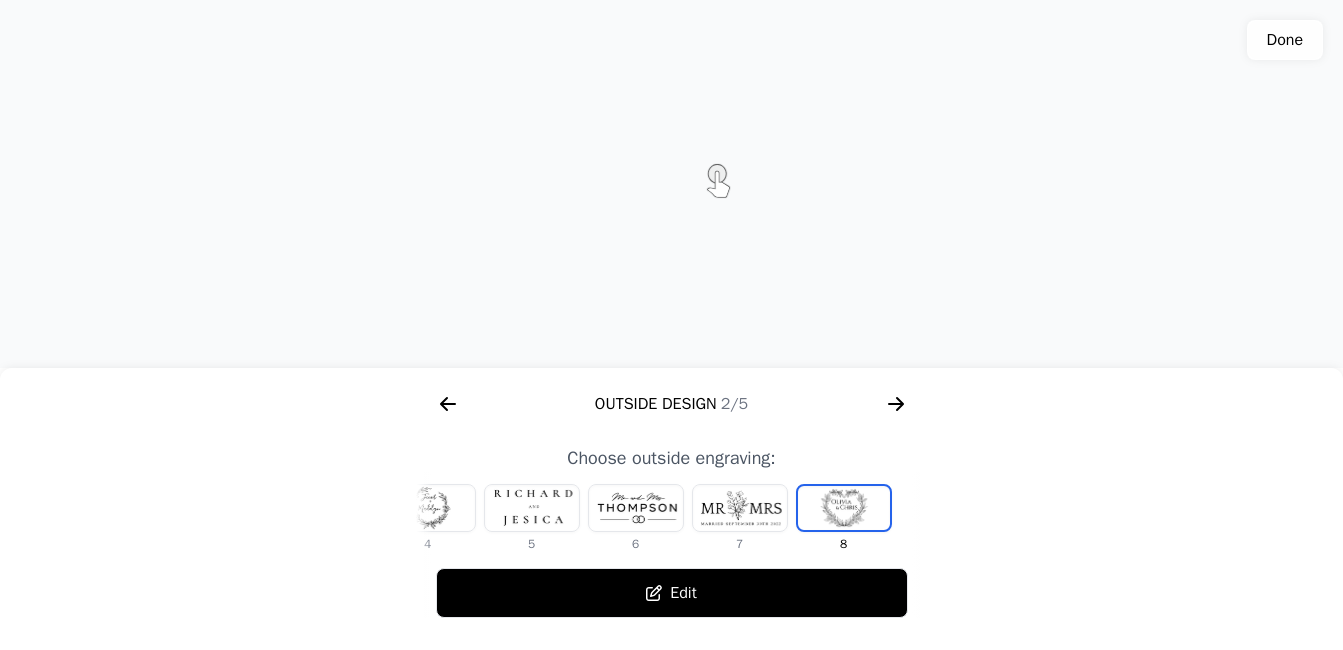 click 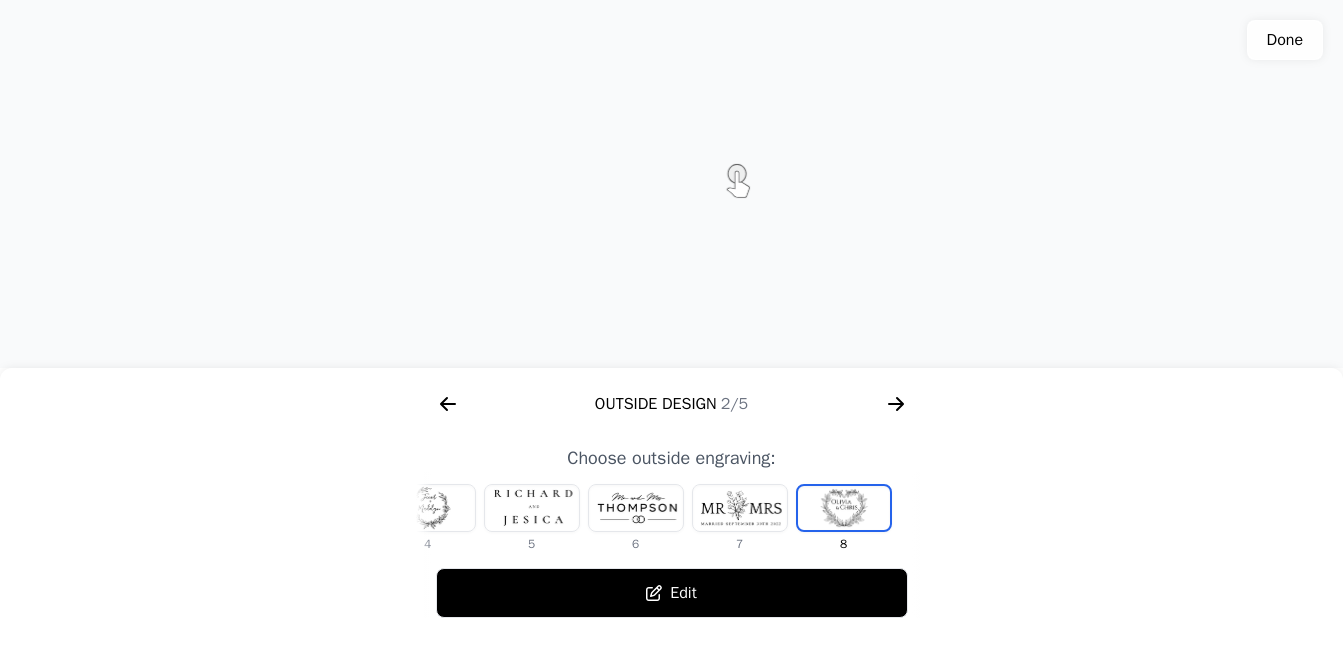 click 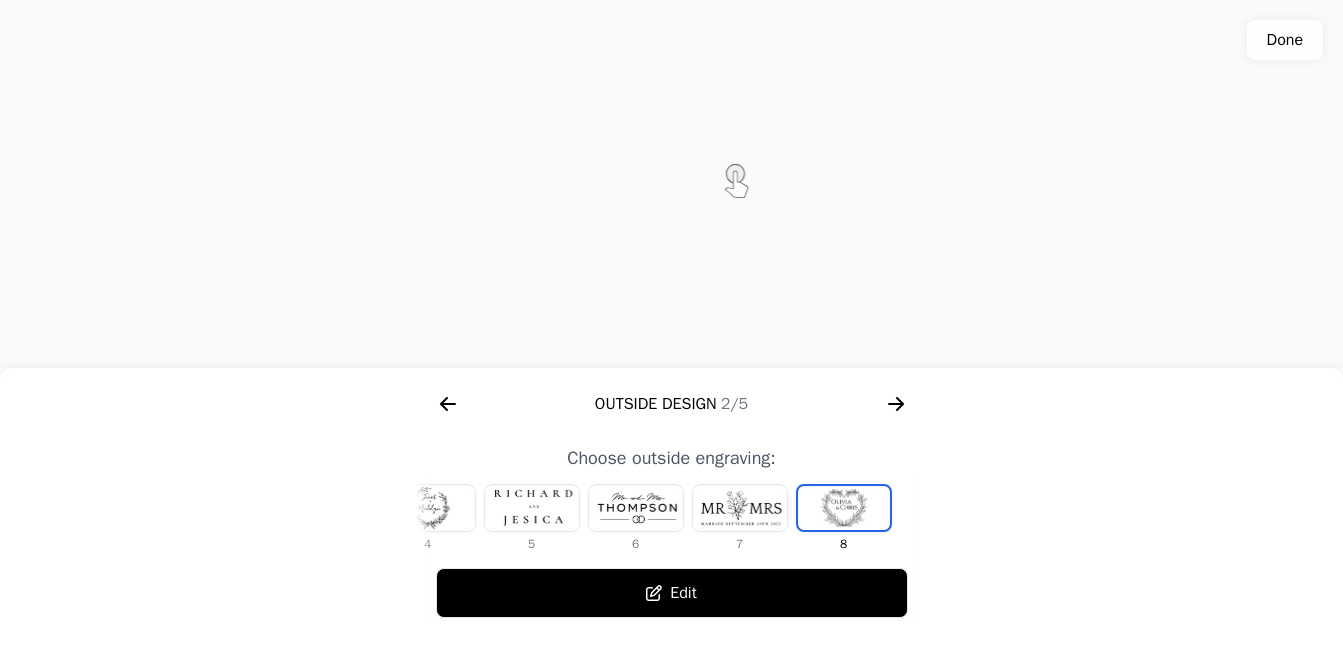 click 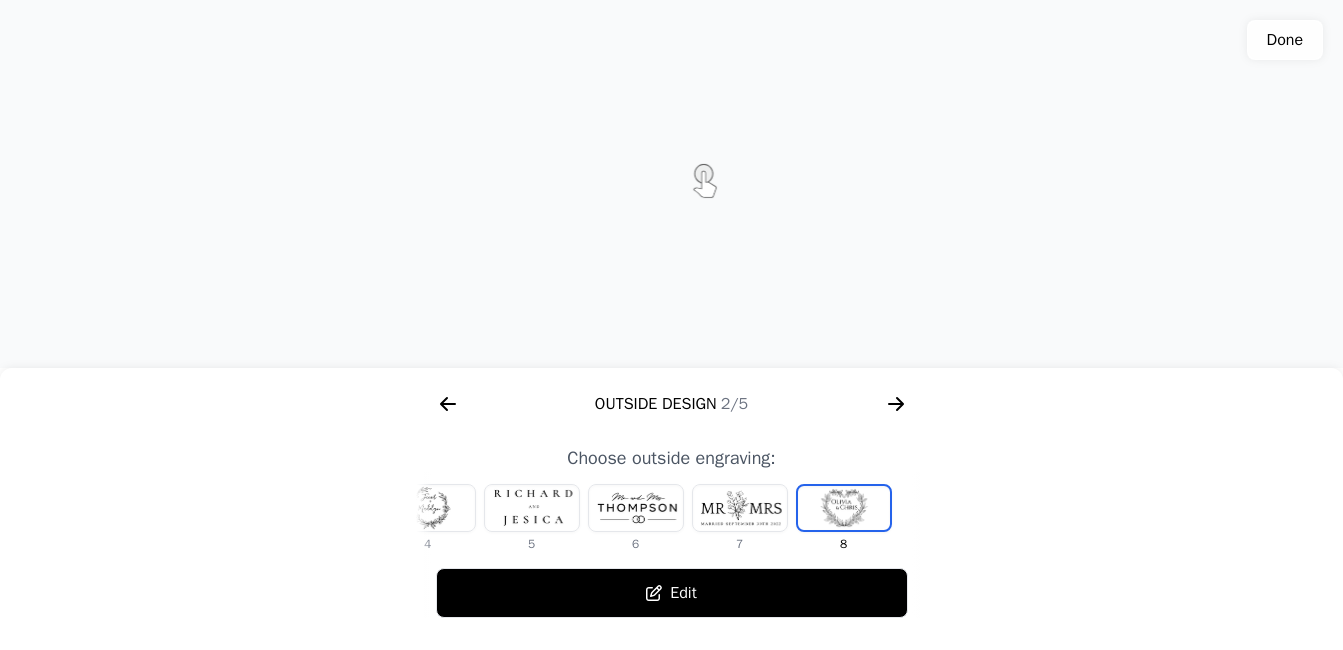 click 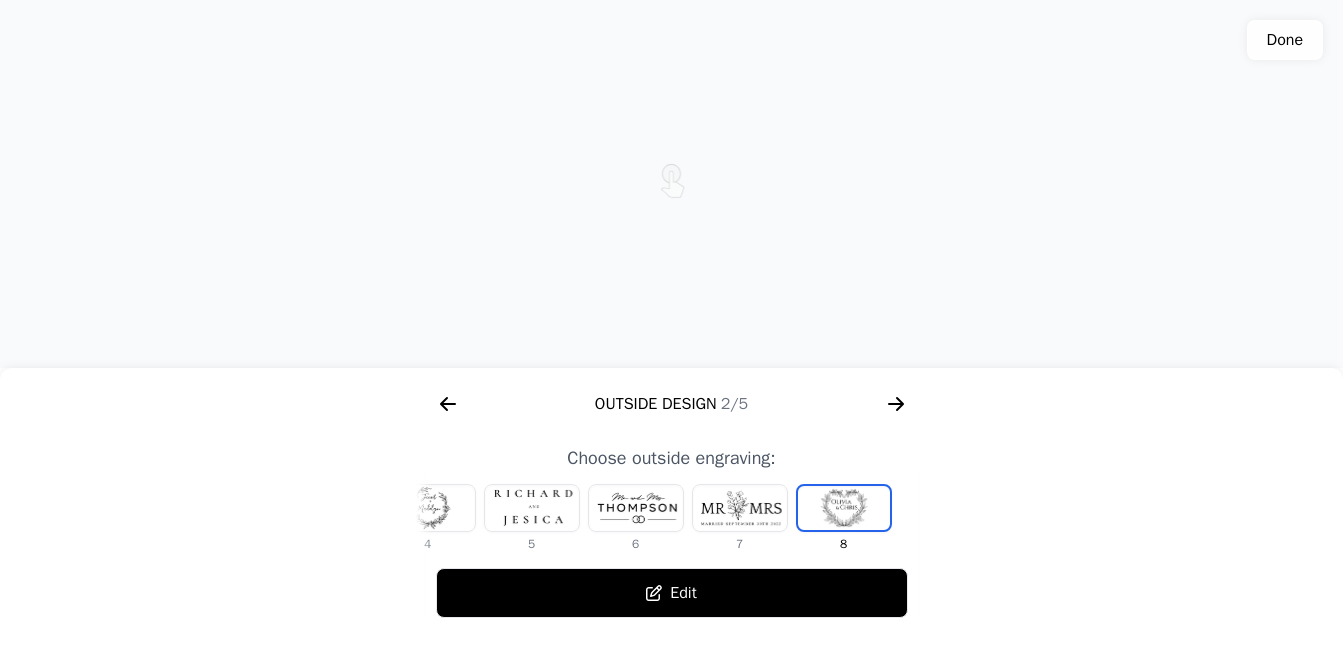 click 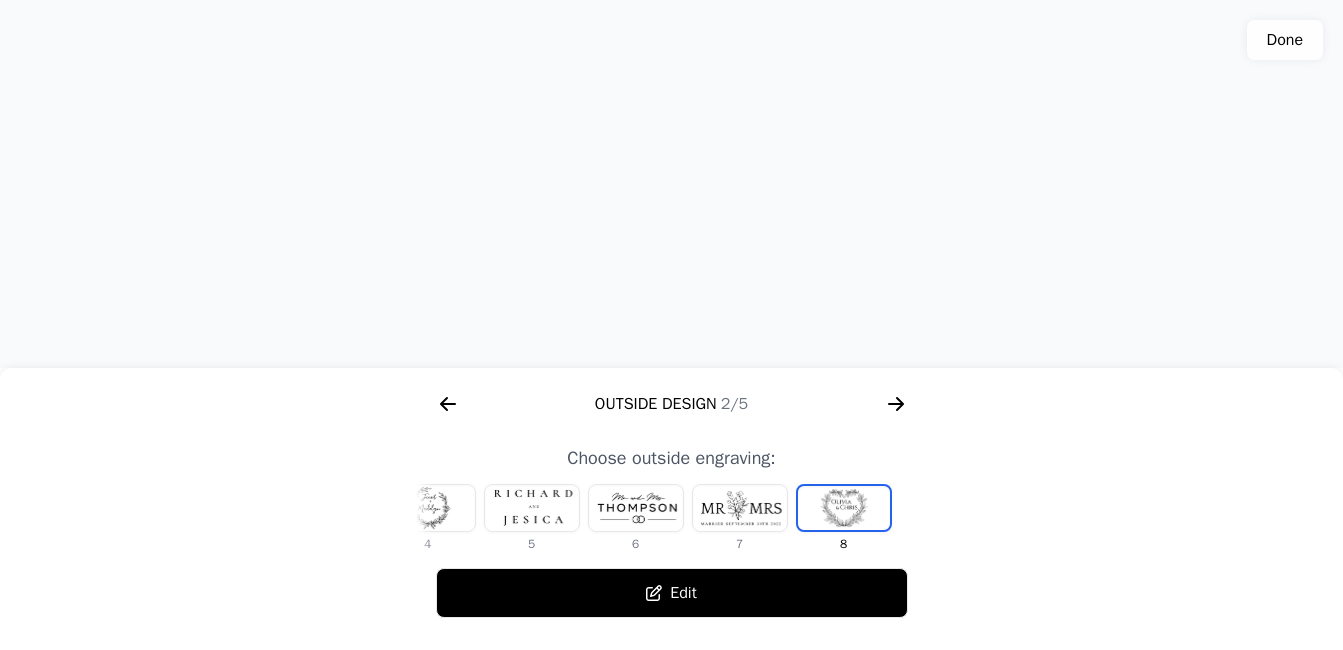 click 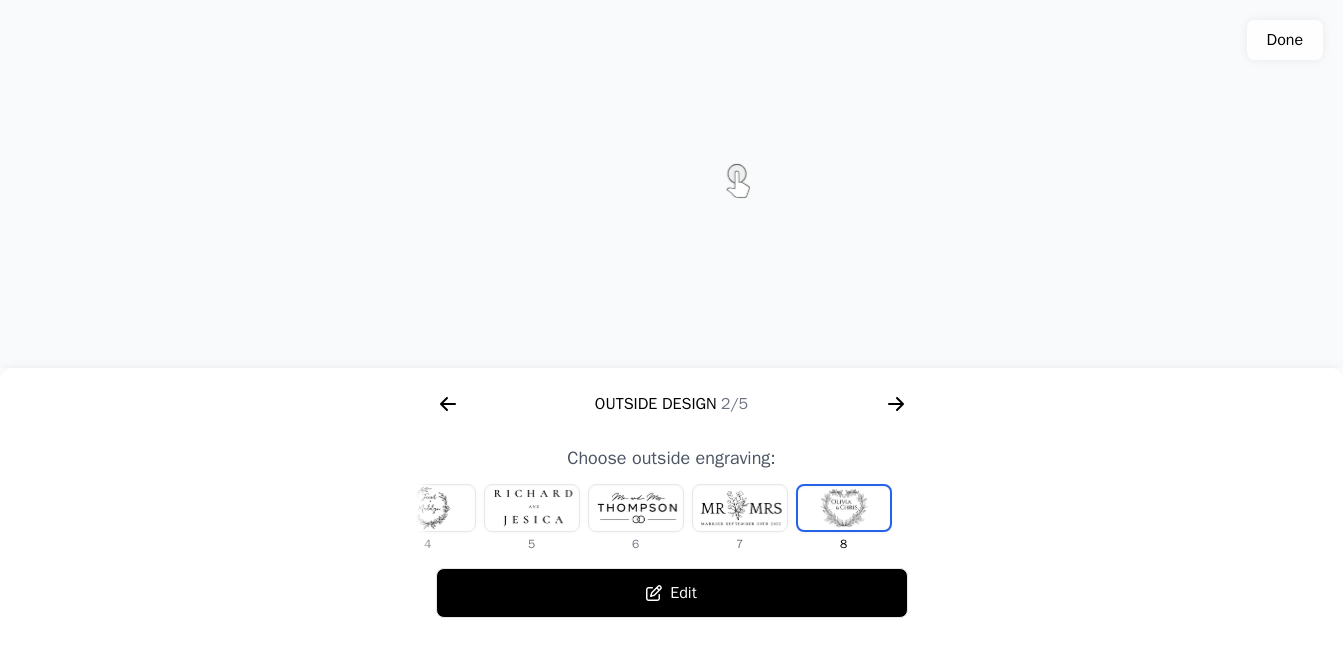 click at bounding box center (844, 508) 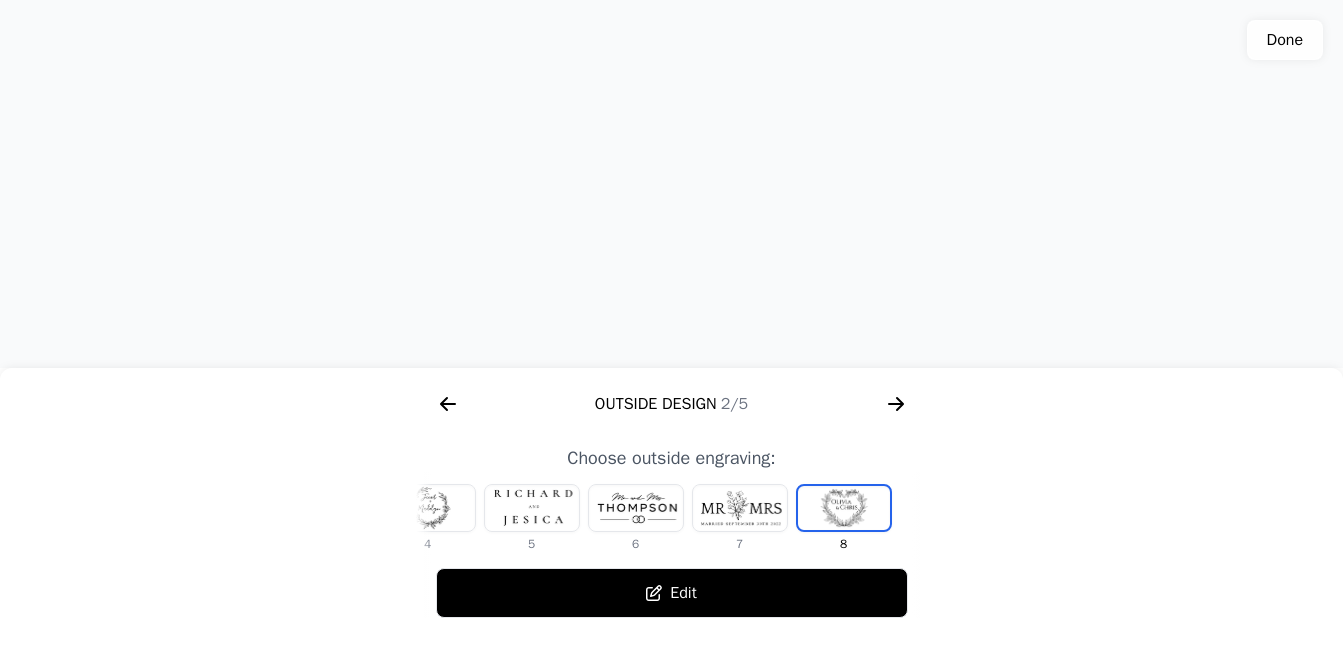 click at bounding box center (428, 508) 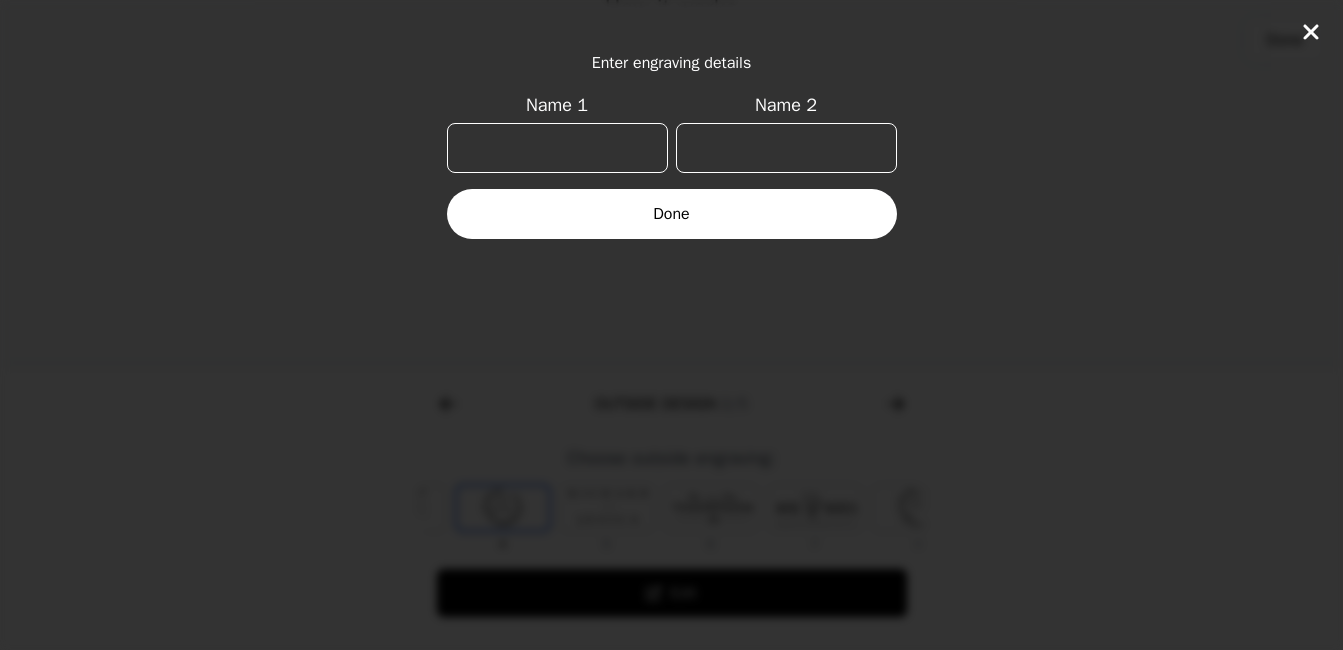 scroll, scrollTop: 0, scrollLeft: 128, axis: horizontal 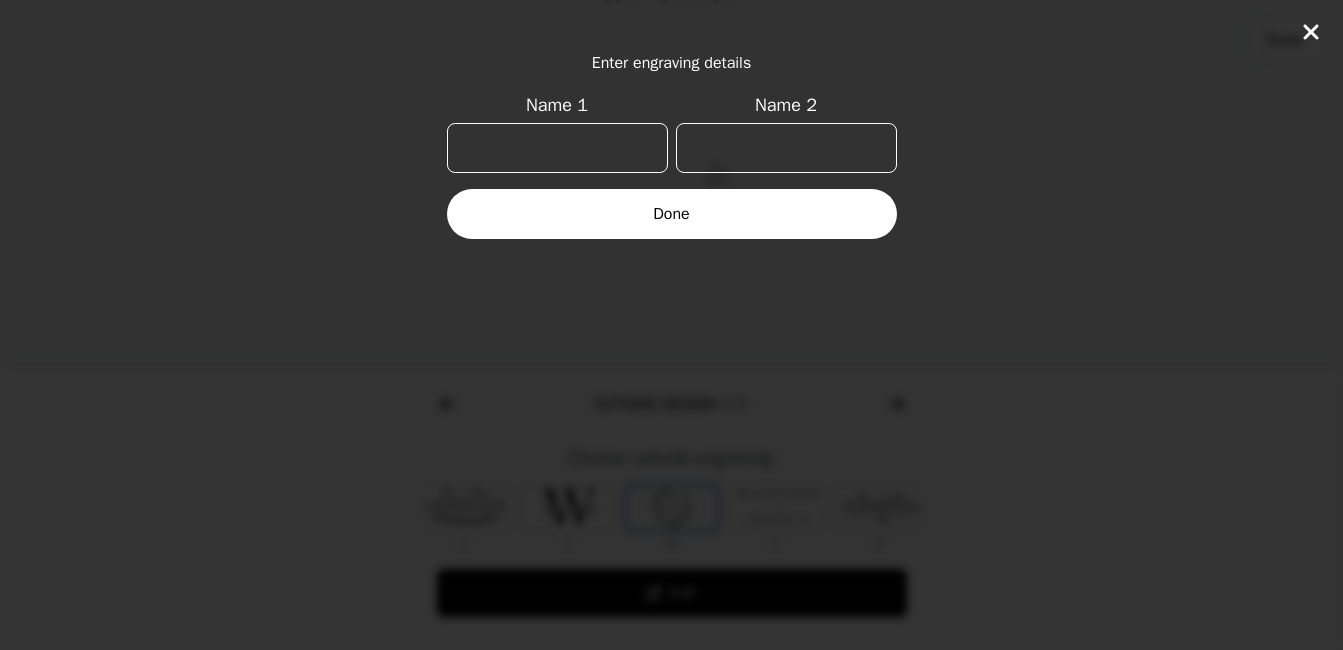 click 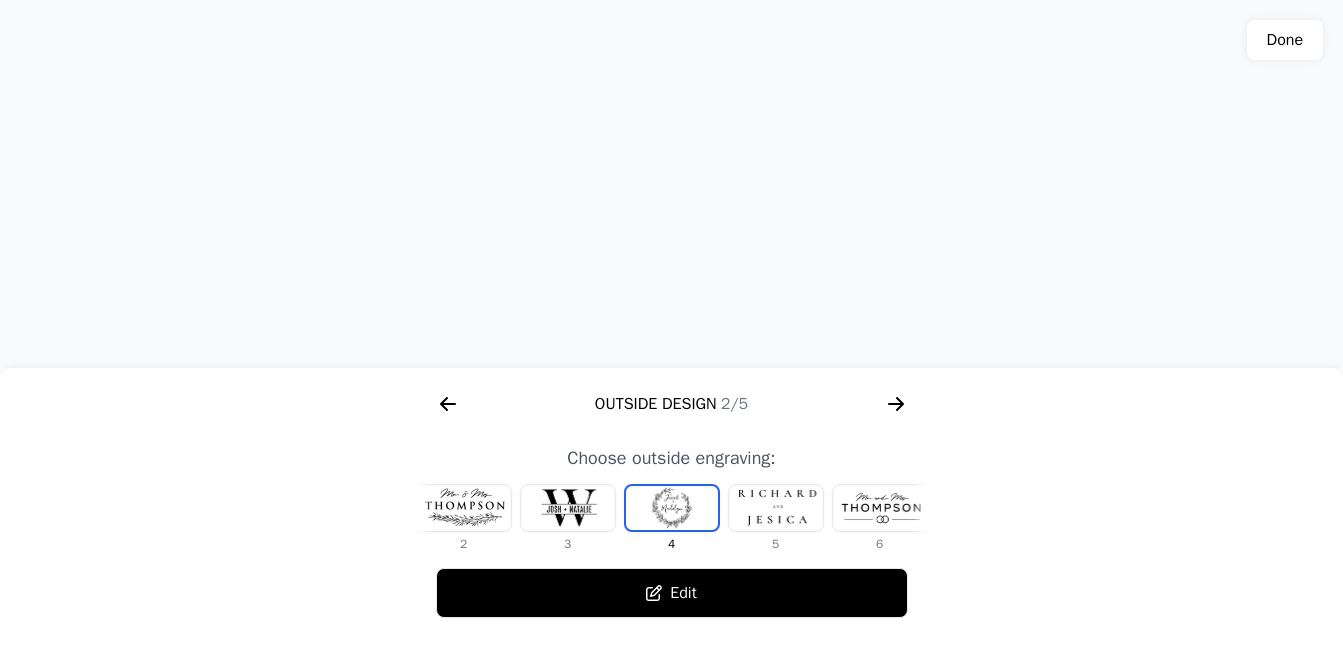 click at bounding box center [464, 508] 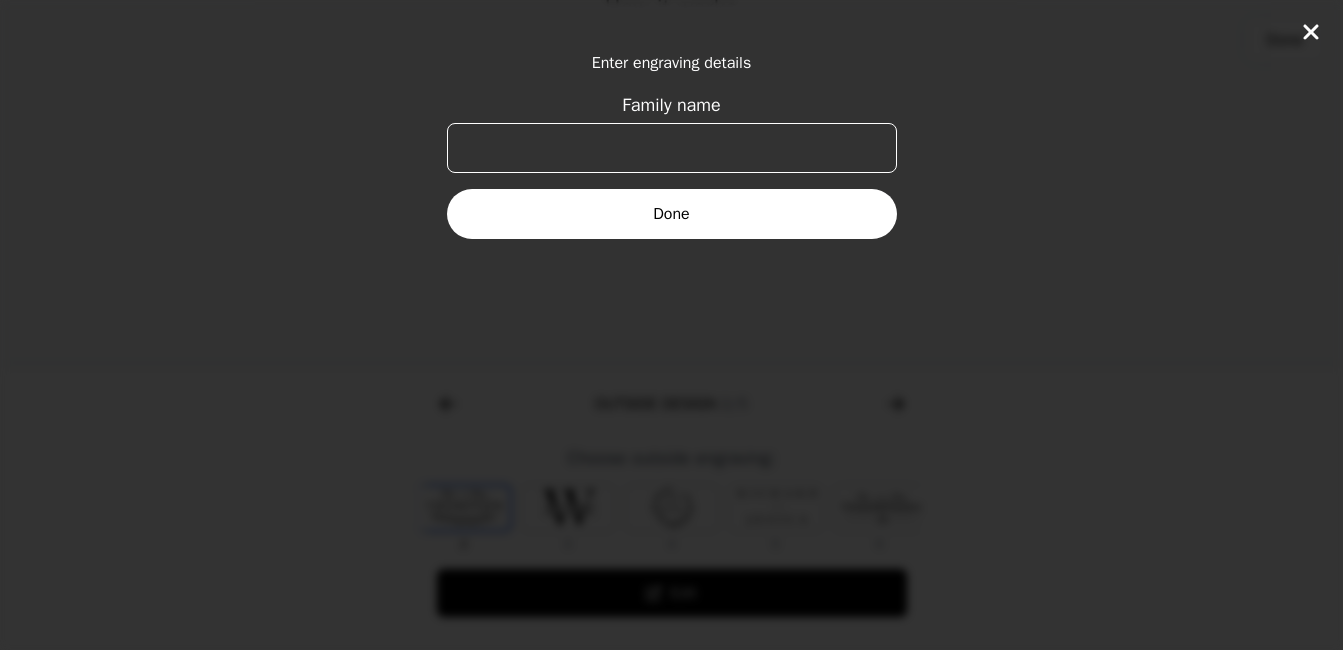 scroll, scrollTop: 0, scrollLeft: 0, axis: both 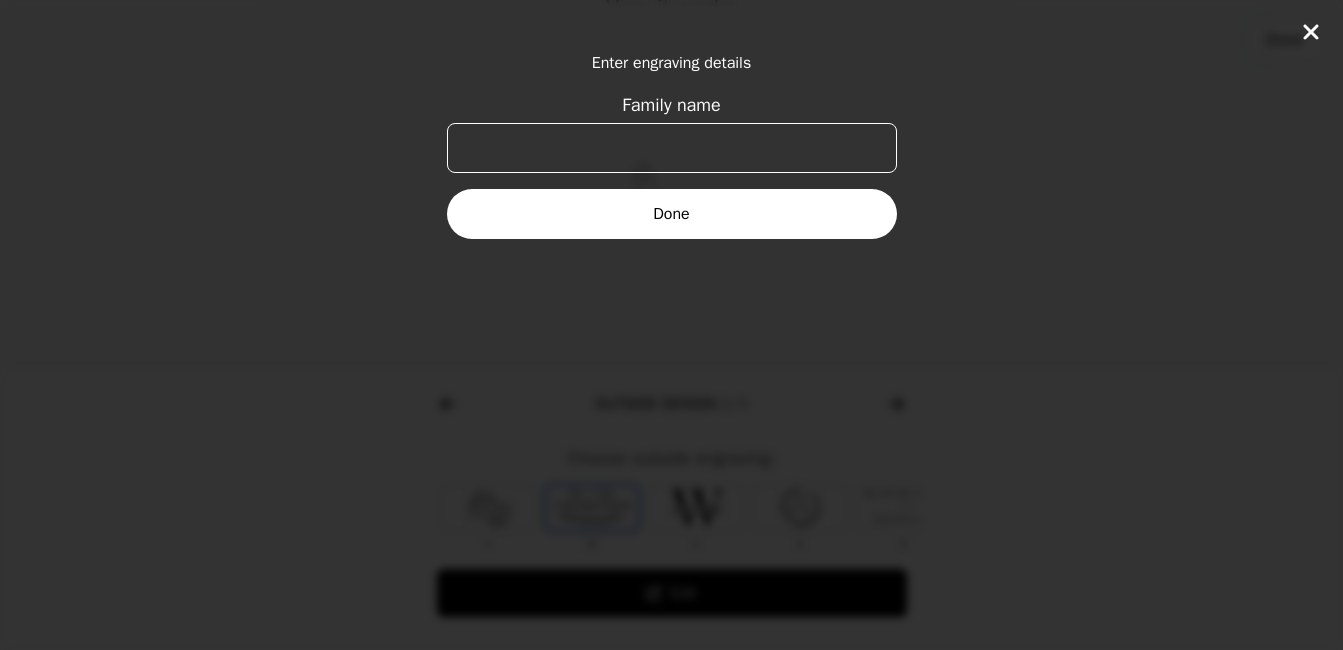 click 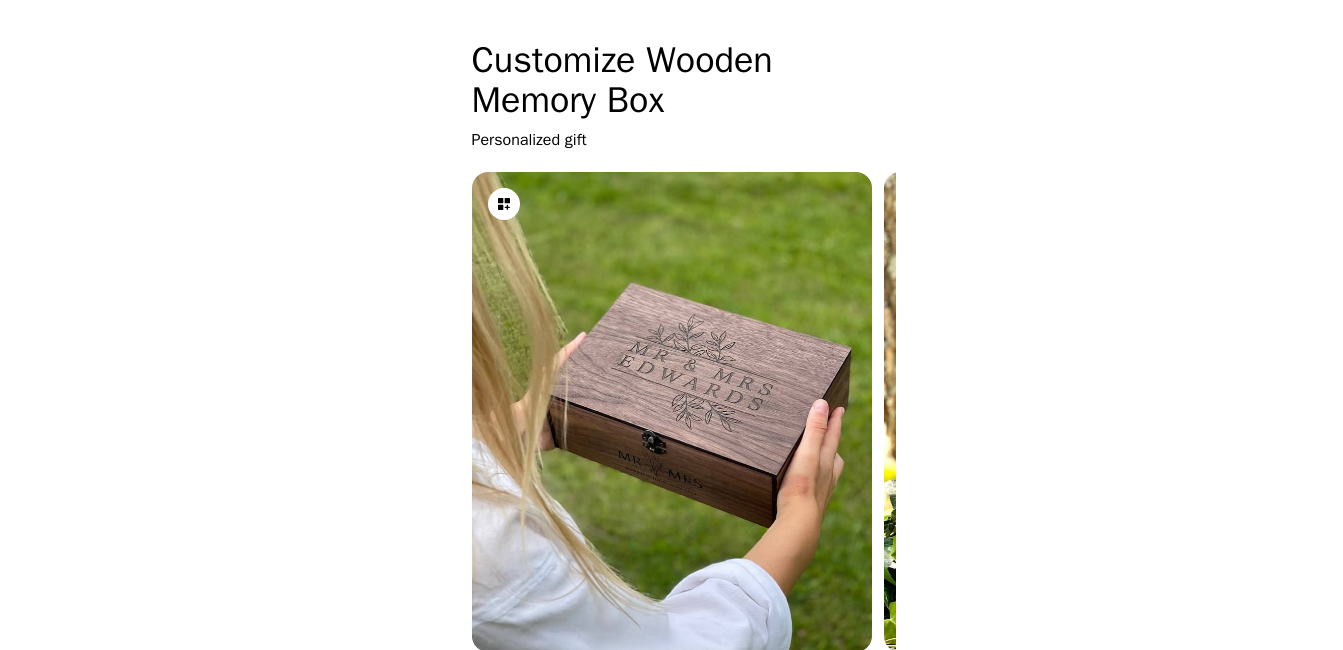 scroll, scrollTop: 0, scrollLeft: 0, axis: both 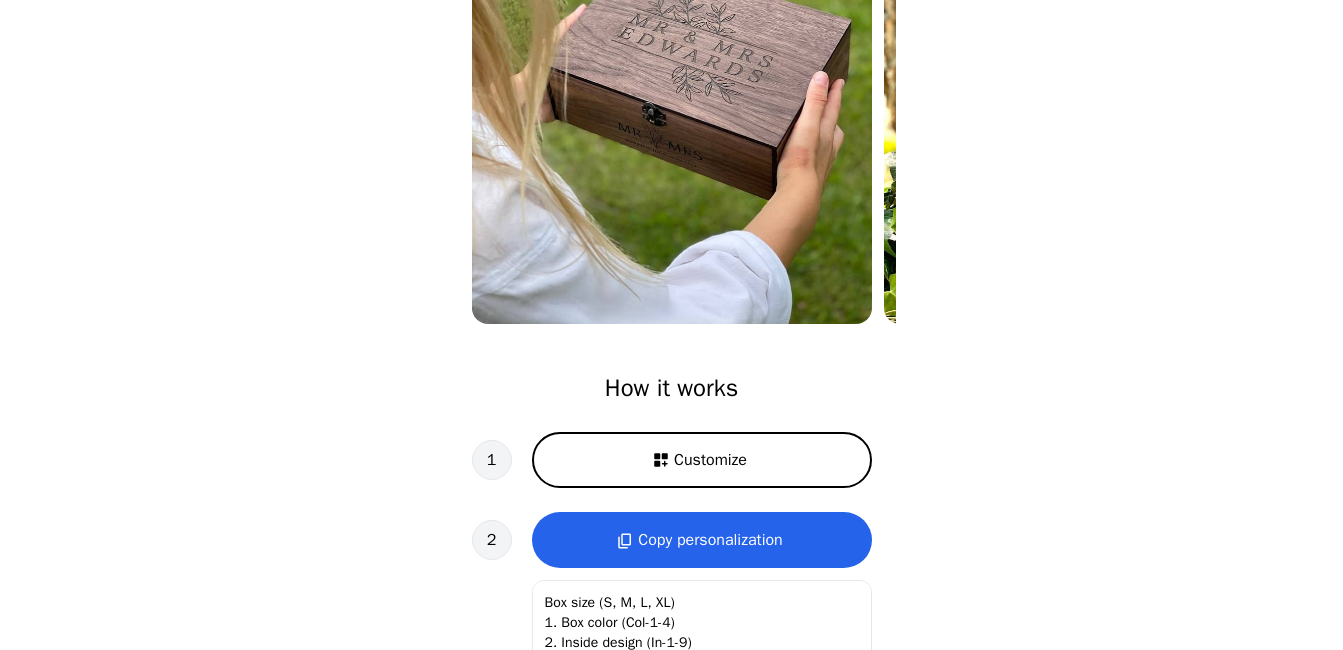 click on "Customize" at bounding box center [710, 460] 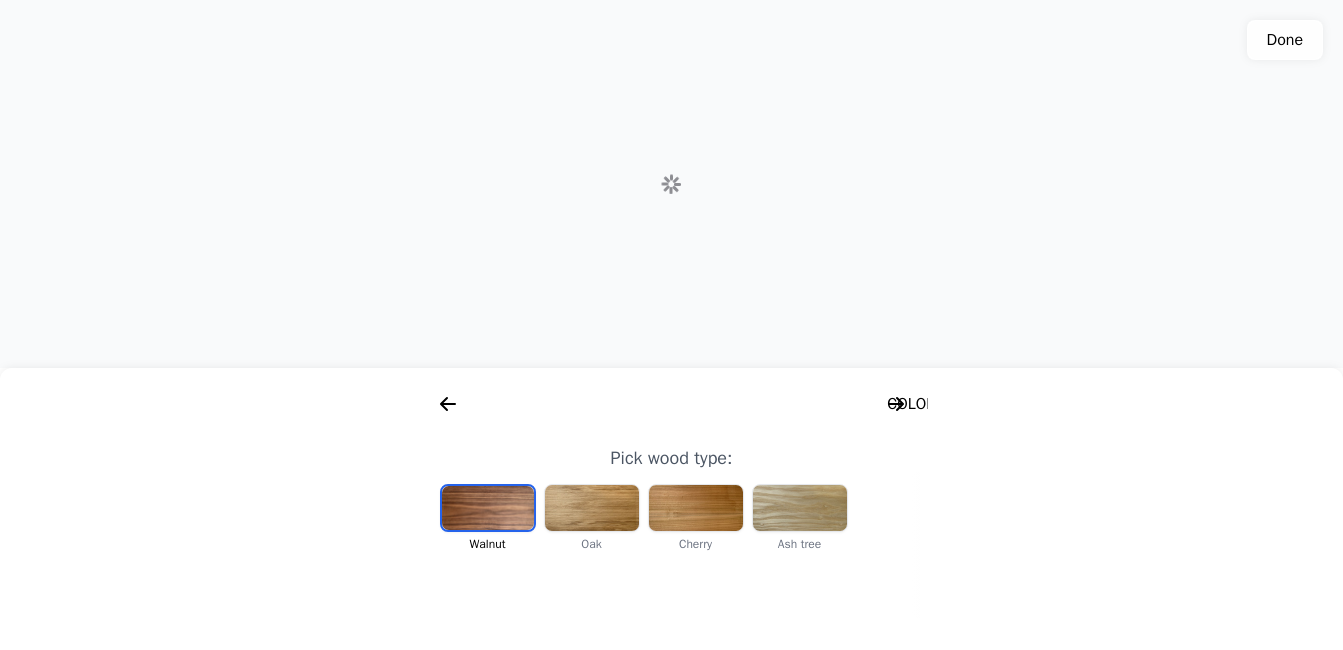 scroll, scrollTop: 0, scrollLeft: 256, axis: horizontal 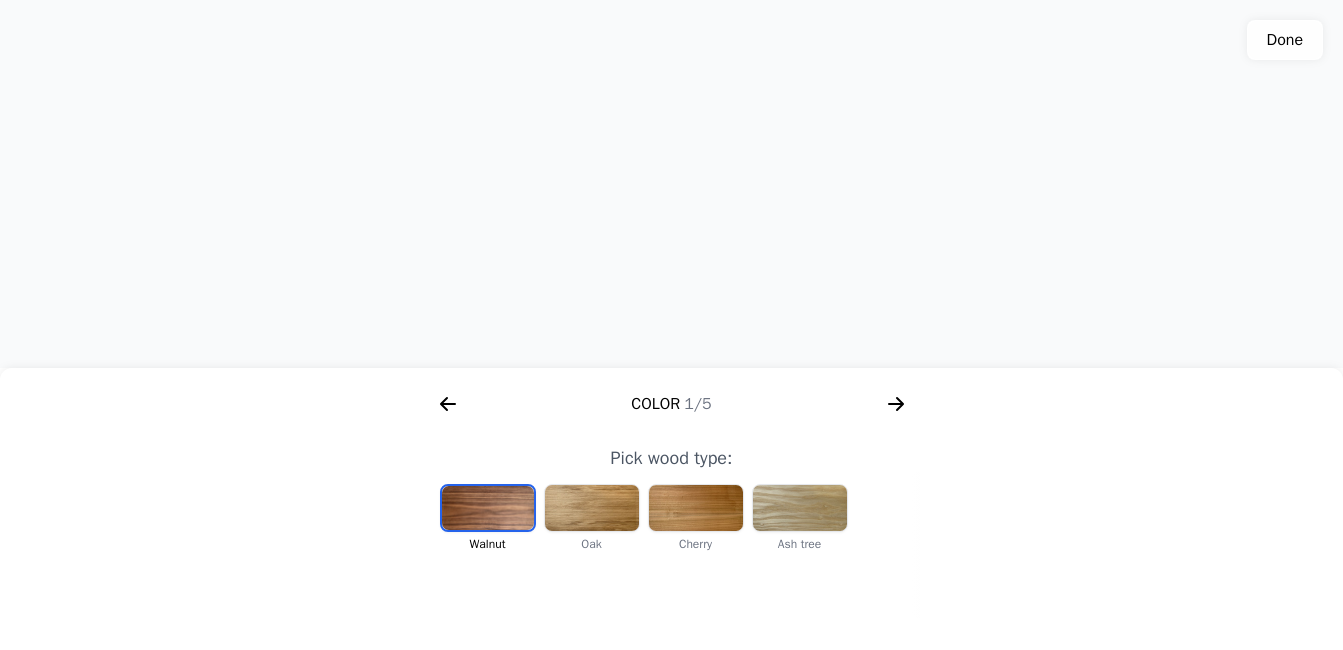 click at bounding box center [488, 508] 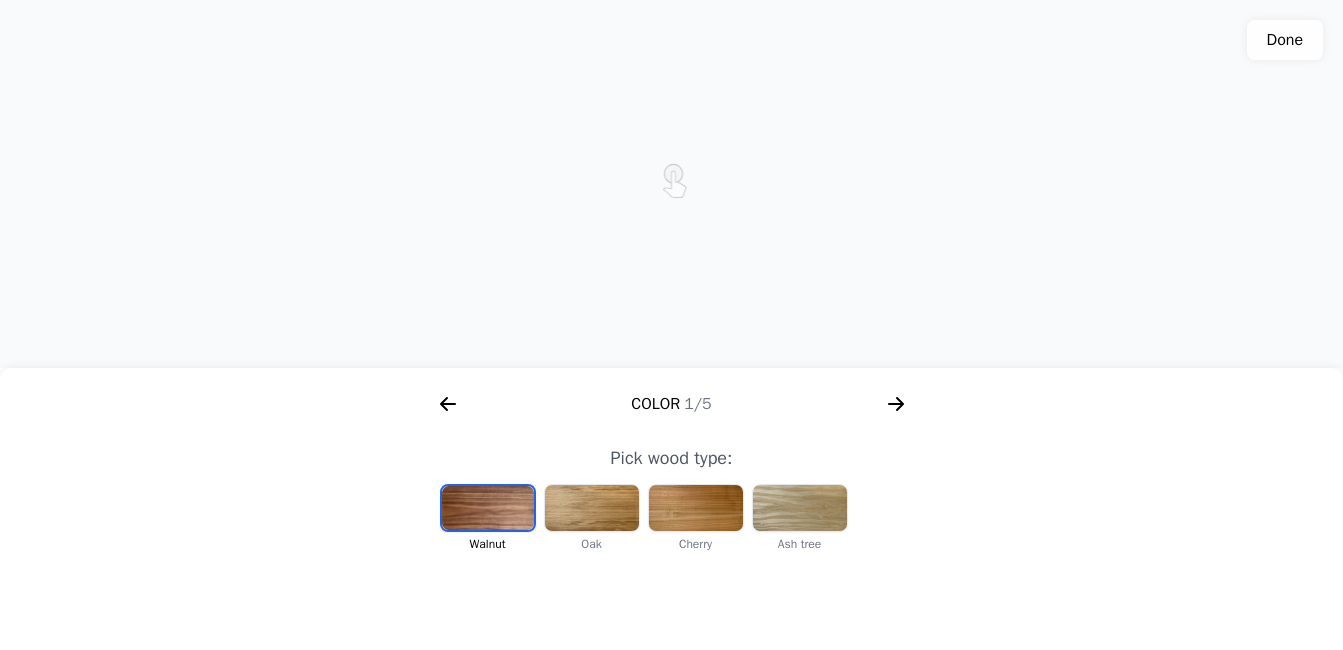 click 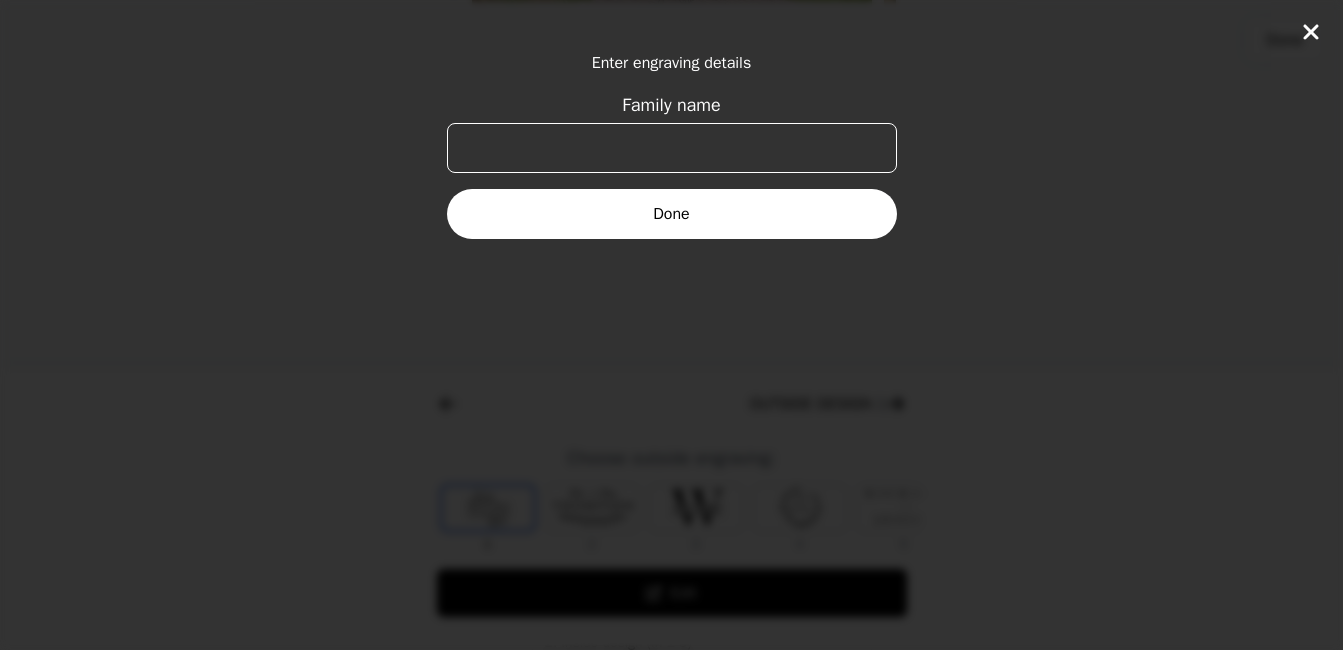 scroll, scrollTop: 0, scrollLeft: 768, axis: horizontal 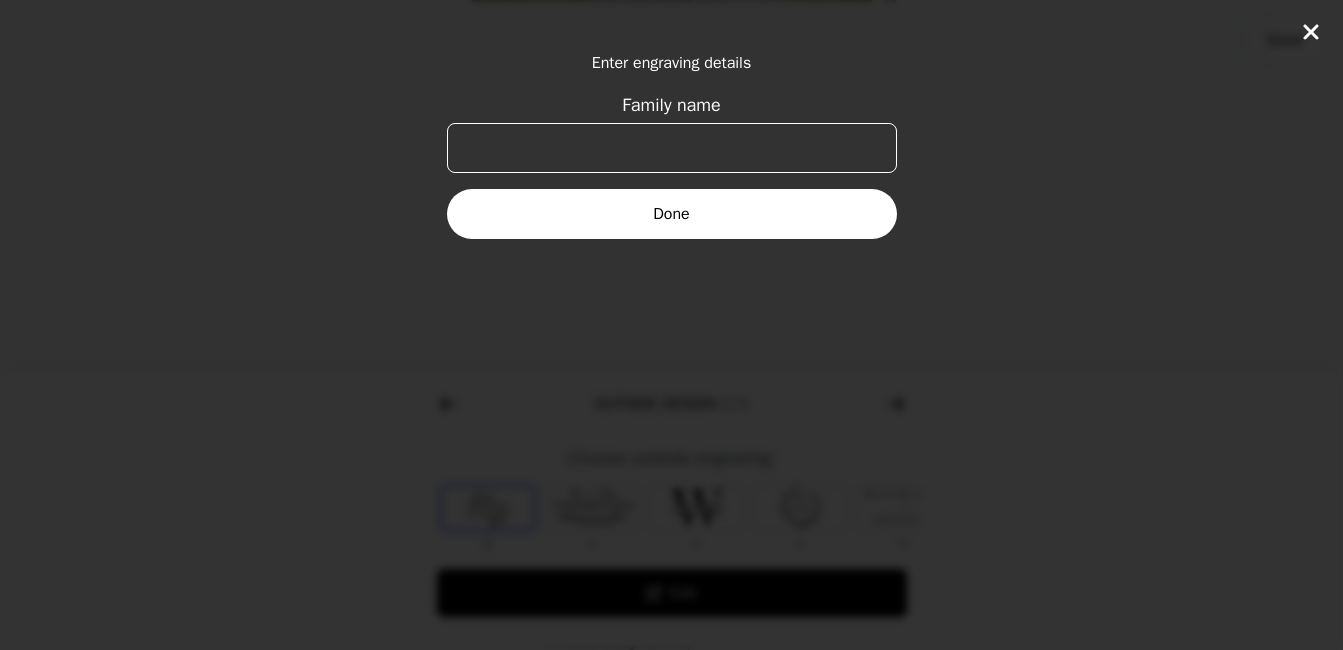 click on "Family name" at bounding box center (672, 148) 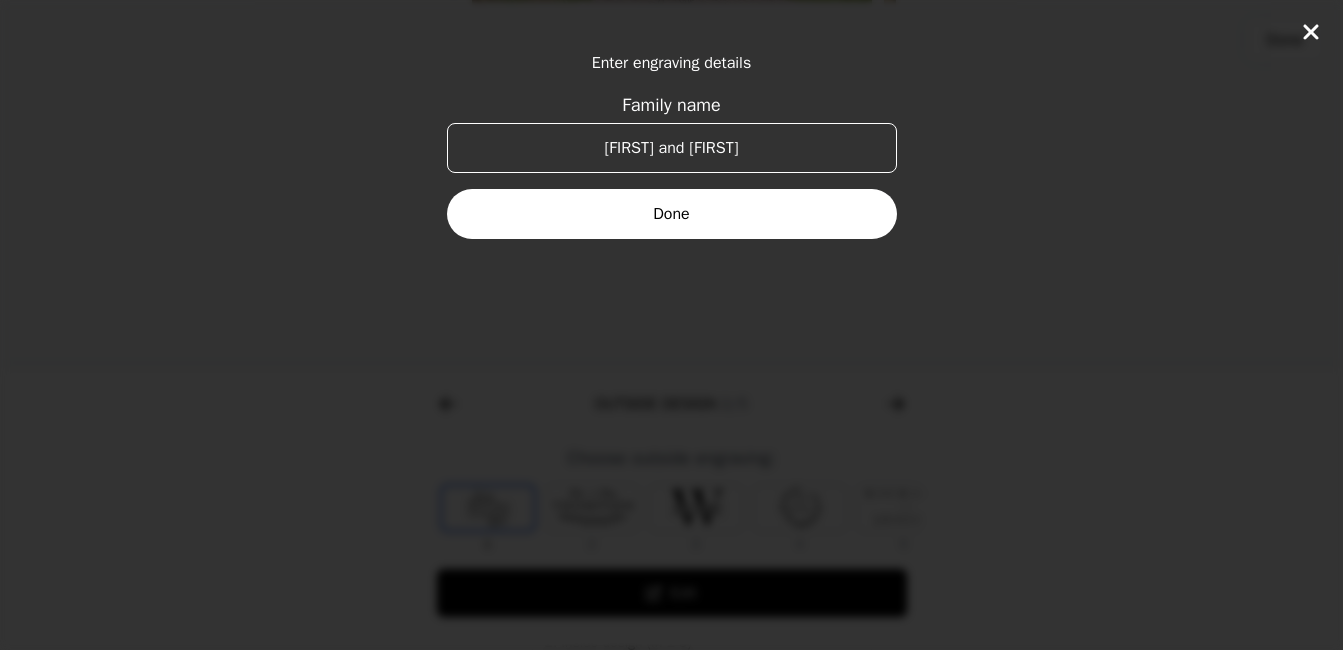 type on "[FIRST] and [FIRST]" 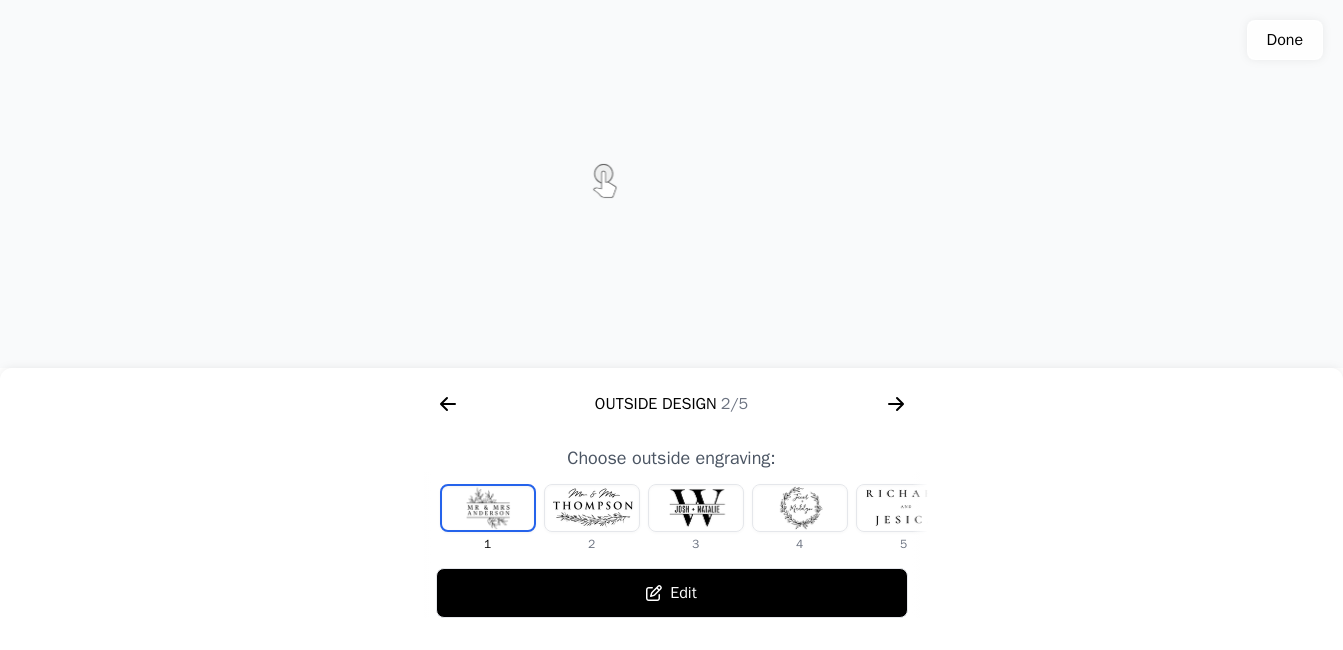 click at bounding box center (904, 508) 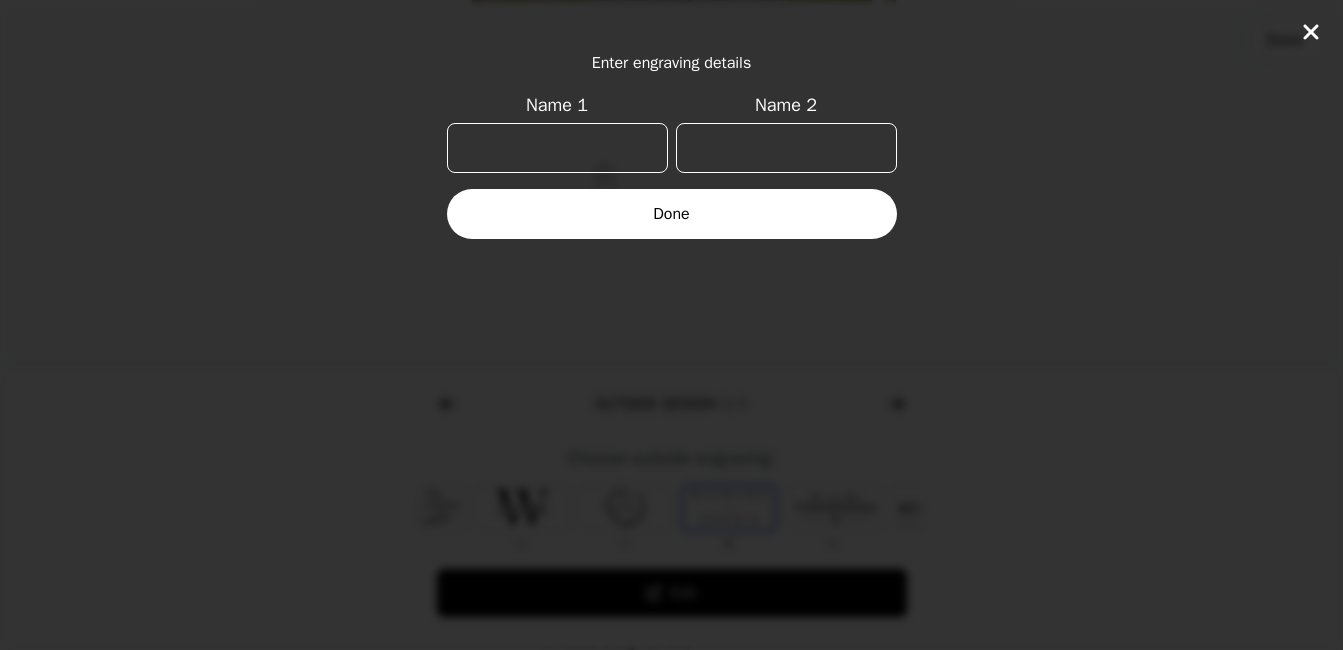 scroll, scrollTop: 0, scrollLeft: 232, axis: horizontal 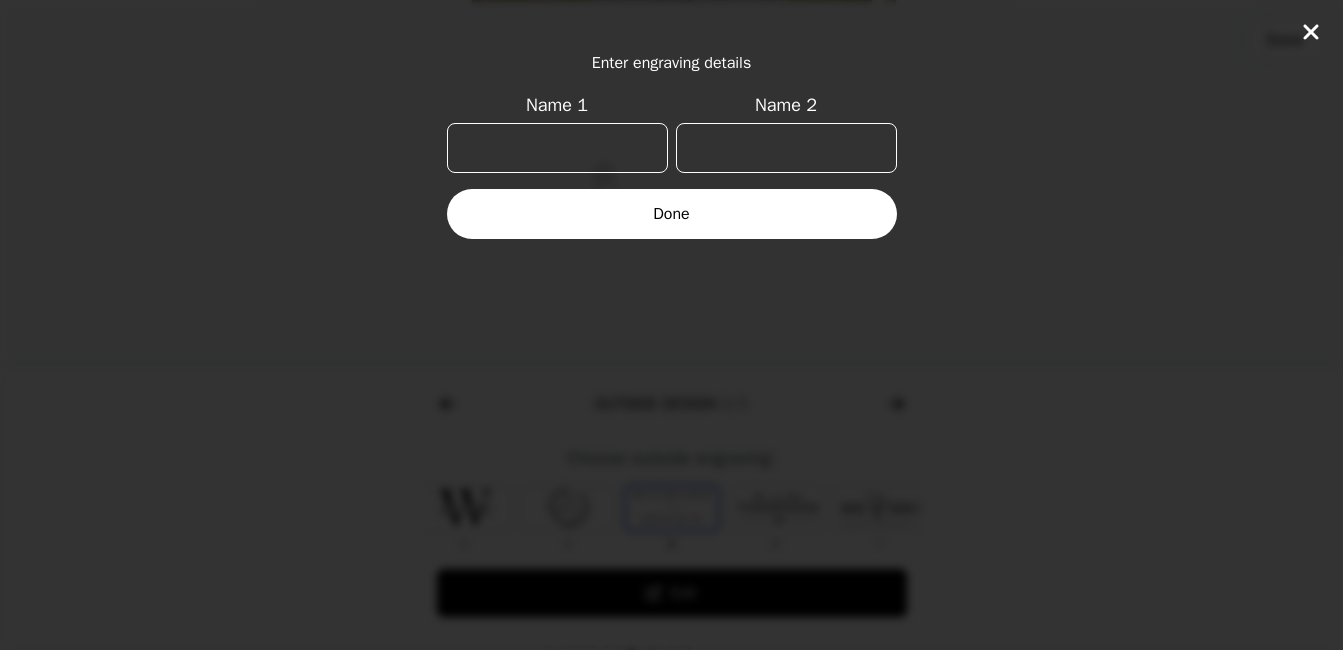click 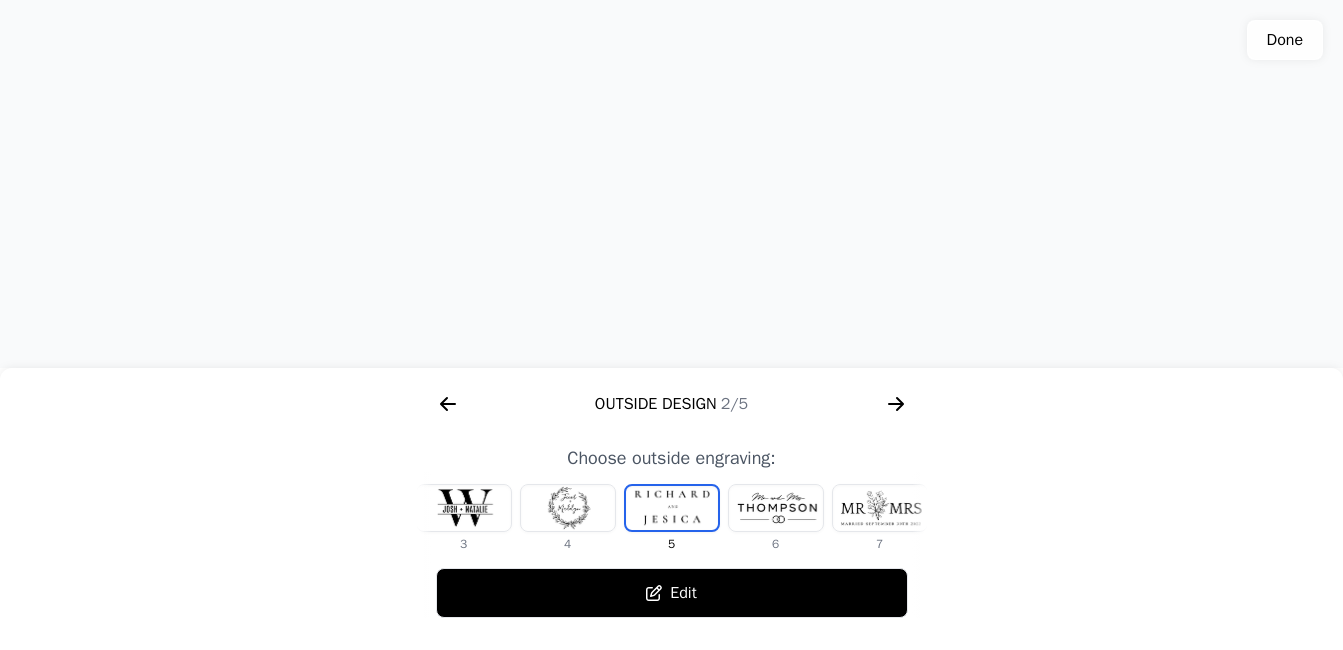 click at bounding box center [568, 508] 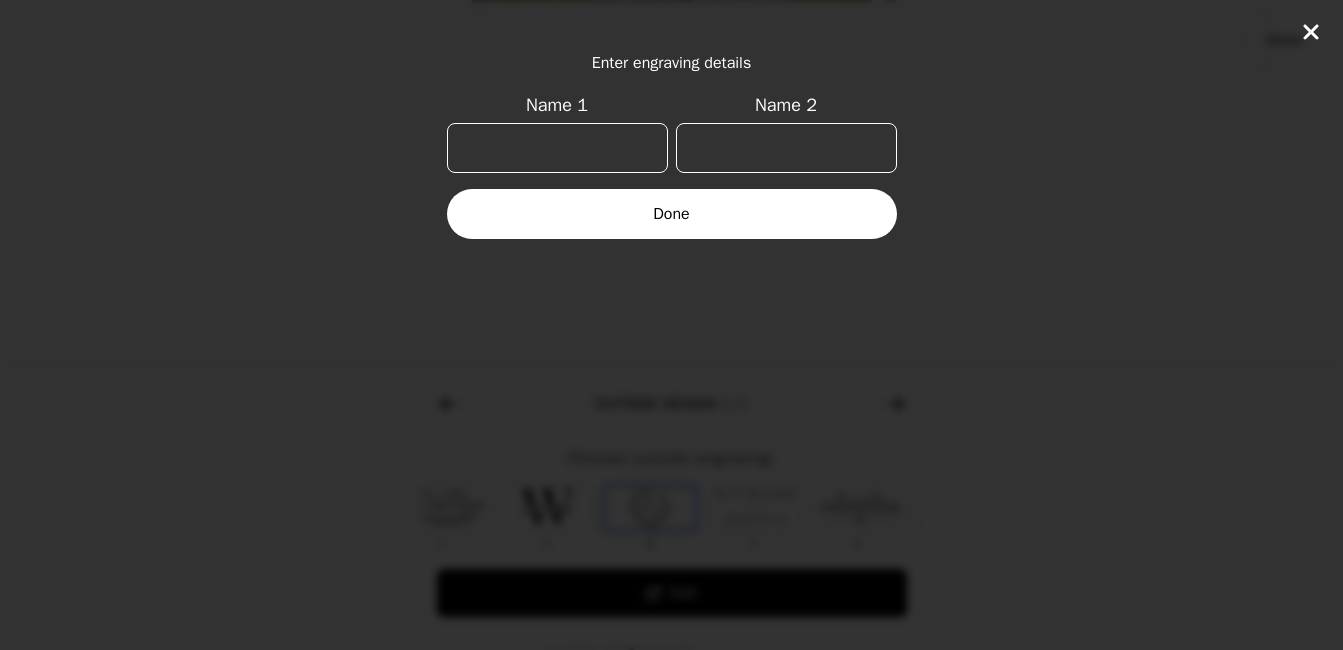 scroll, scrollTop: 0, scrollLeft: 128, axis: horizontal 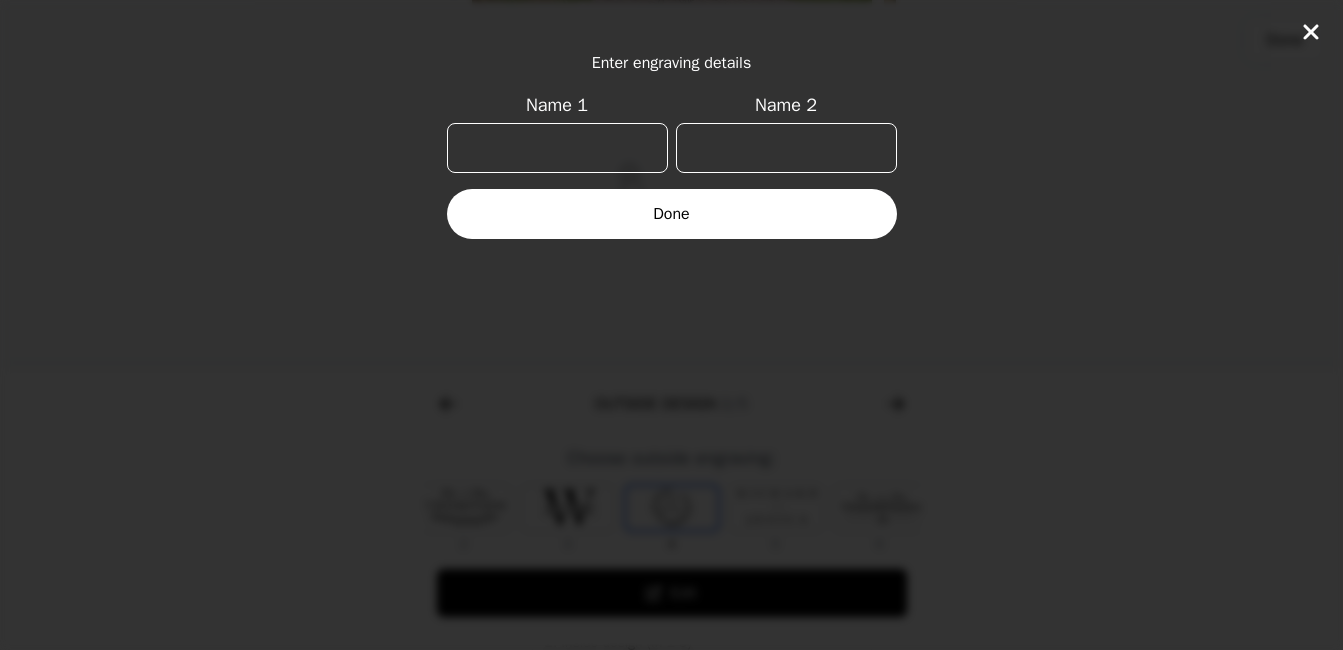 click 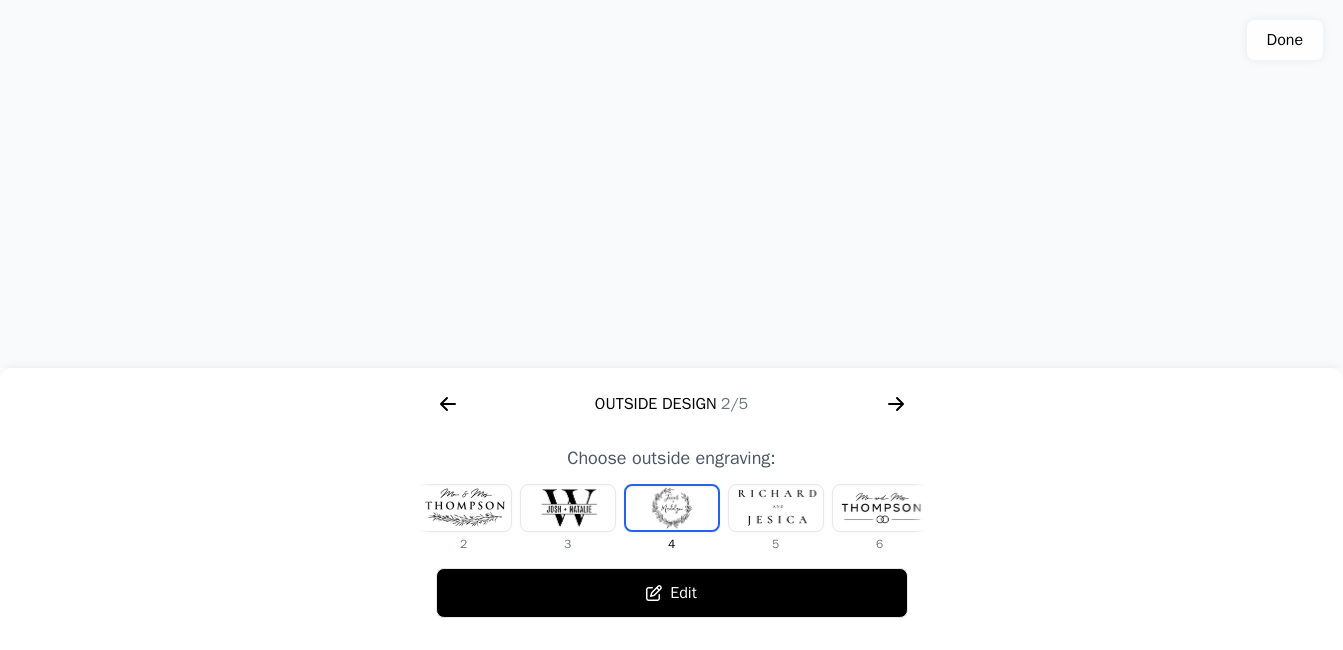 click at bounding box center [880, 508] 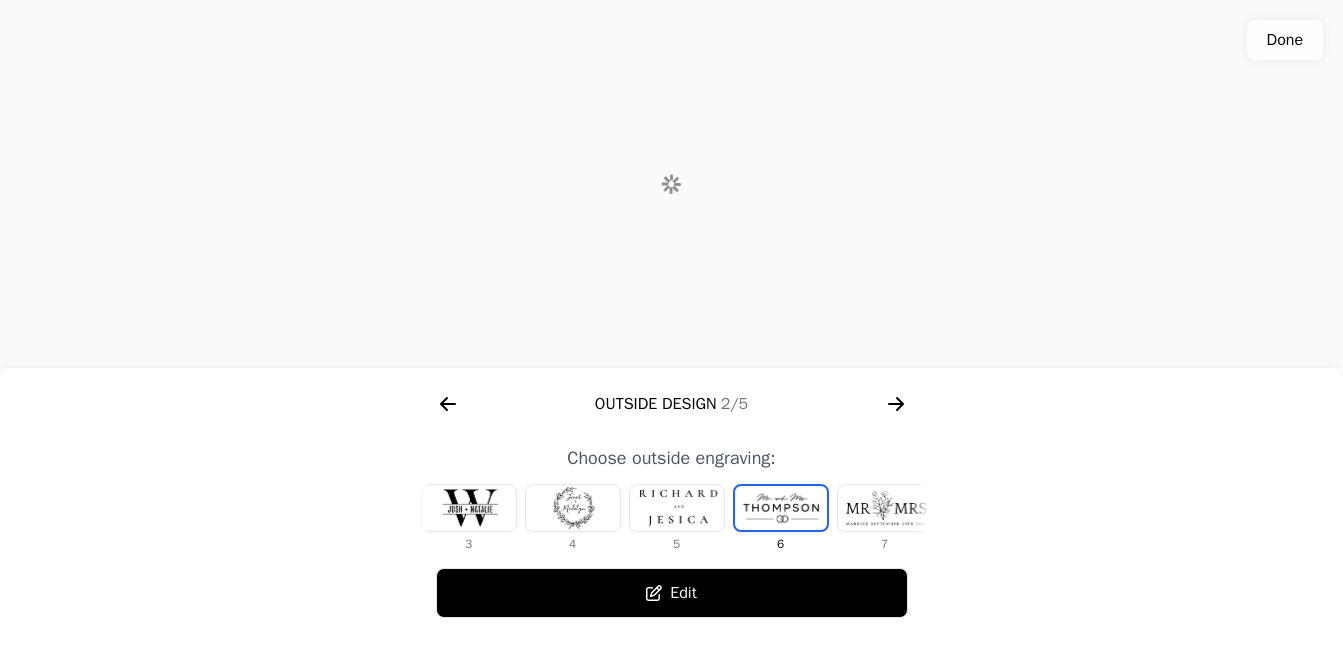 scroll, scrollTop: 0, scrollLeft: 336, axis: horizontal 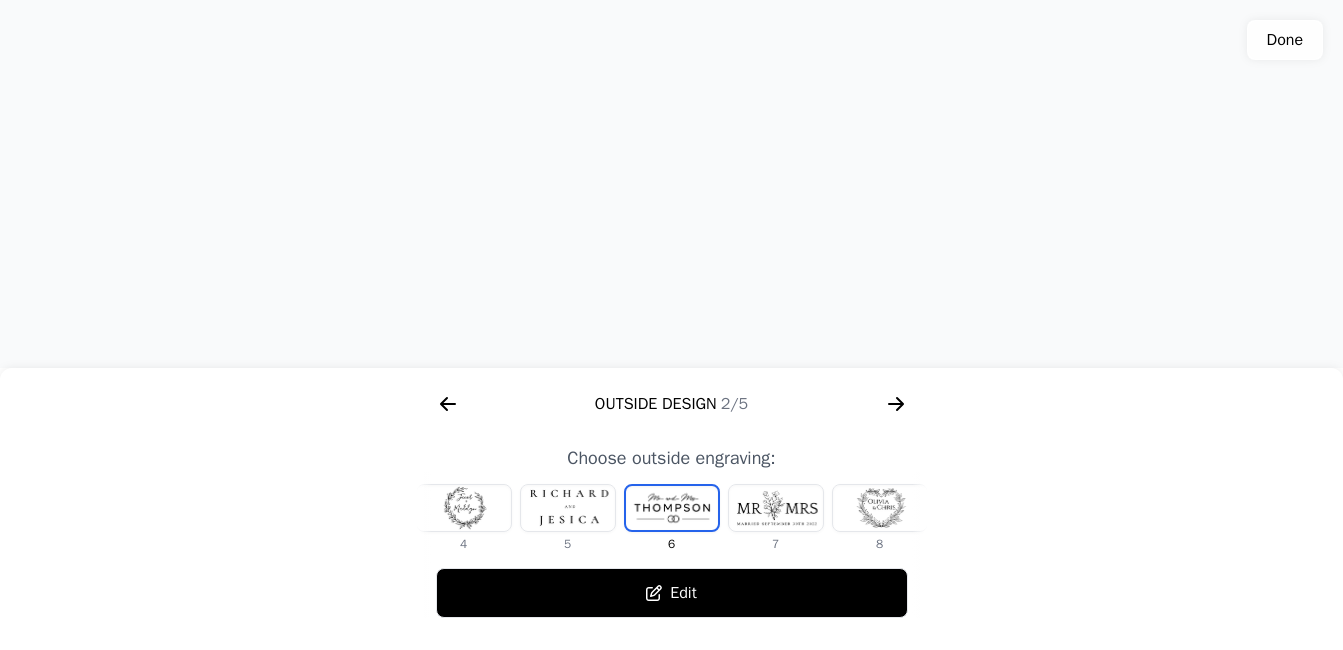 click on "Color  1/5 Outside Design  2/5 Inside Design  3/5 Frontside  4/5 Size  5/5 Pick wood type: Walnut Oak Cherry Ash tree Edit Choose outside engraving: 1 2 3 4 5 6 7 8 Edit Choose inside engraving: 1 2 3 4 5 6 7 8 9 Edit Choose frontside design: 1 2 3 Edit Select dimensions: XS S M L XL Edit" at bounding box center (671, 499) 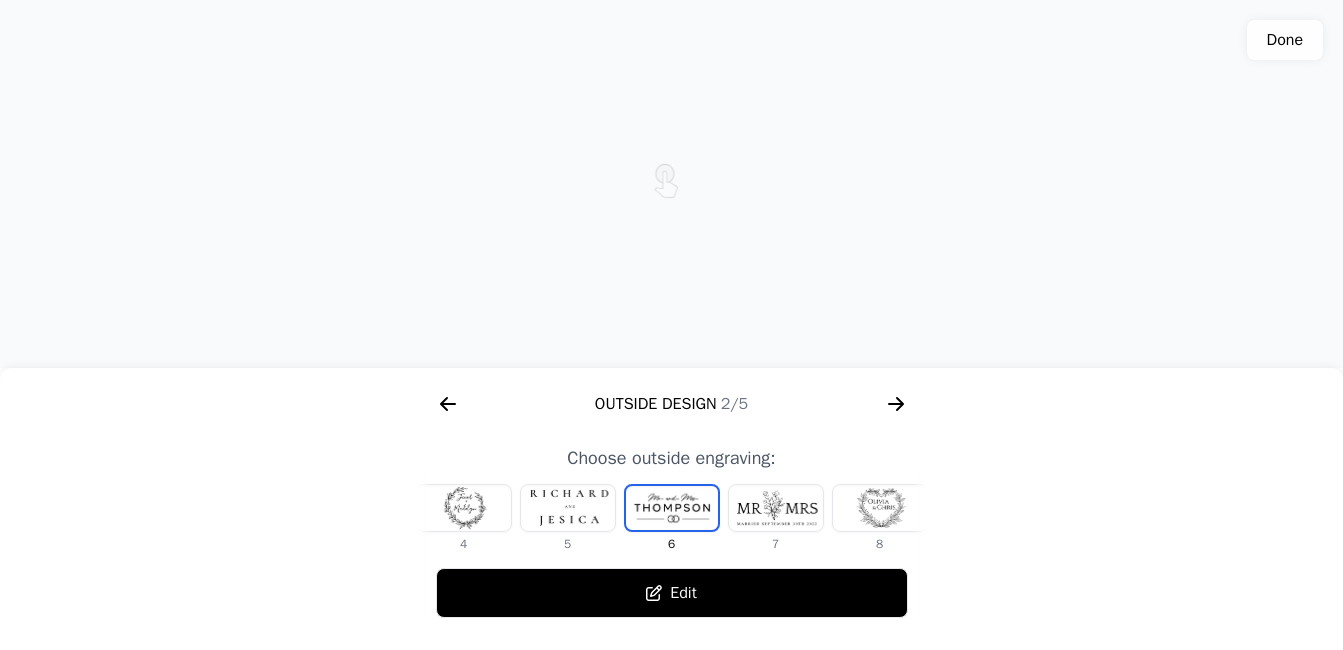 click at bounding box center [880, 508] 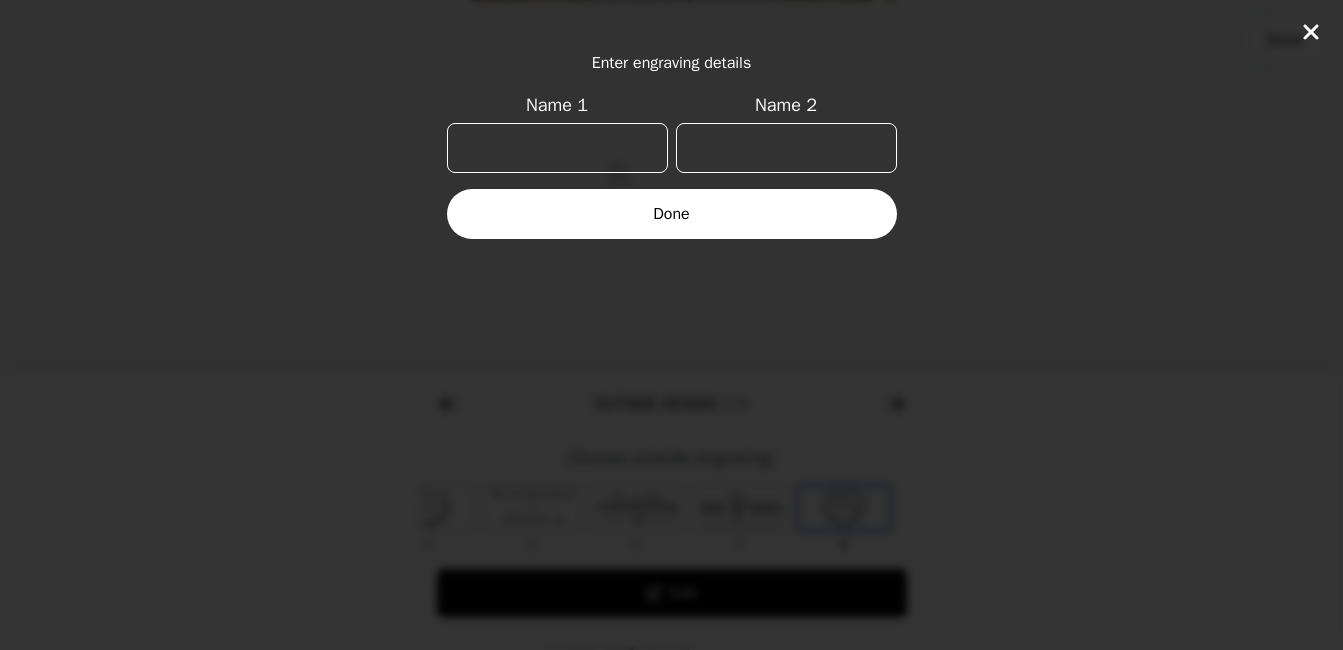 click on "Name 1" at bounding box center [557, 148] 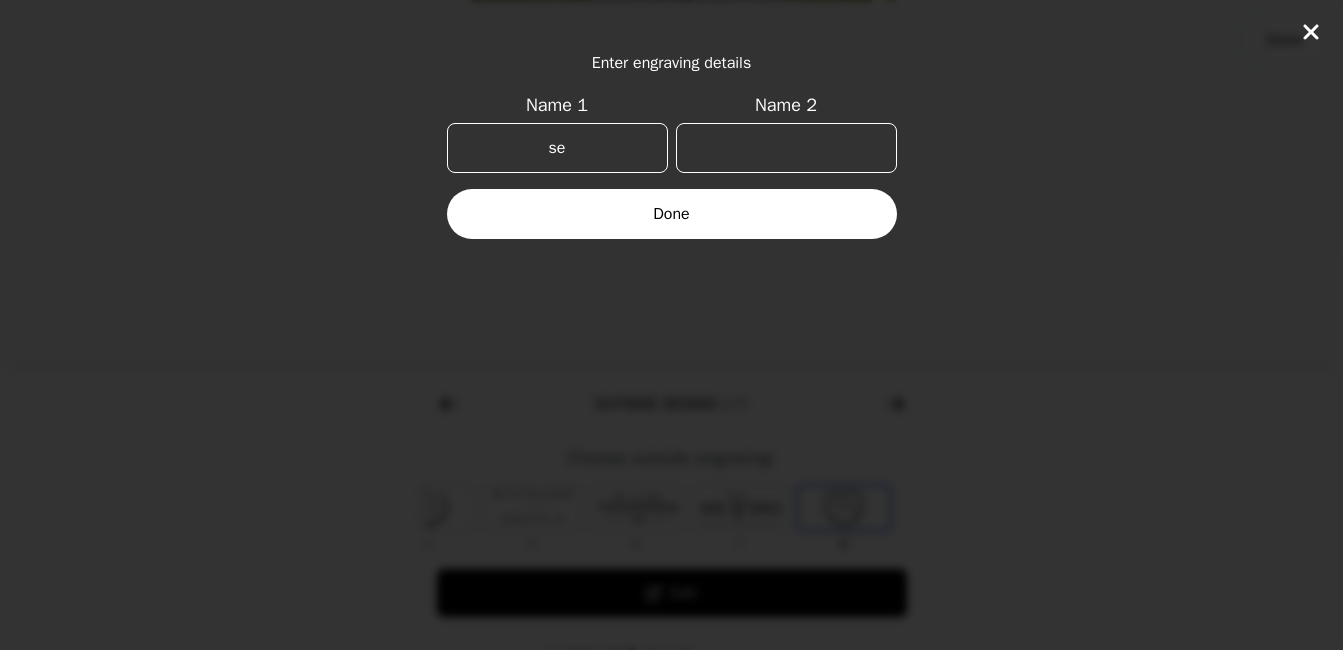 type on "s" 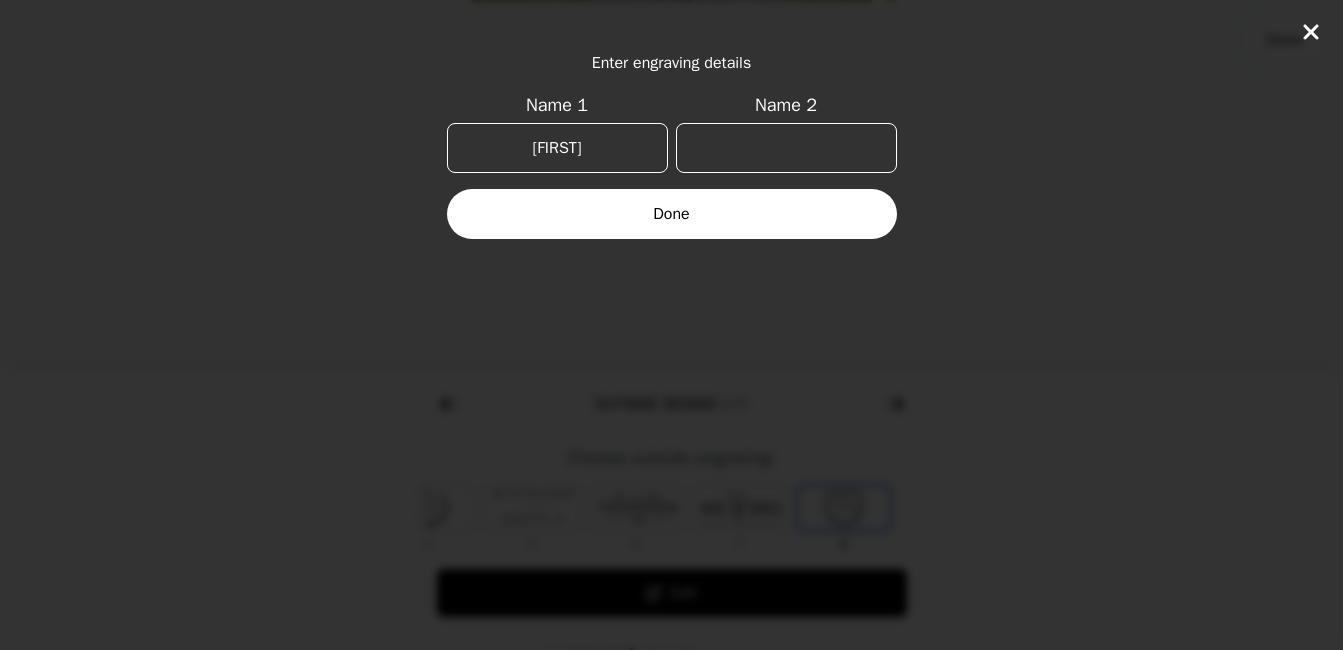 type on "[FIRST]" 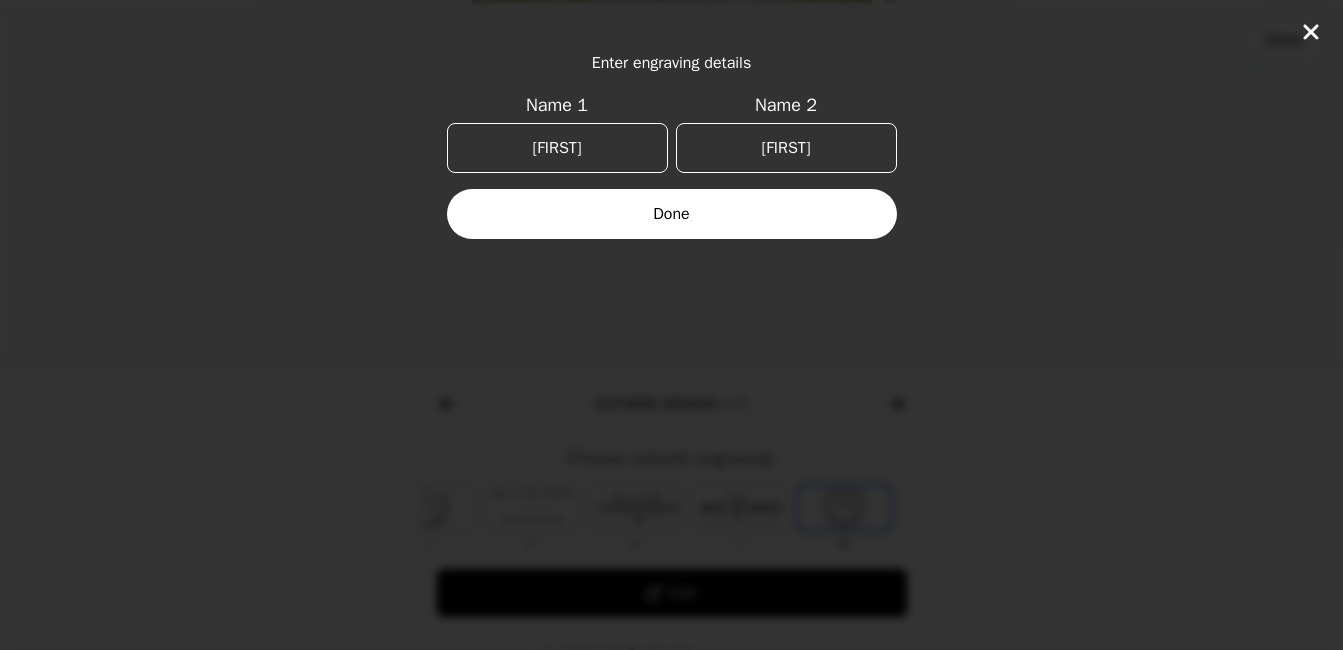 type on "[FIRST]" 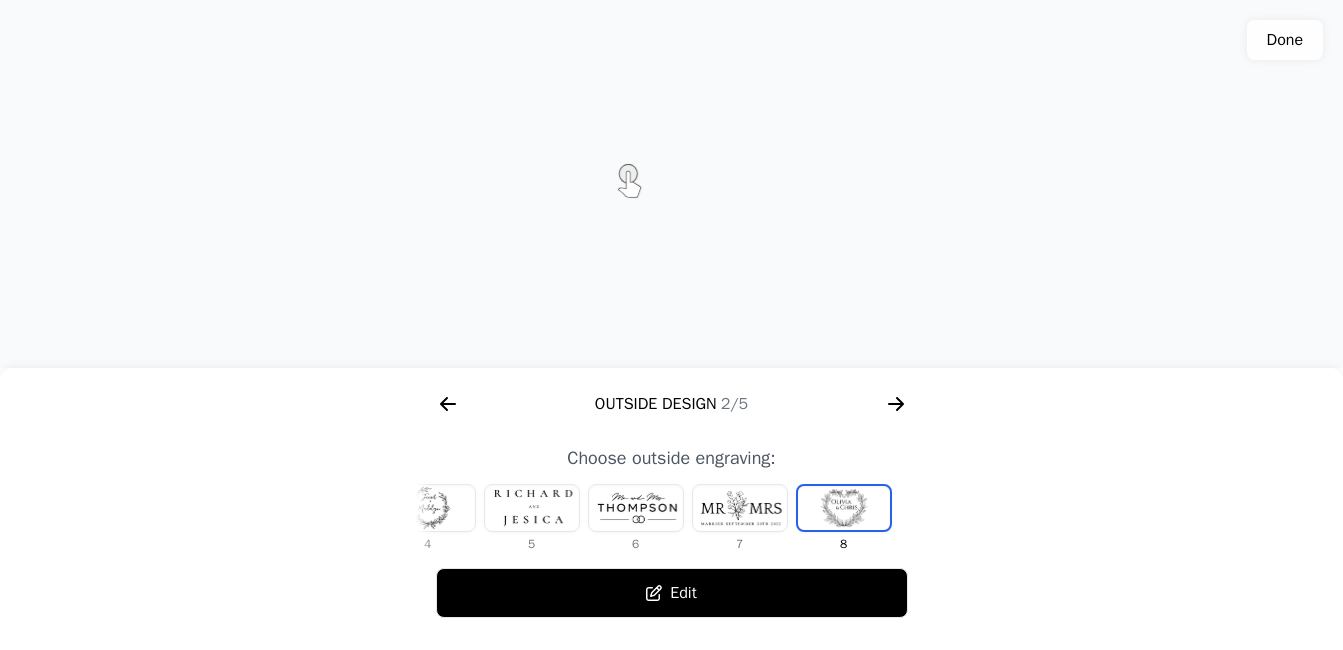 click on "Color  1/5 Outside Design  2/5 Inside Design  3/5 Frontside  4/5 Size  5/5 Pick wood type: Walnut Oak Cherry Ash tree Edit Choose outside engraving: 1 2 3 4 5 6 7 8 Edit Choose inside engraving: 1 2 3 4 5 6 7 8 9 Edit Choose frontside design: 1 2 3 Edit Select dimensions: XS S M L XL Edit" at bounding box center (671, 499) 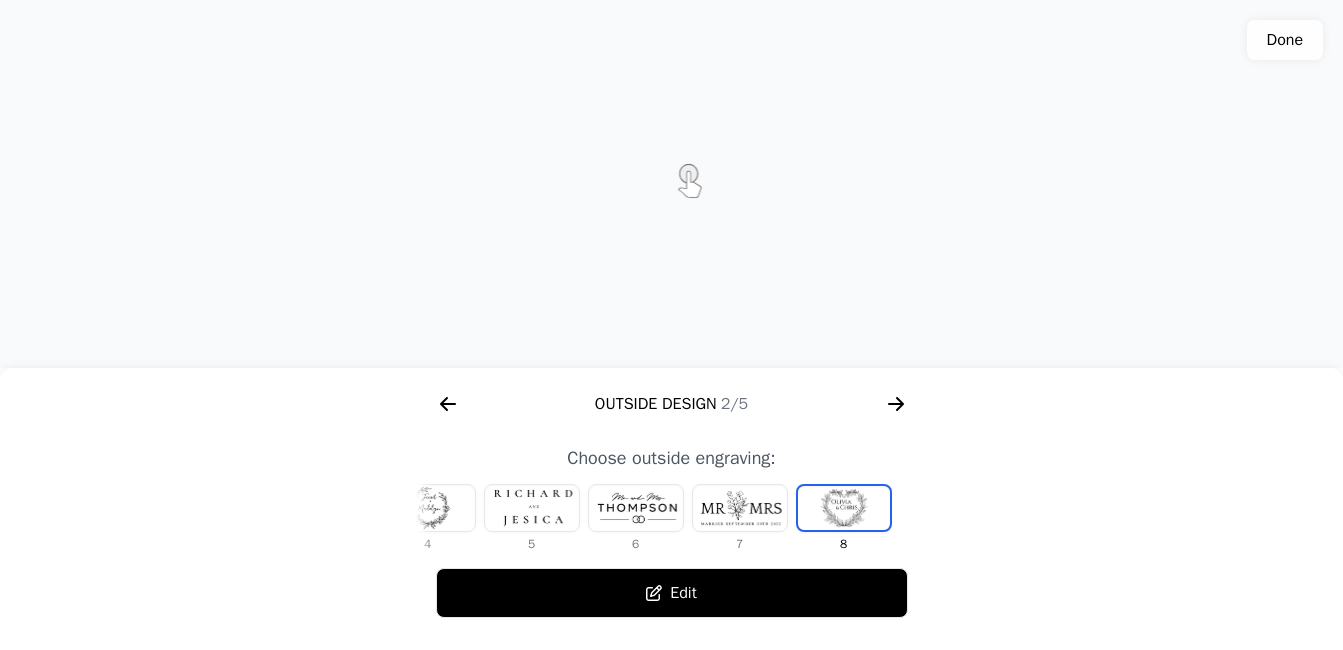 click at bounding box center (428, 508) 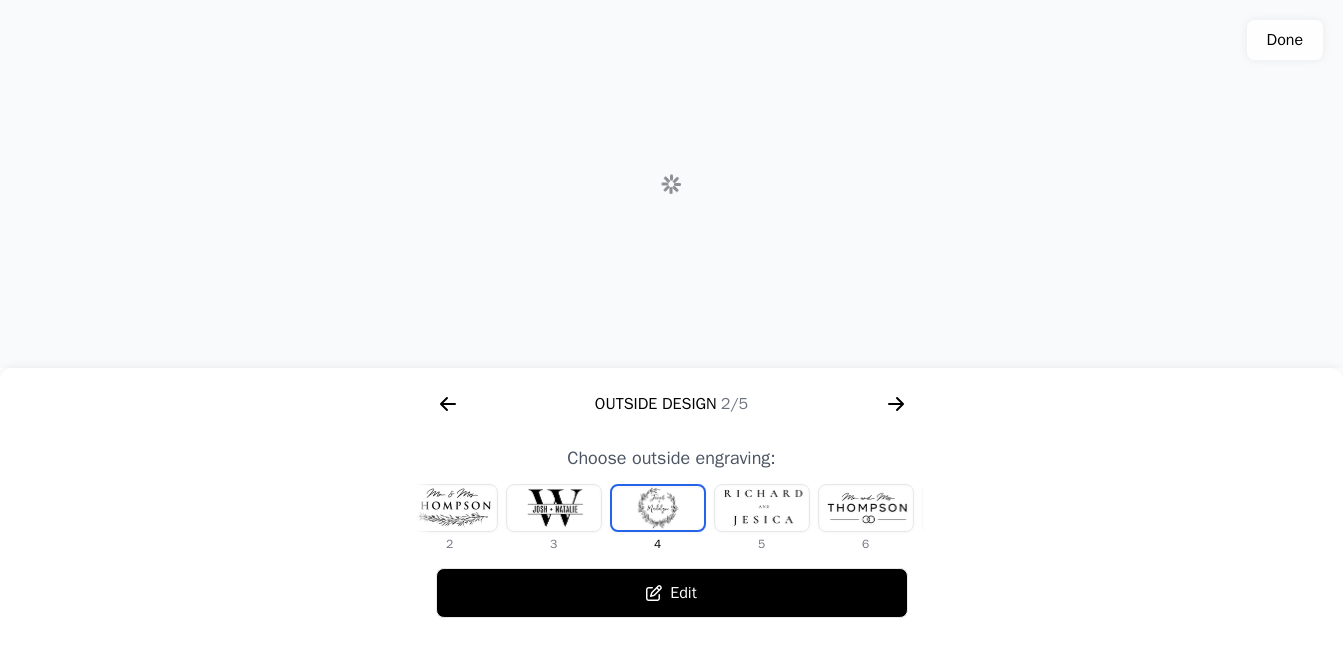 scroll, scrollTop: 0, scrollLeft: 128, axis: horizontal 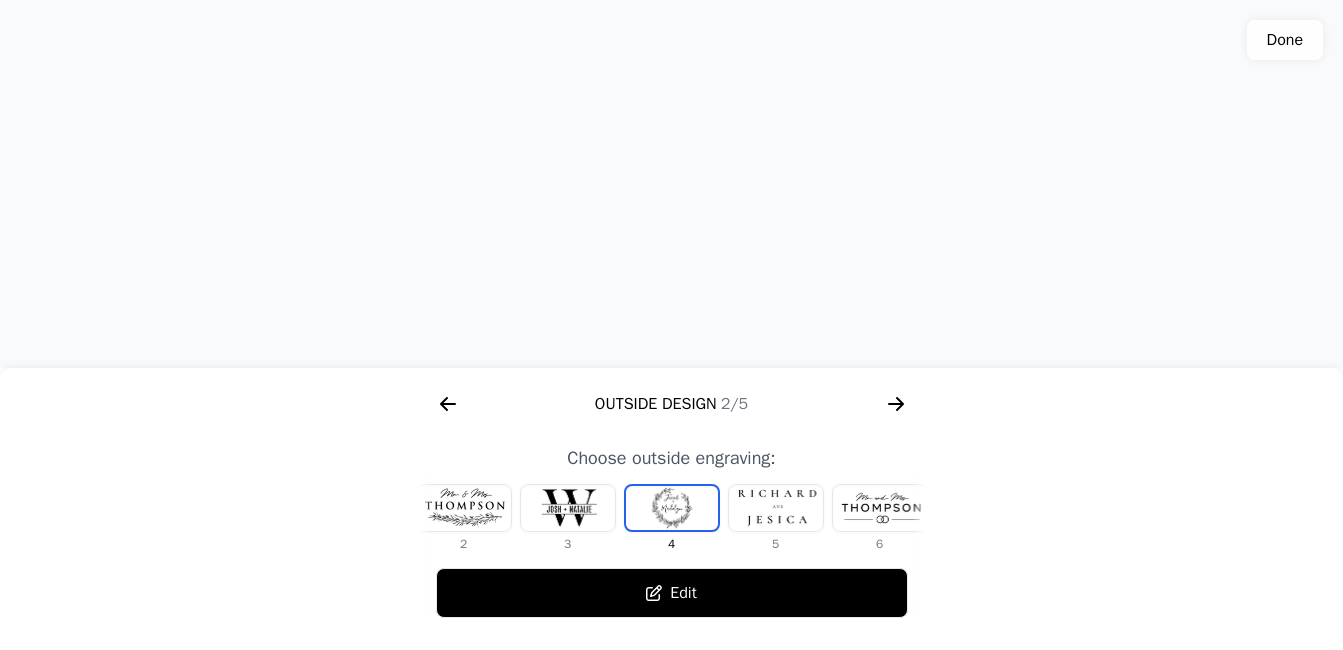 click 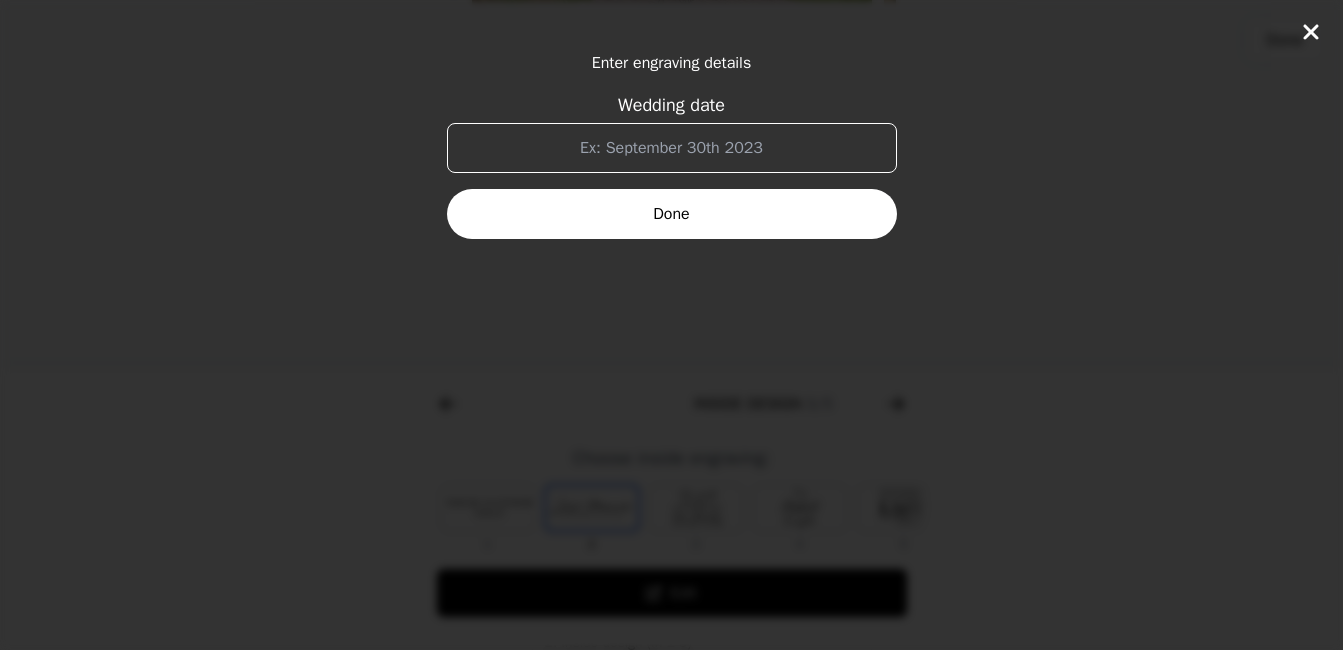 scroll, scrollTop: 0, scrollLeft: 1280, axis: horizontal 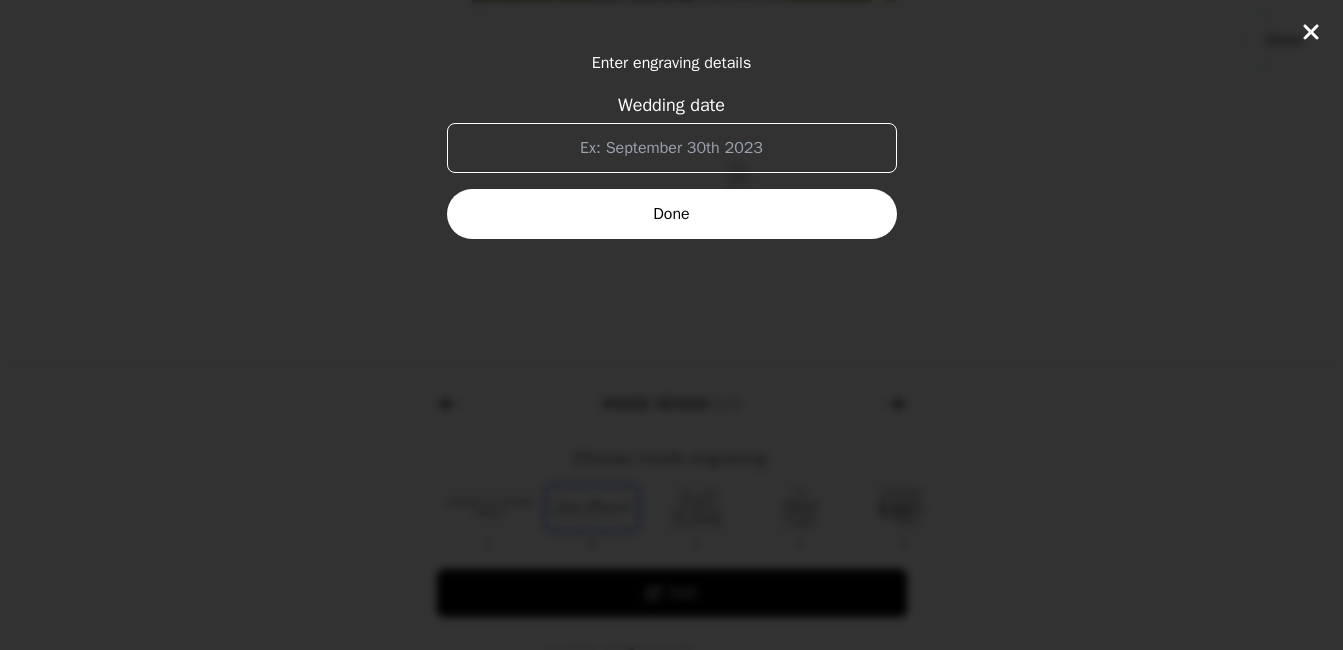 click on "Wedding date" at bounding box center (672, 148) 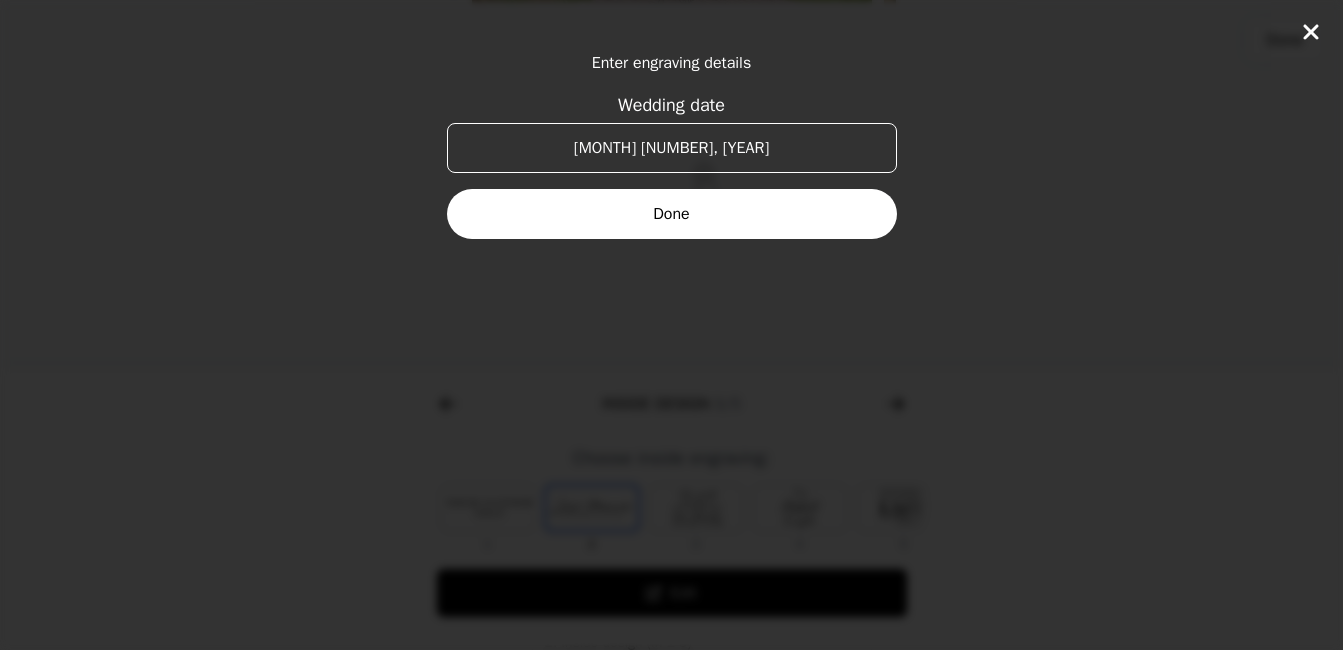 type on "[MONTH] [NUMBER], [YEAR]" 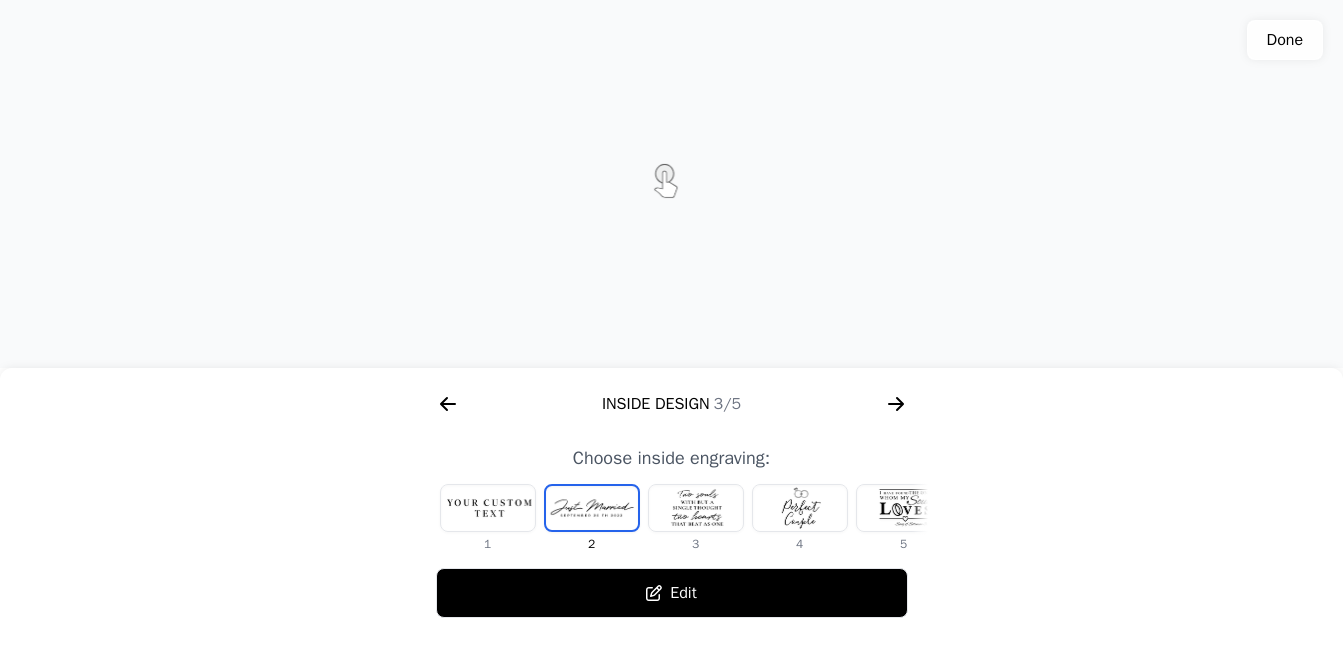 click 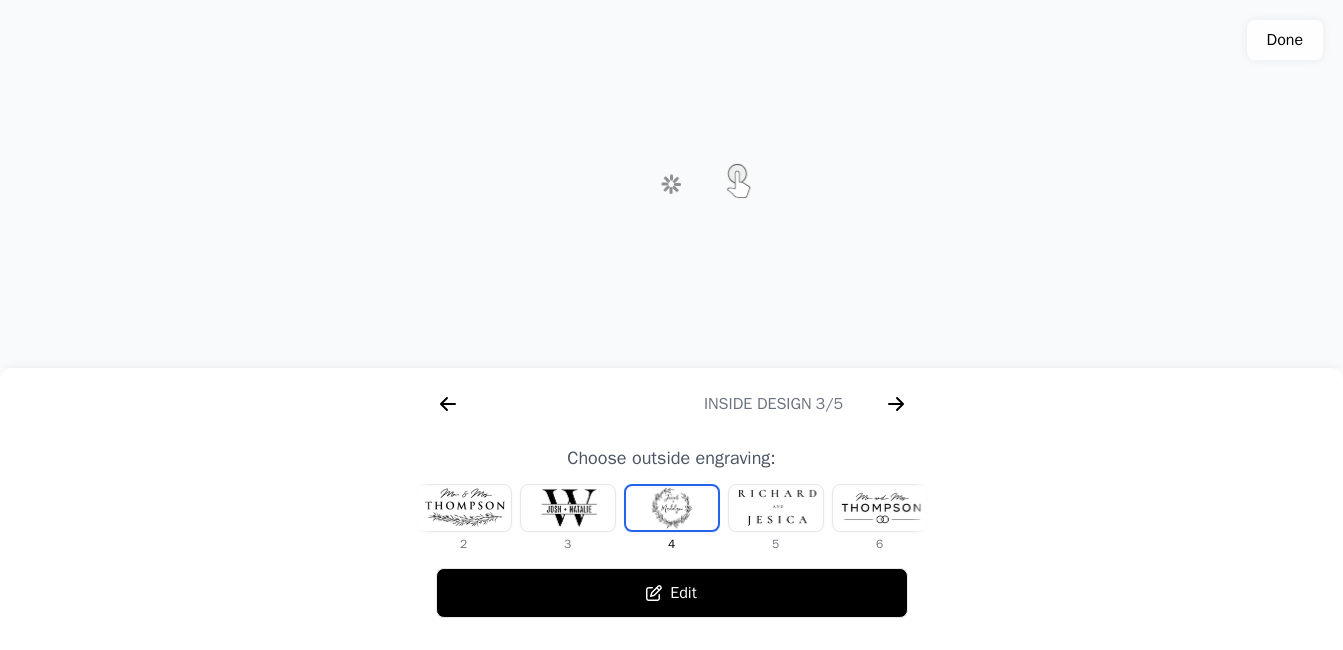 scroll, scrollTop: 0, scrollLeft: 768, axis: horizontal 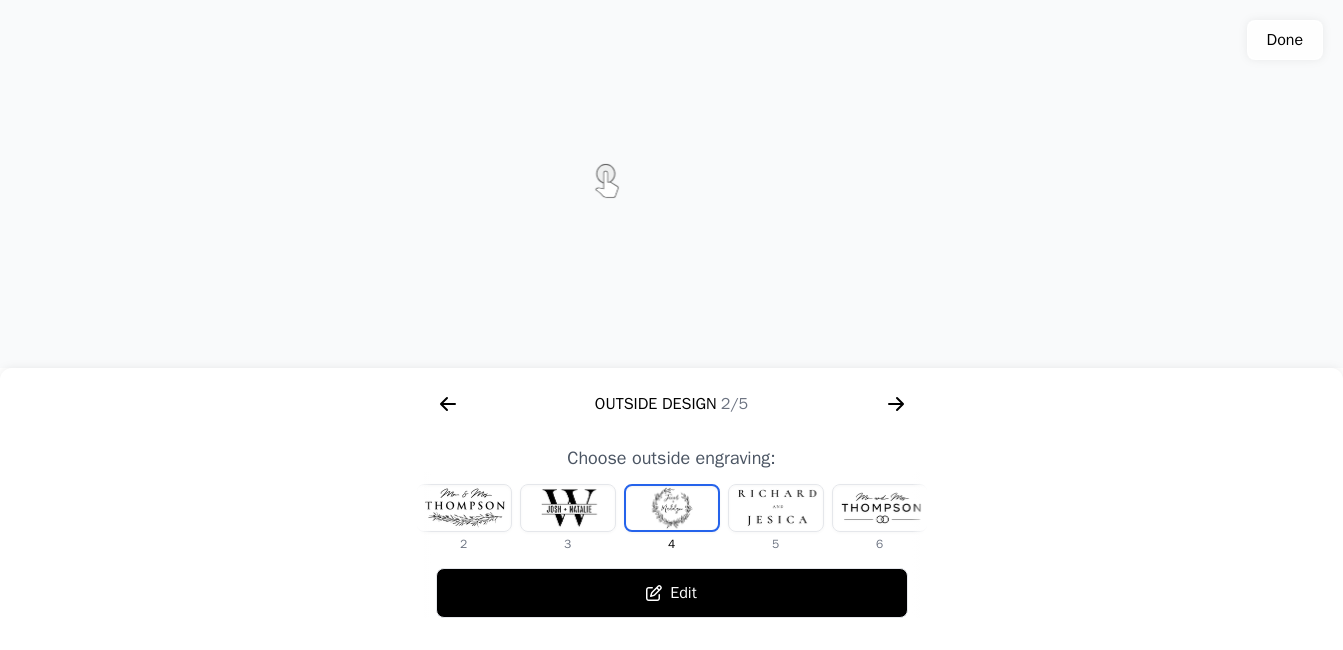 click 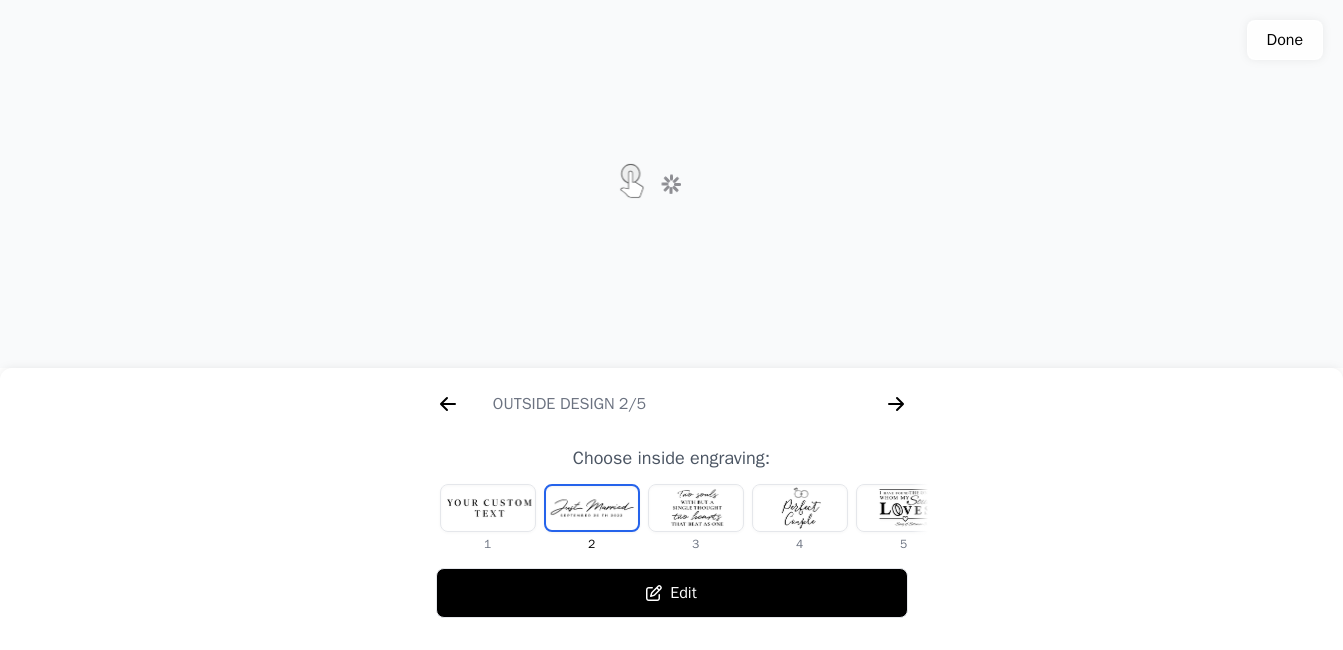 scroll, scrollTop: 0, scrollLeft: 1280, axis: horizontal 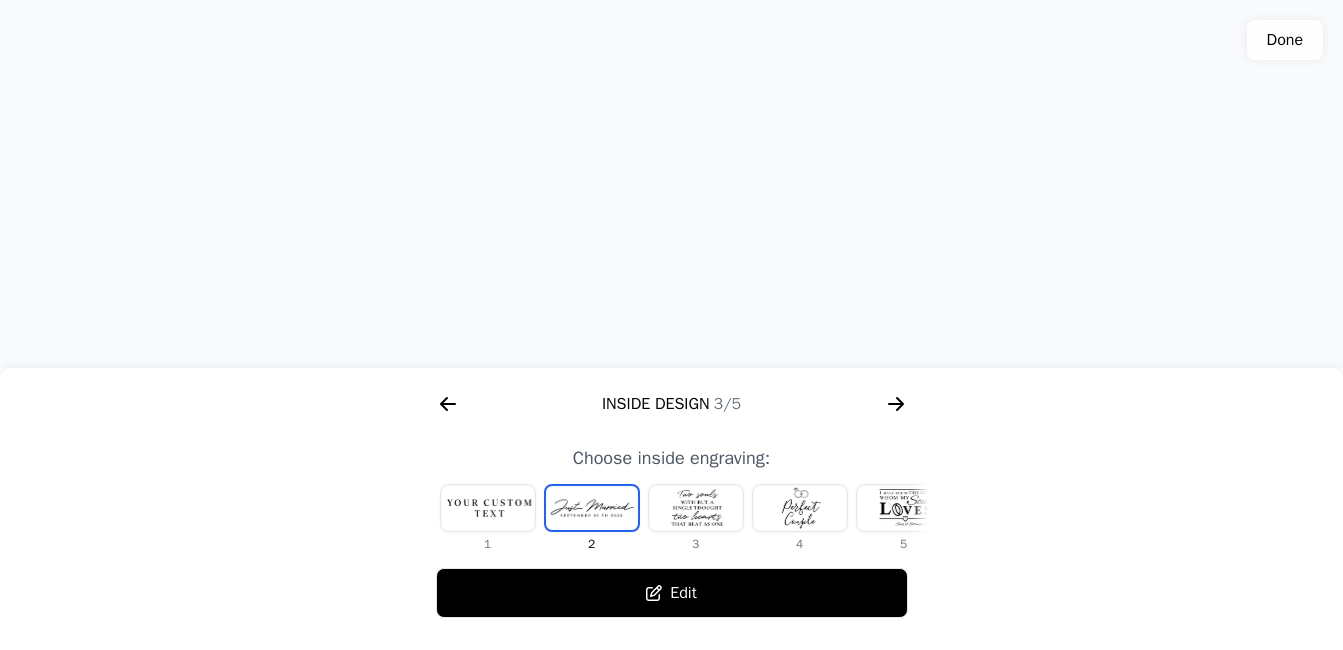 click at bounding box center (696, 508) 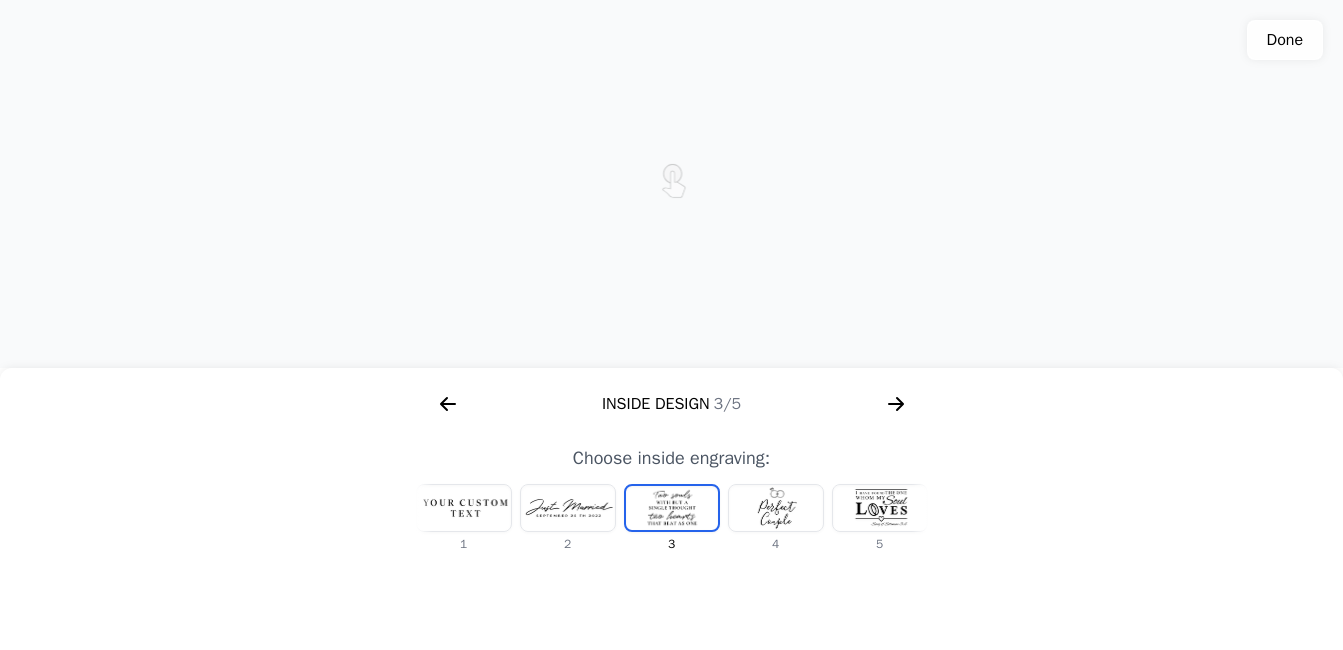 click 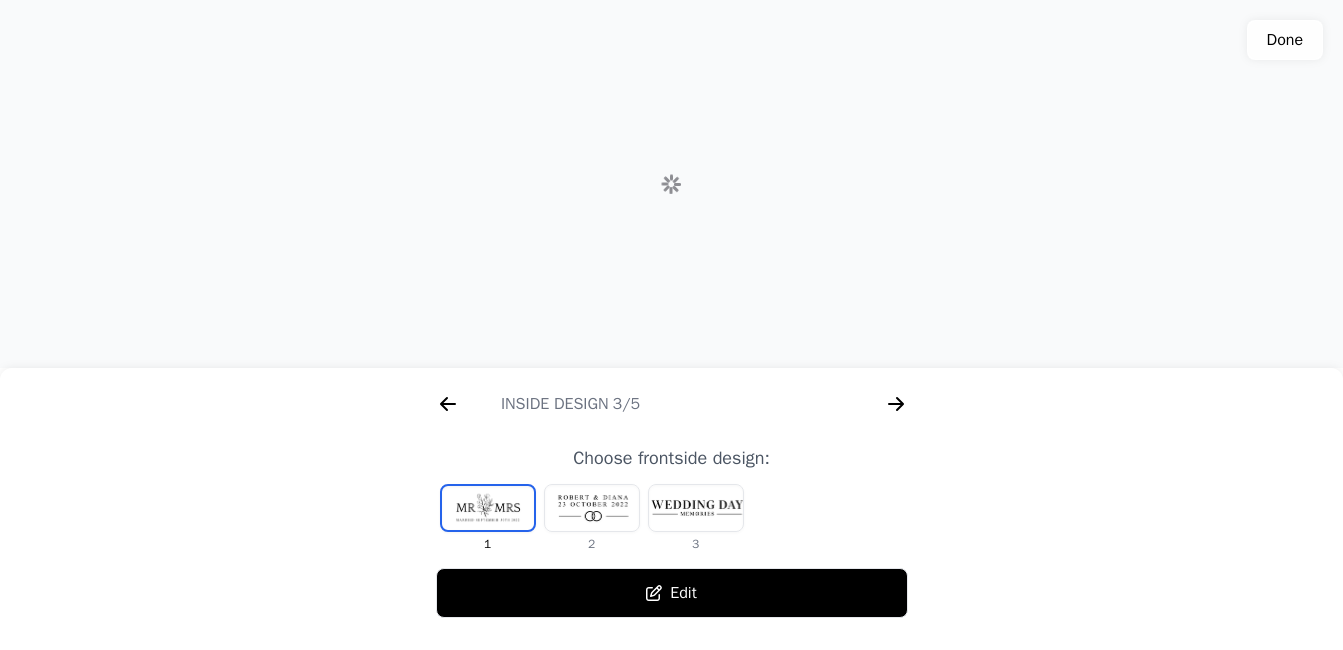 scroll, scrollTop: 0, scrollLeft: 1792, axis: horizontal 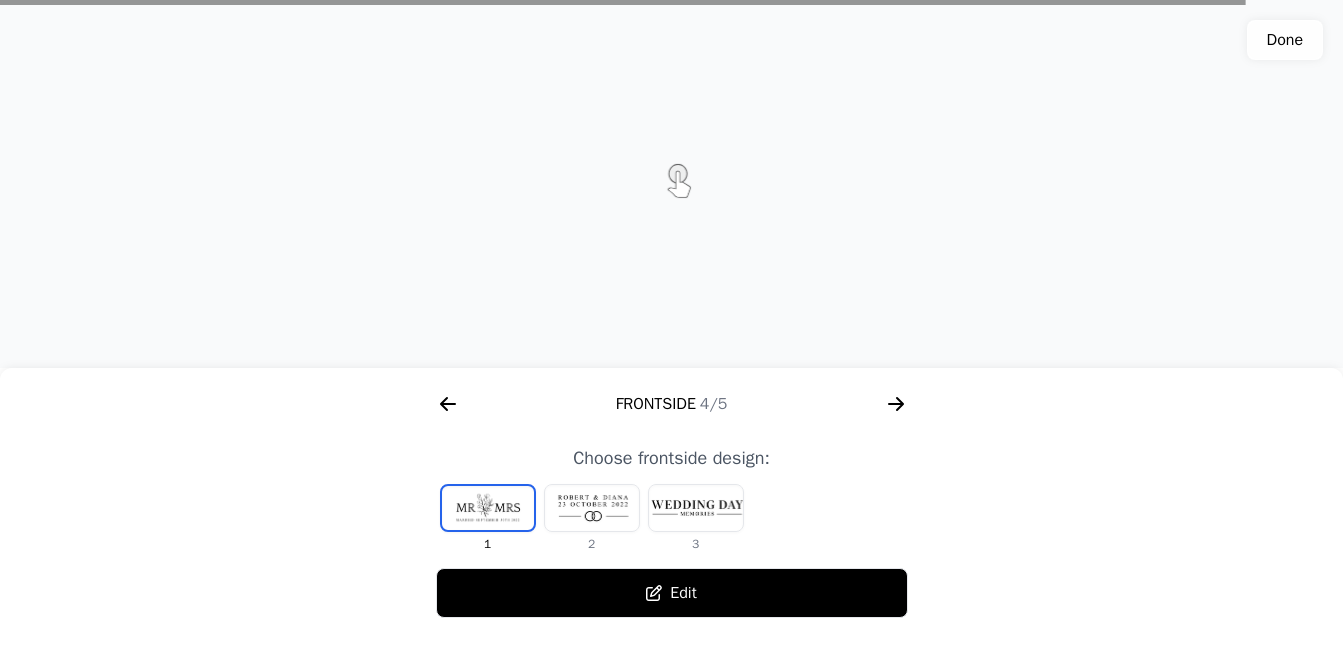 click at bounding box center (592, 508) 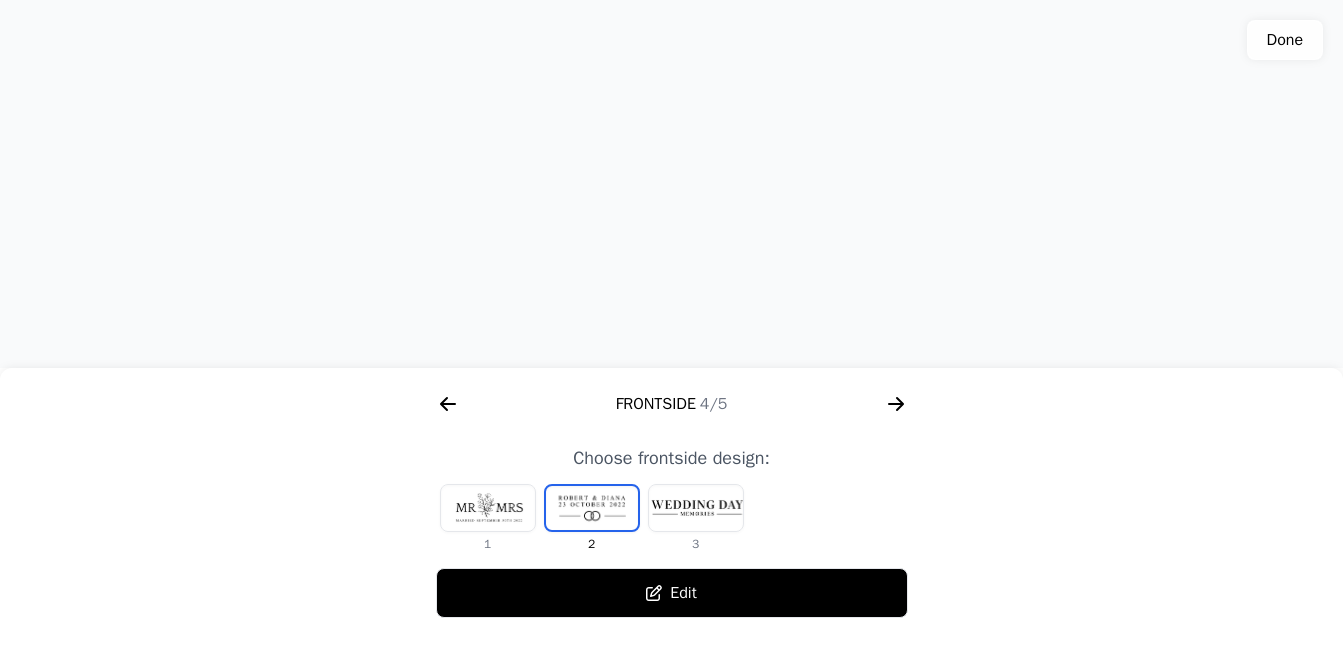 click 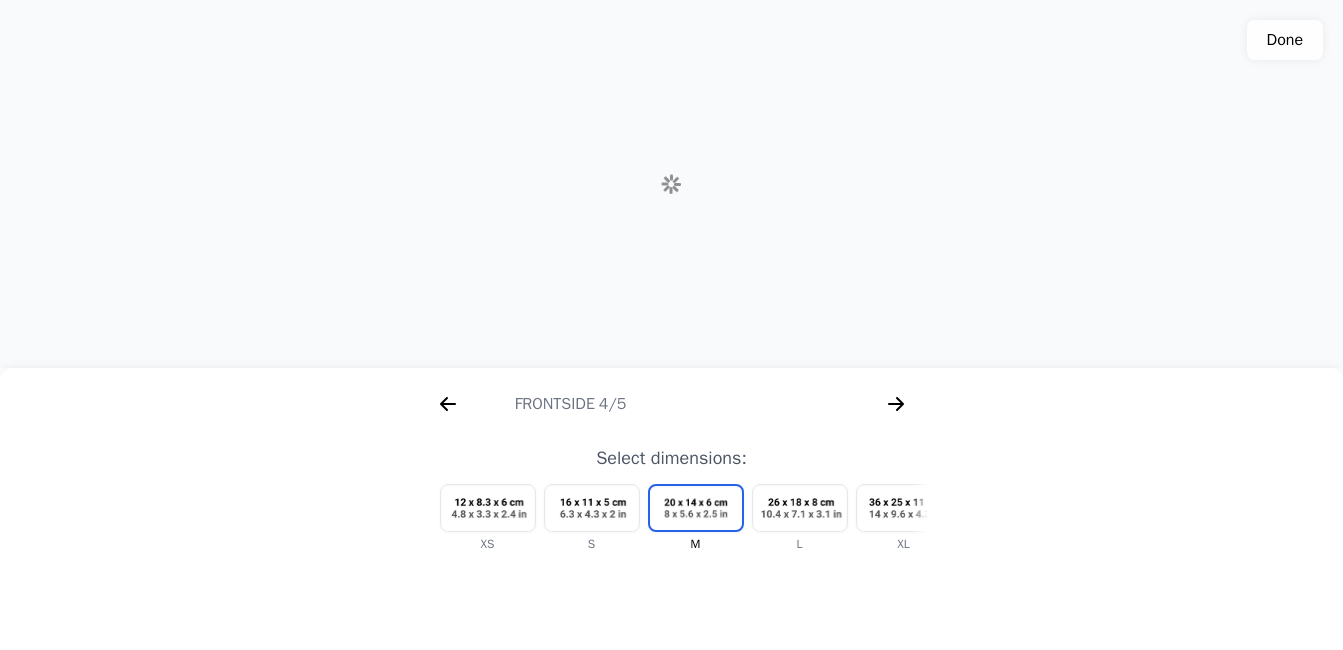 scroll, scrollTop: 0, scrollLeft: 2304, axis: horizontal 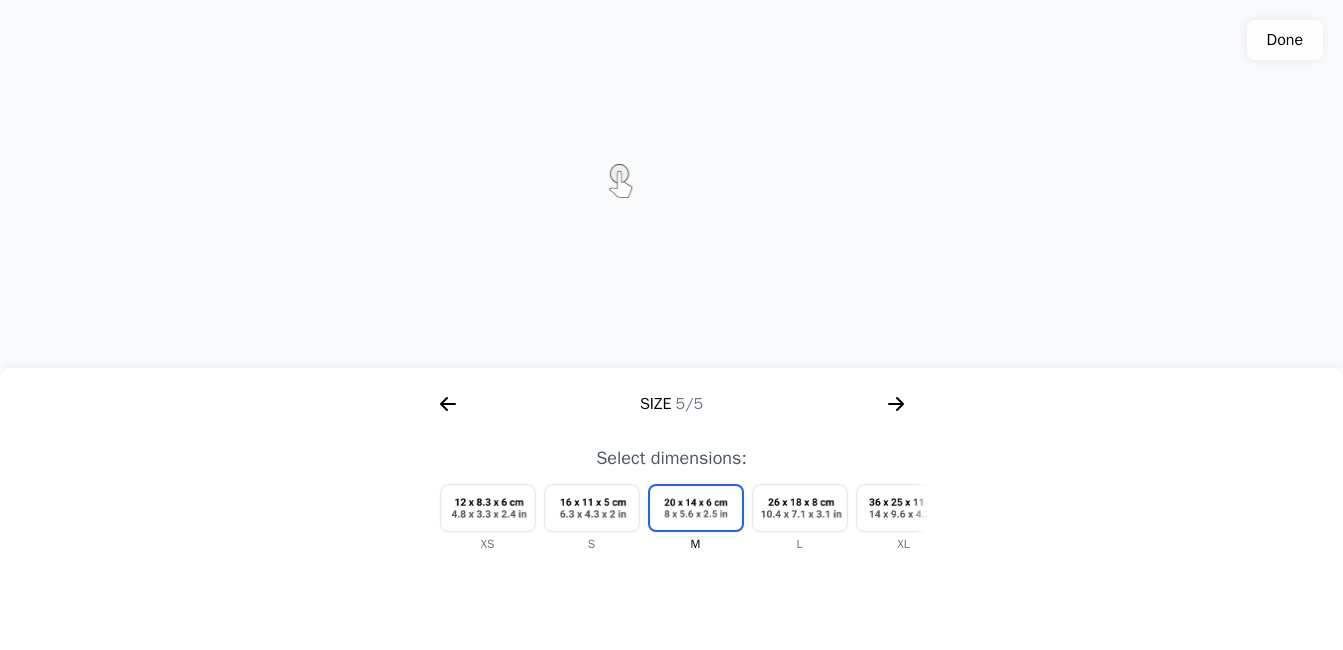 click at bounding box center (904, 508) 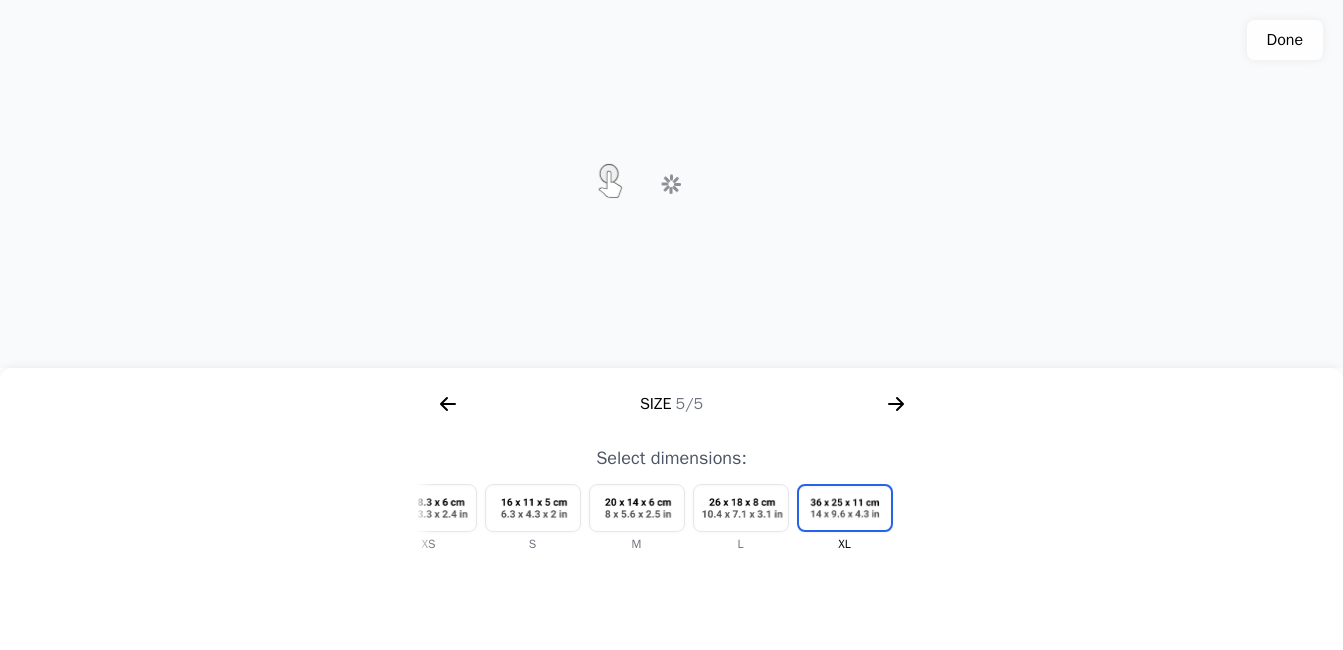 scroll, scrollTop: 0, scrollLeft: 60, axis: horizontal 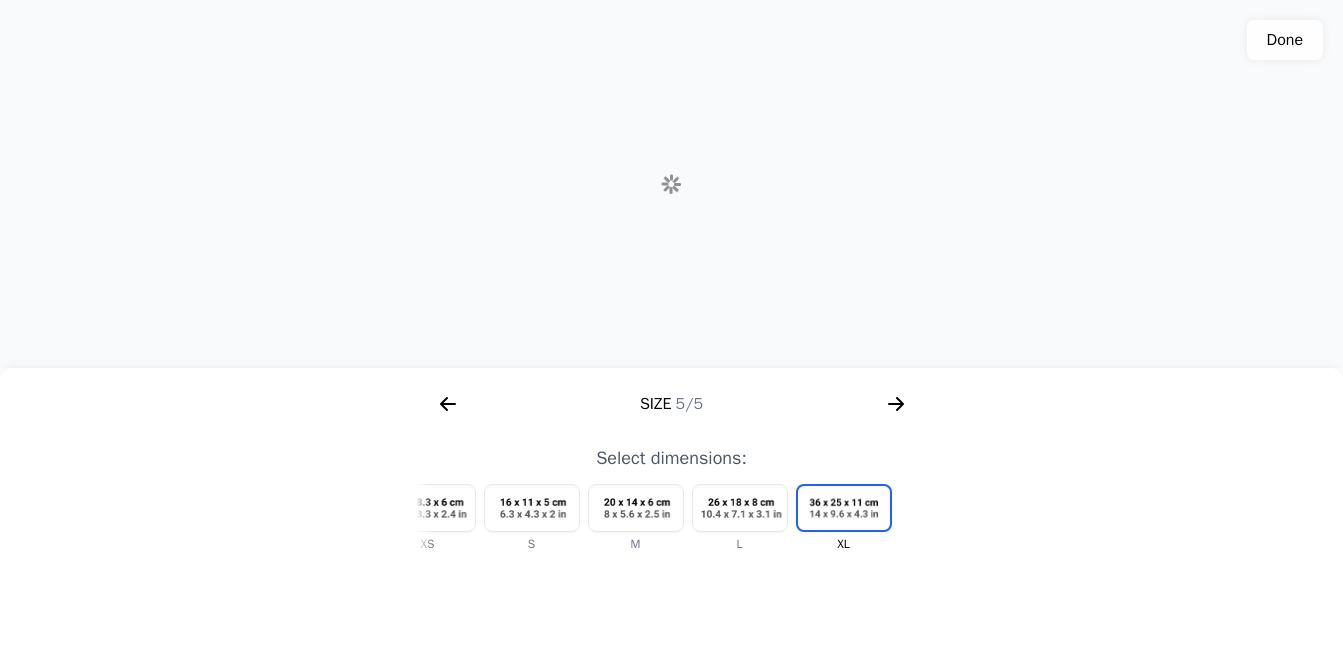 click 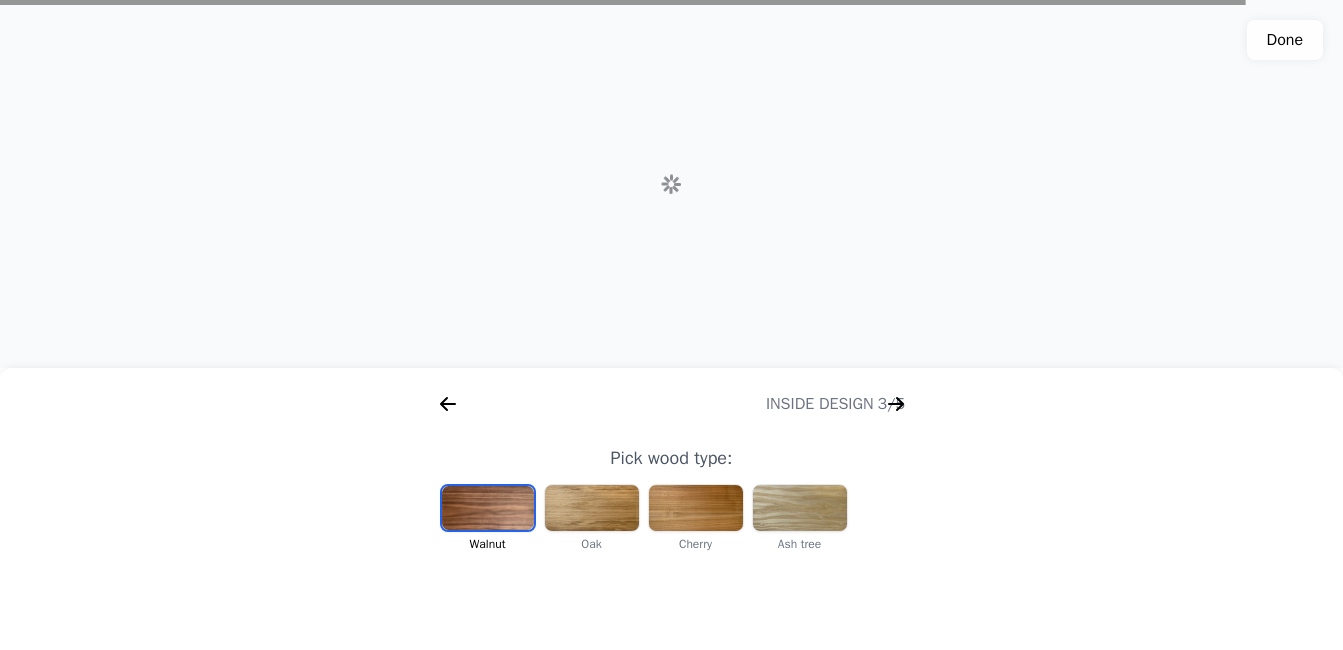scroll, scrollTop: 0, scrollLeft: 256, axis: horizontal 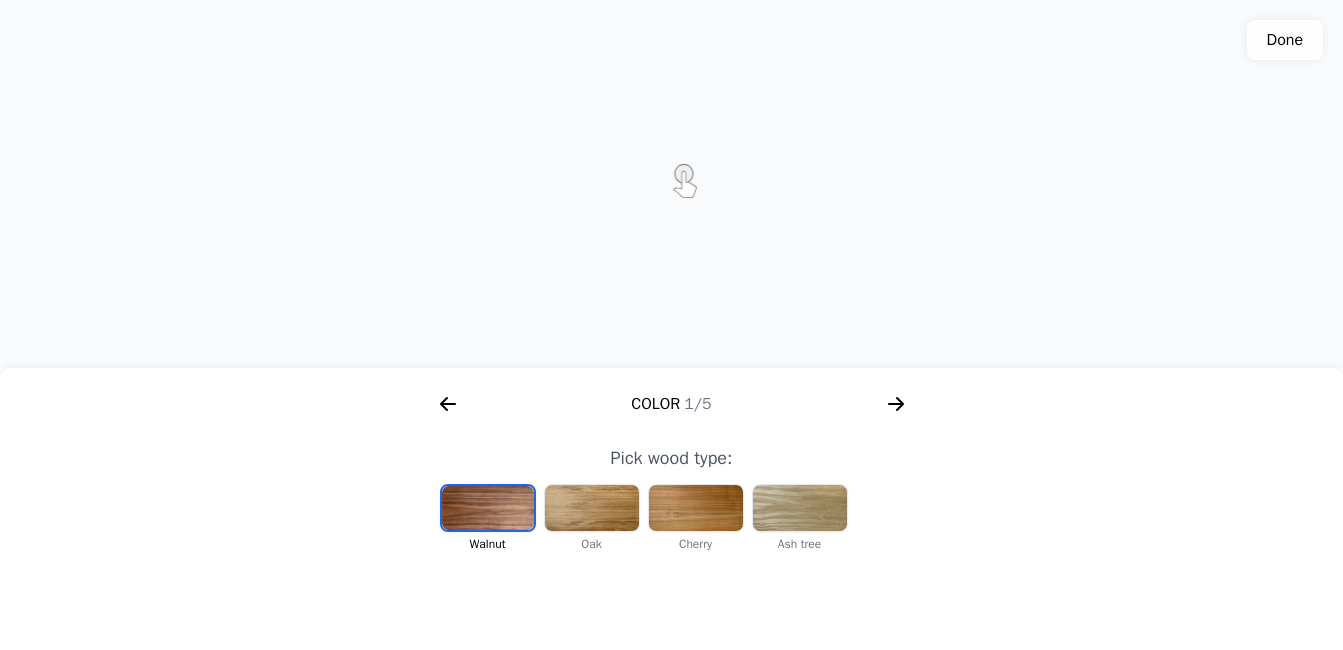 click 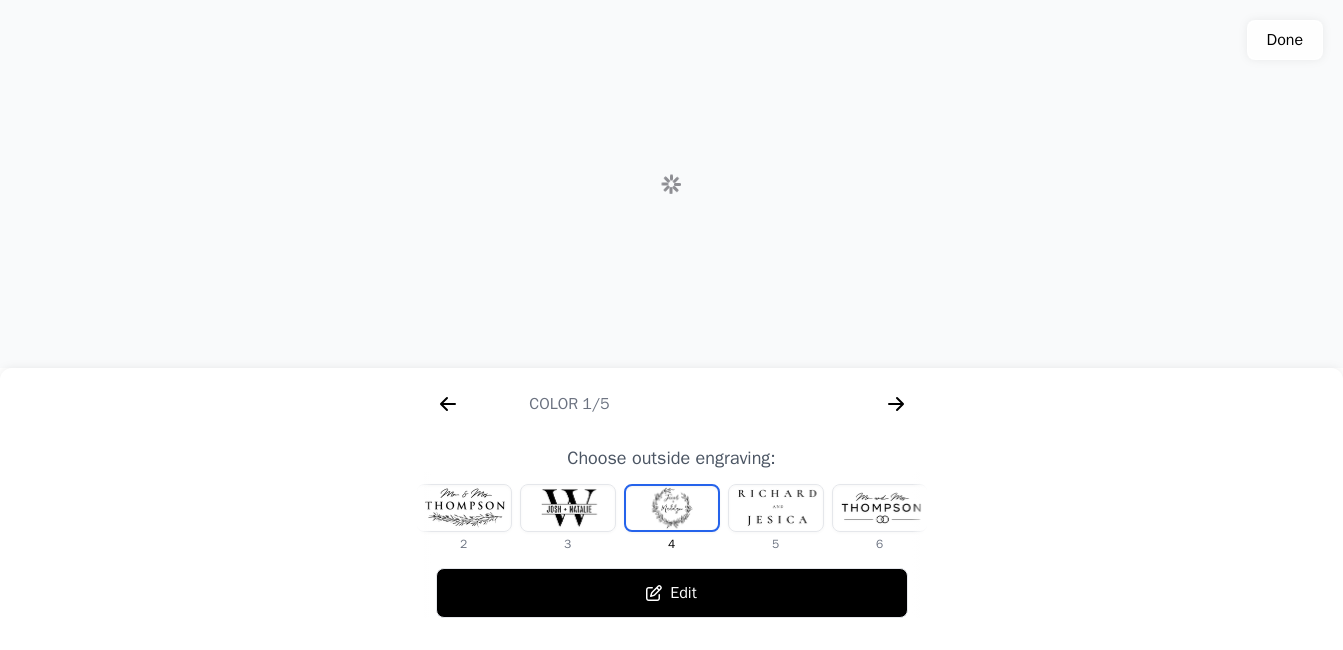 scroll, scrollTop: 0, scrollLeft: 768, axis: horizontal 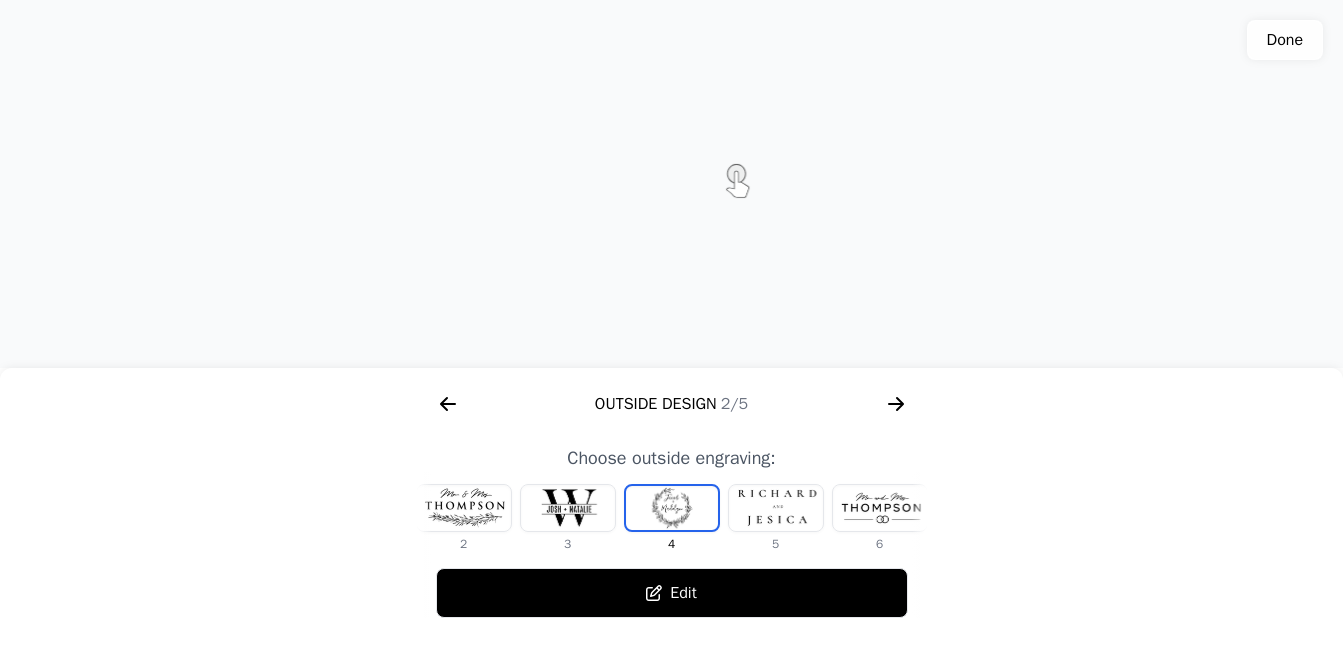 click 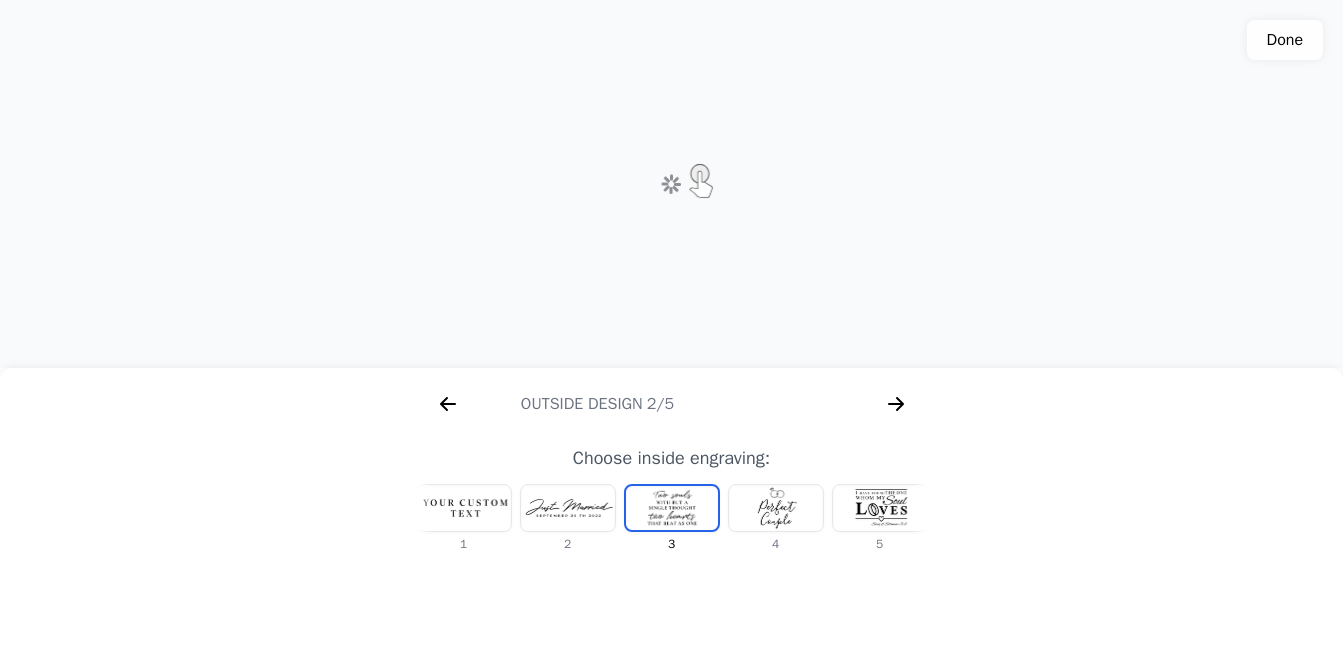 scroll, scrollTop: 0, scrollLeft: 1280, axis: horizontal 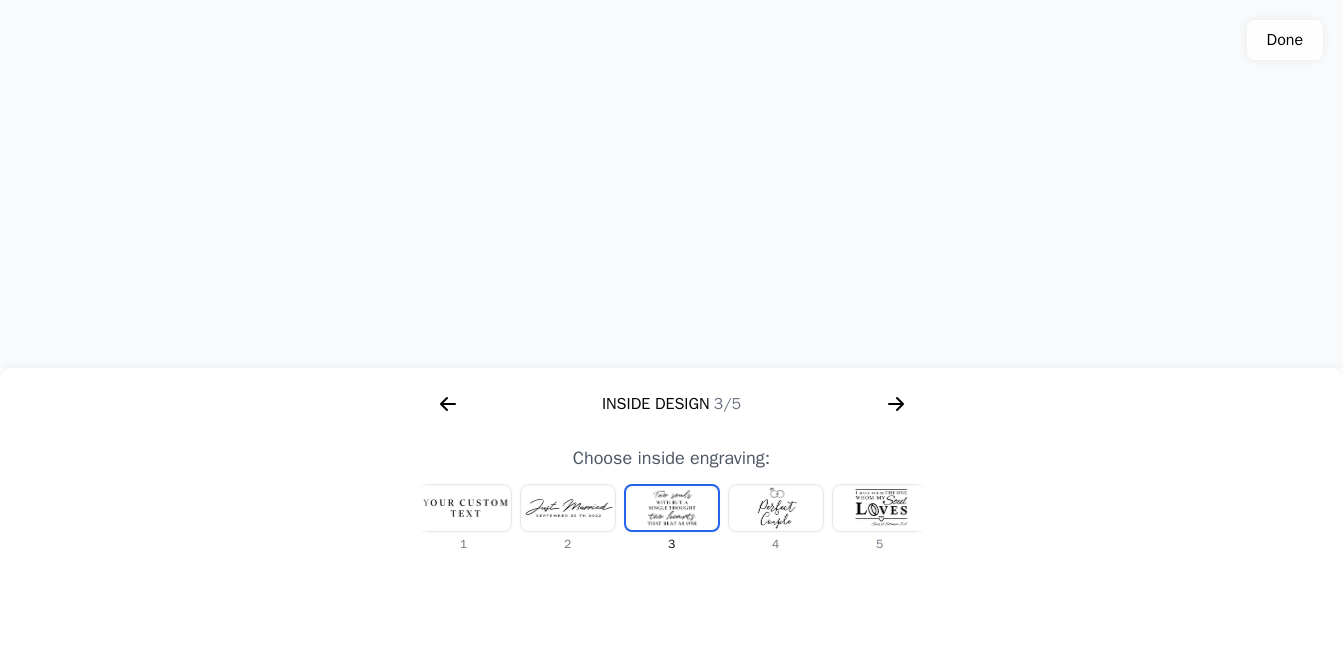 click 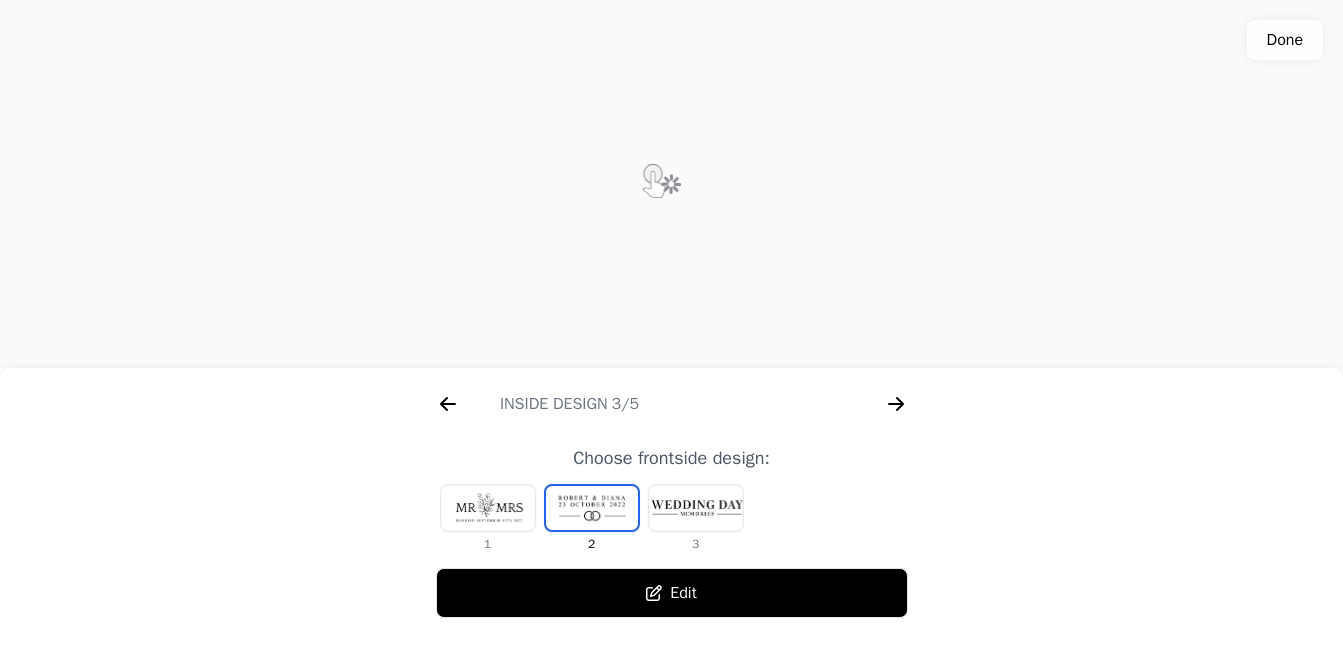 scroll, scrollTop: 0, scrollLeft: 1792, axis: horizontal 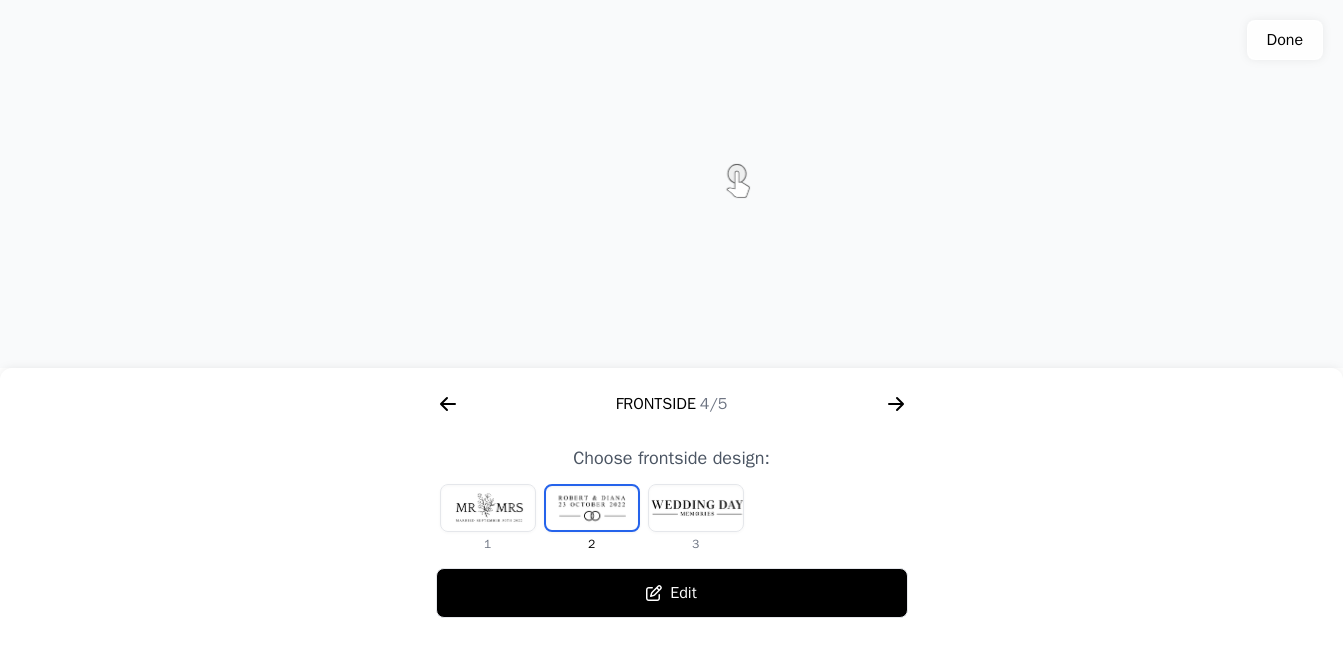click 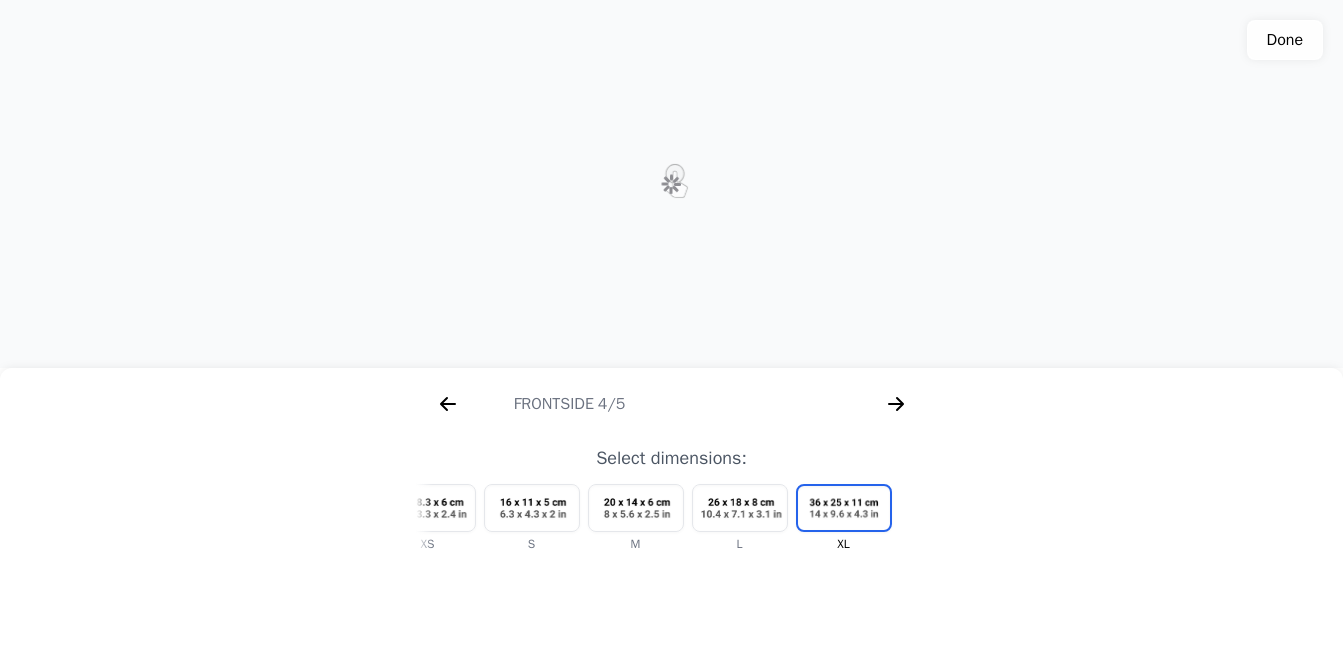 scroll, scrollTop: 0, scrollLeft: 2304, axis: horizontal 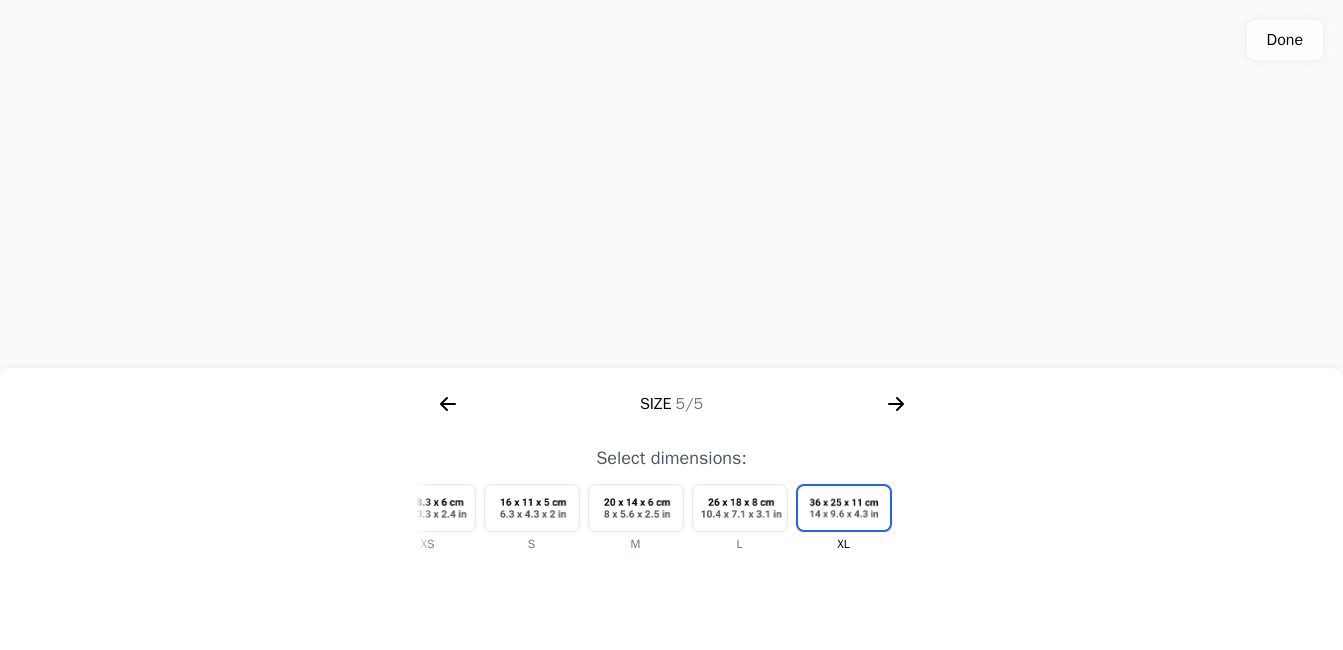 click on "Done" 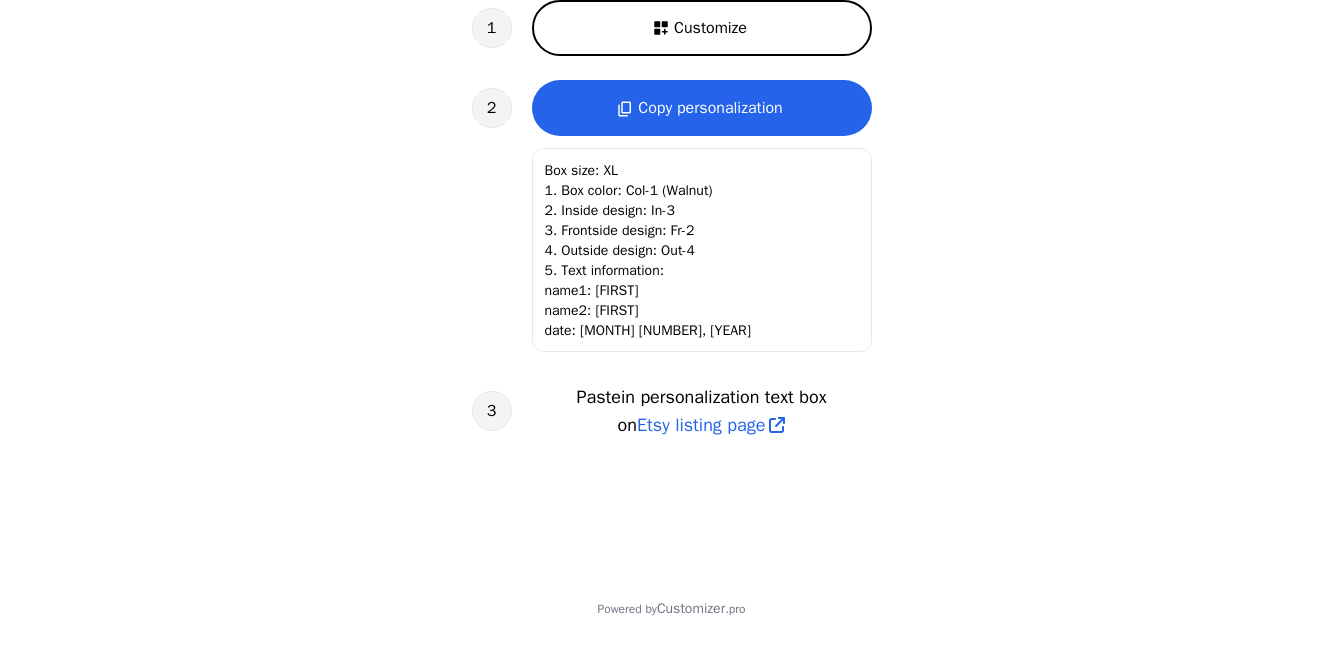 scroll, scrollTop: 768, scrollLeft: 0, axis: vertical 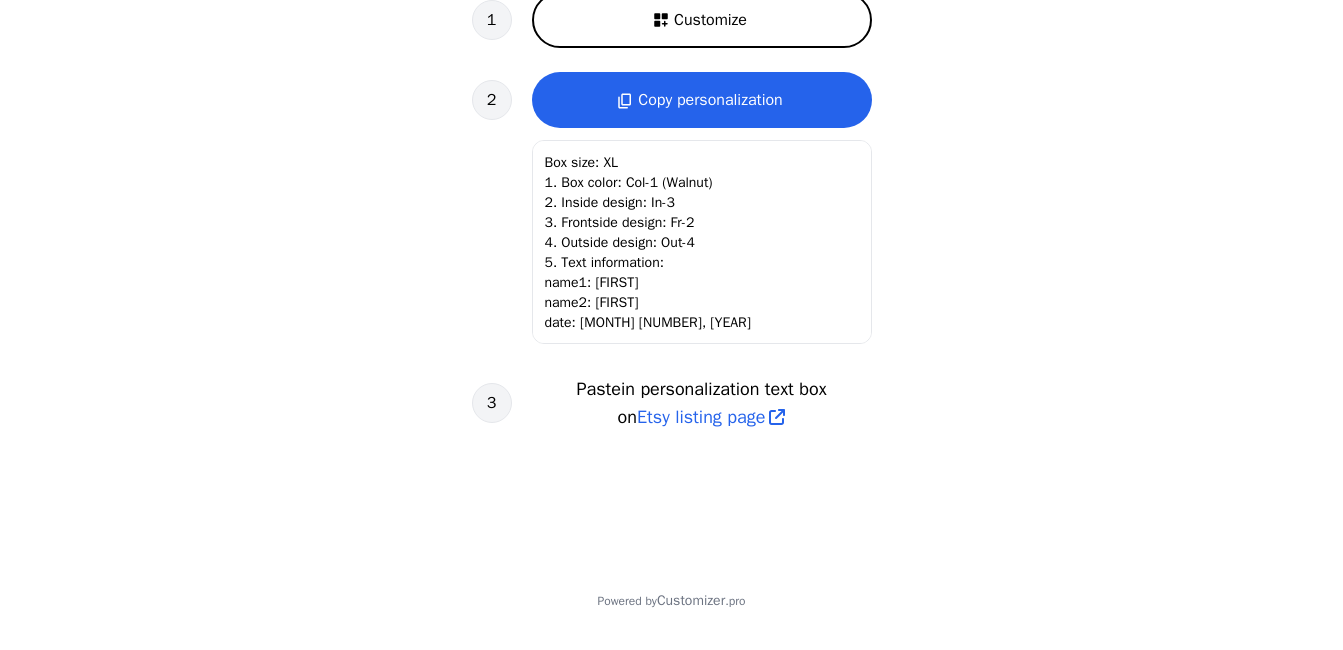 click on "Copy personalization" at bounding box center (710, 100) 